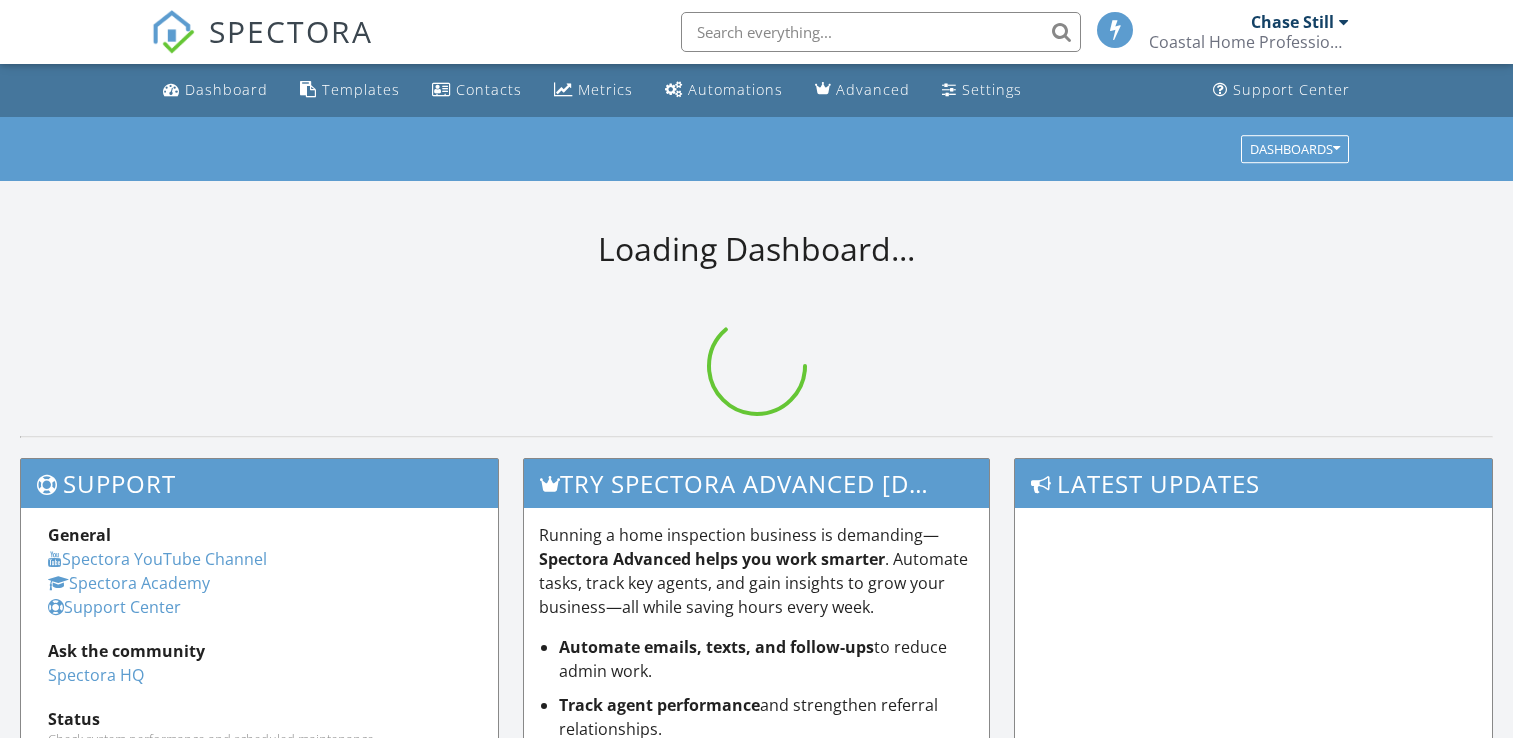 scroll, scrollTop: 0, scrollLeft: 0, axis: both 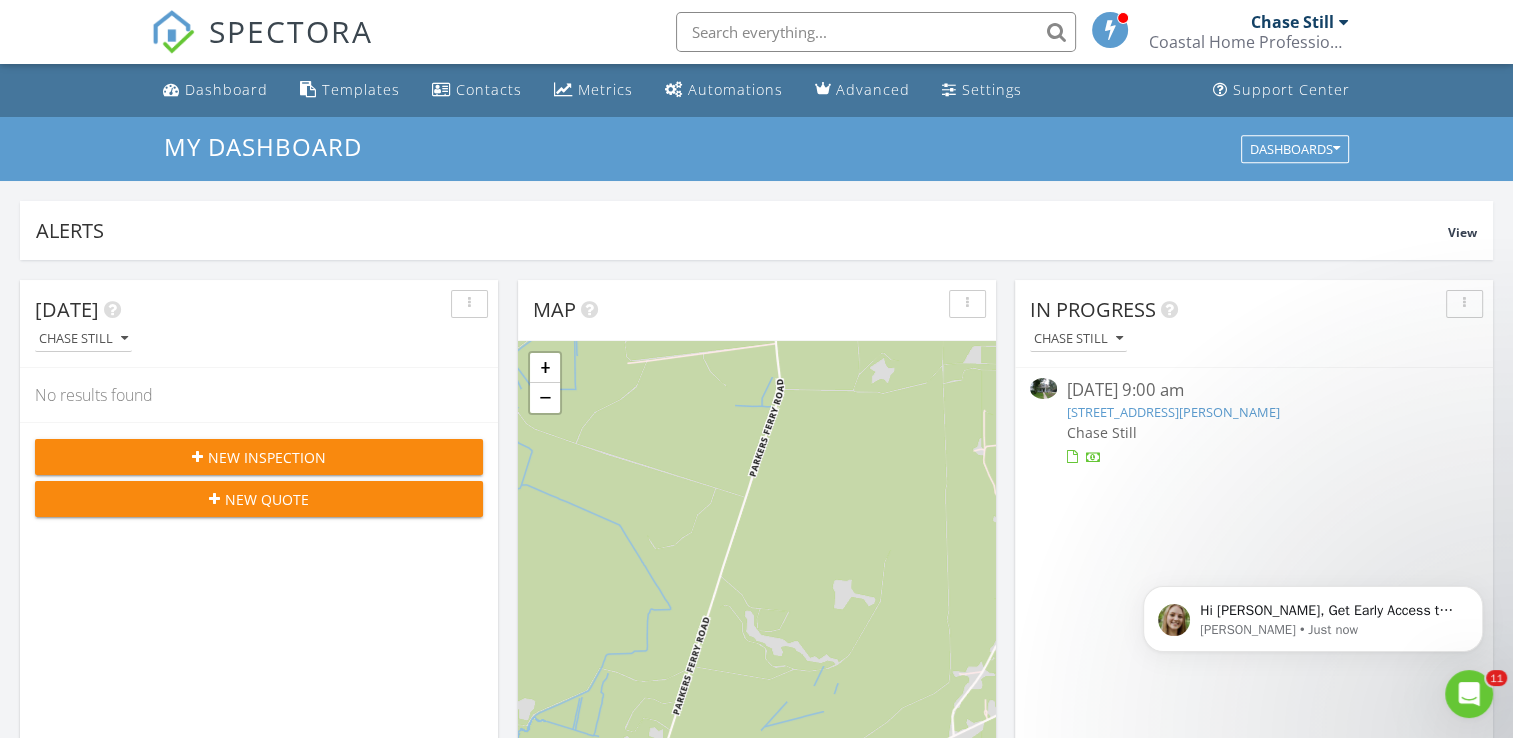 click 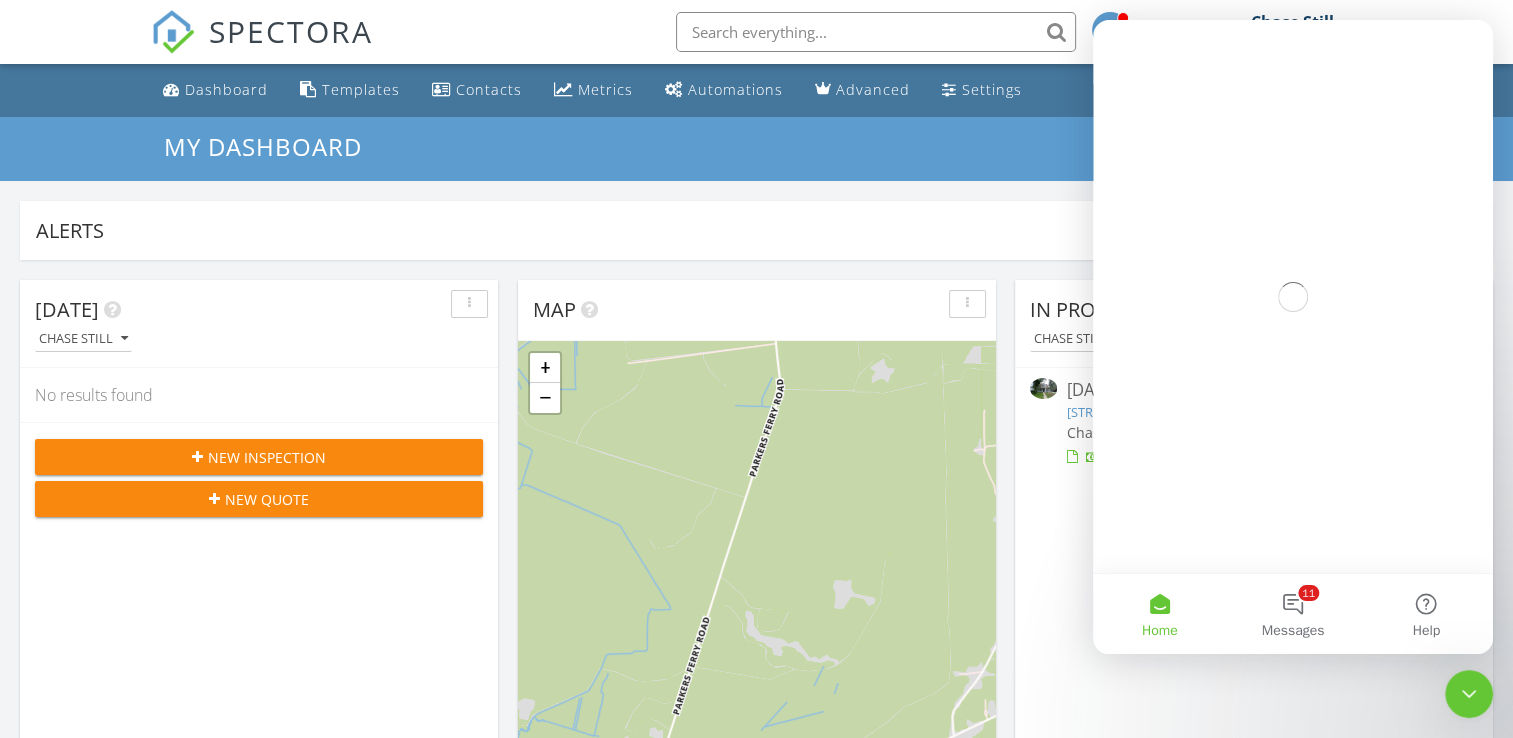 scroll, scrollTop: 0, scrollLeft: 0, axis: both 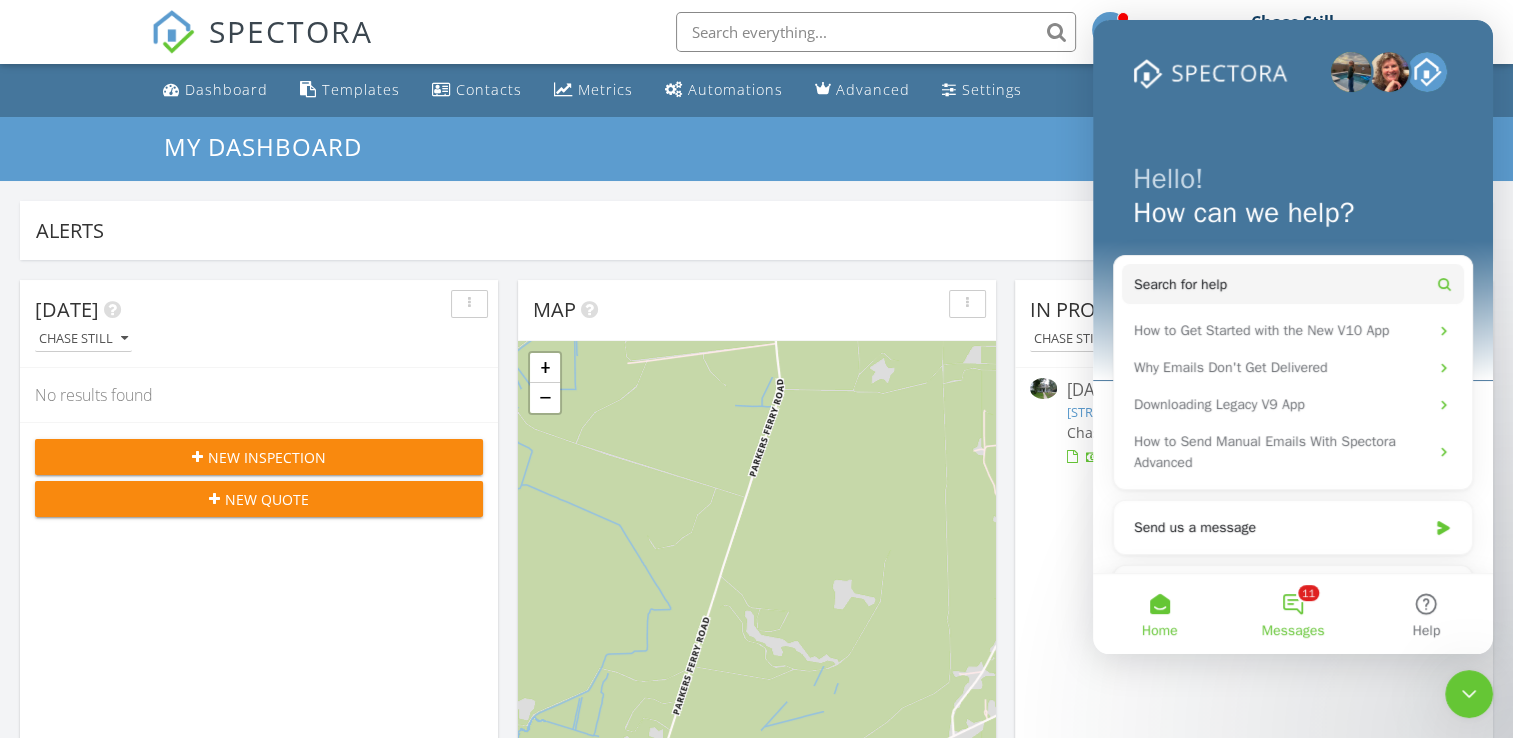 click on "11 Messages" at bounding box center (1292, 614) 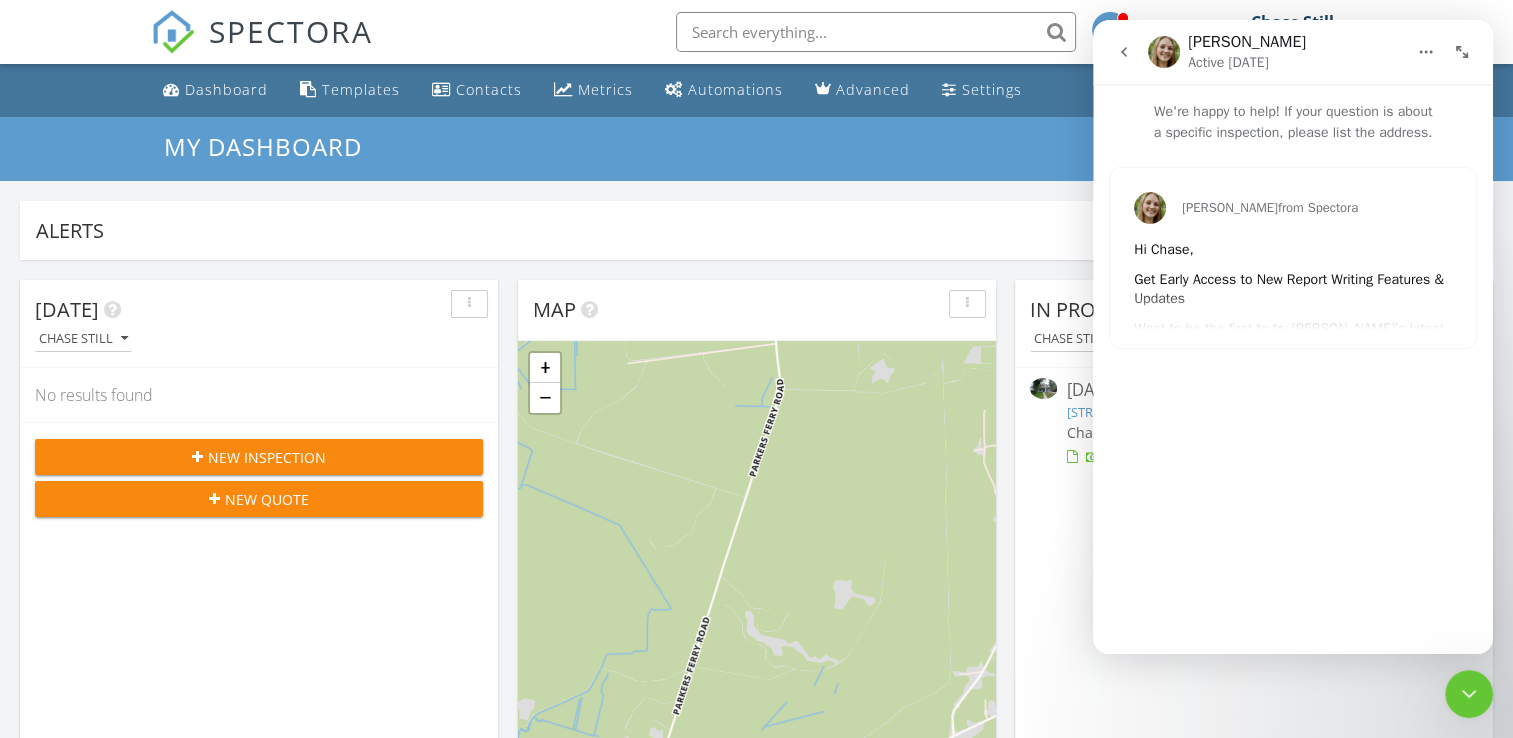 click on "Alerts" at bounding box center (742, 230) 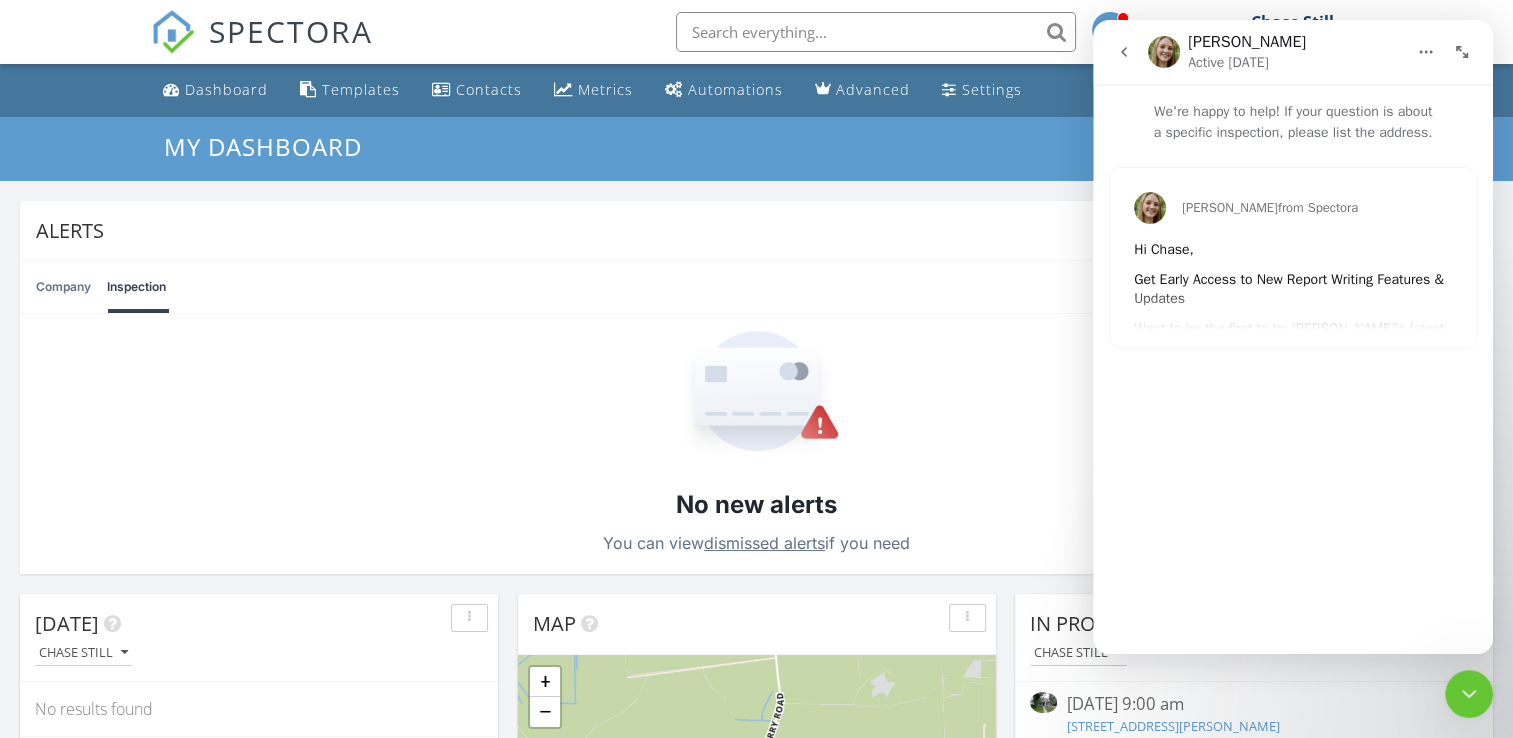 click 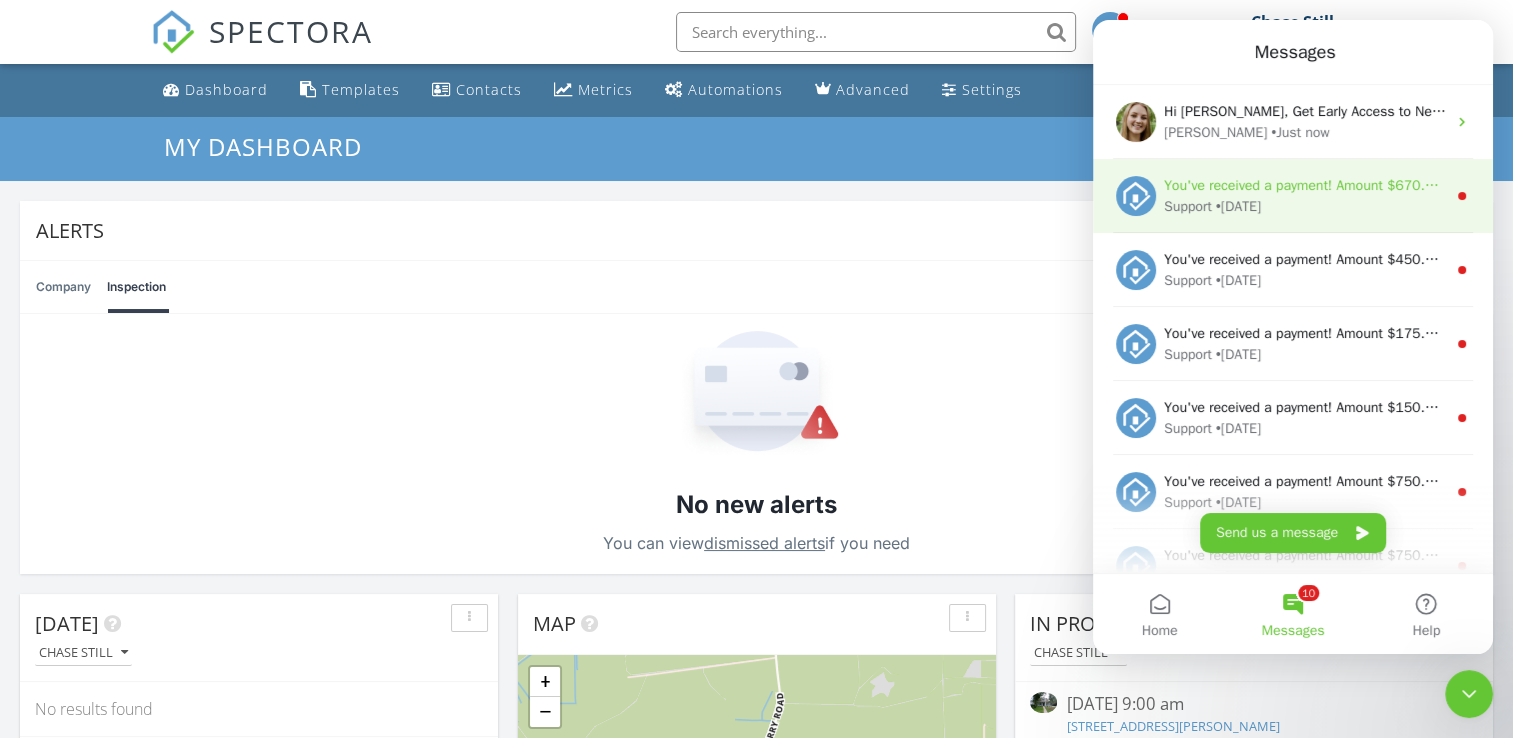 scroll, scrollTop: 54, scrollLeft: 0, axis: vertical 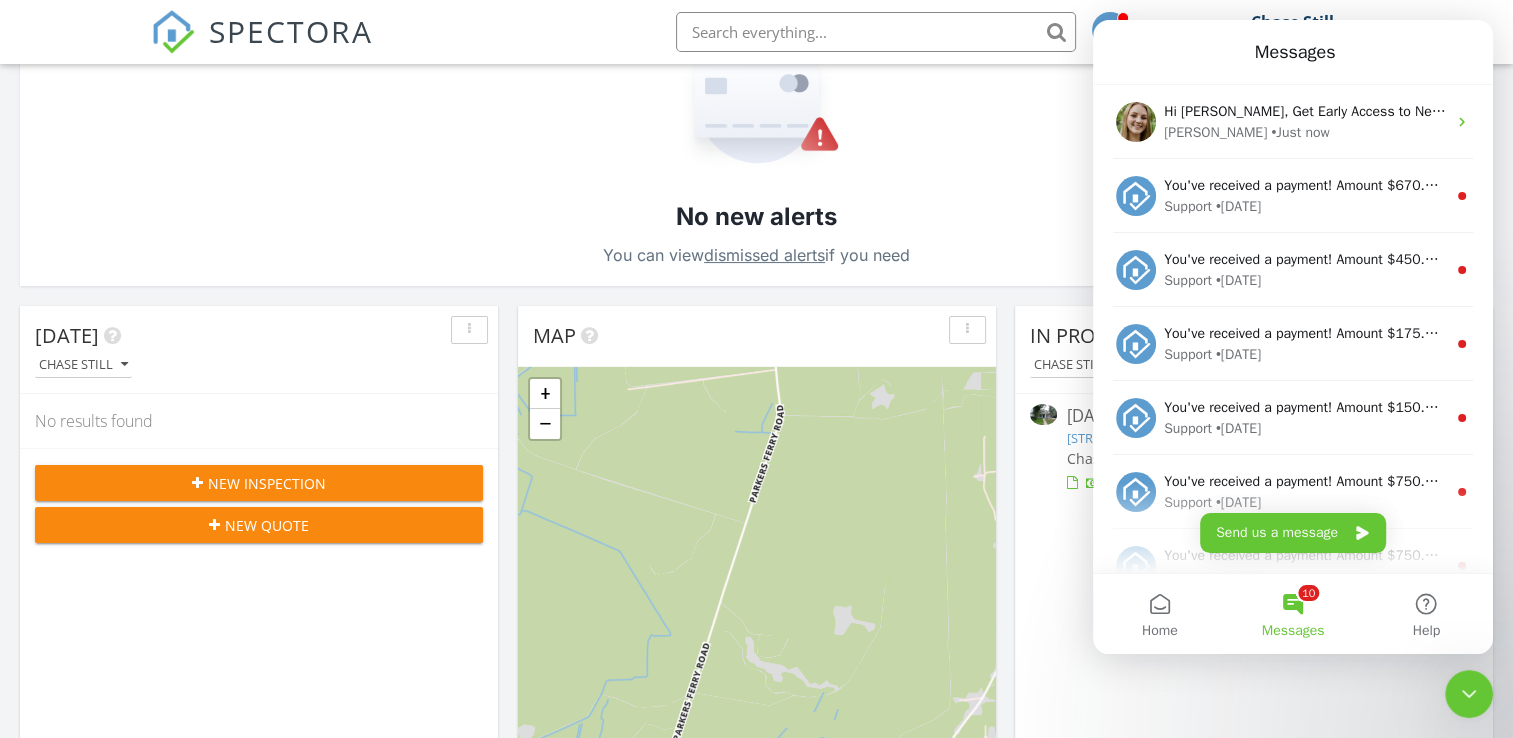 click at bounding box center [1469, 694] 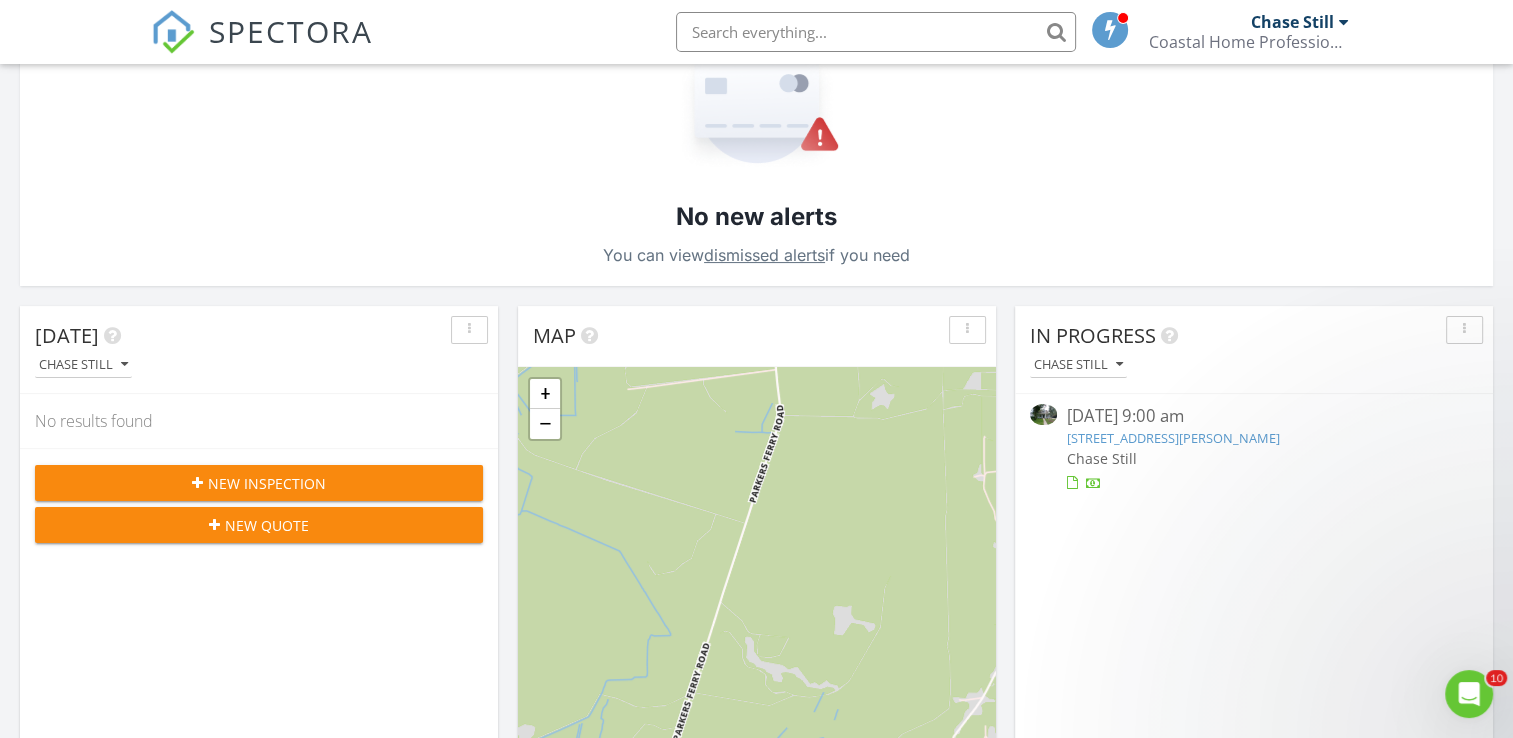 scroll, scrollTop: 0, scrollLeft: 0, axis: both 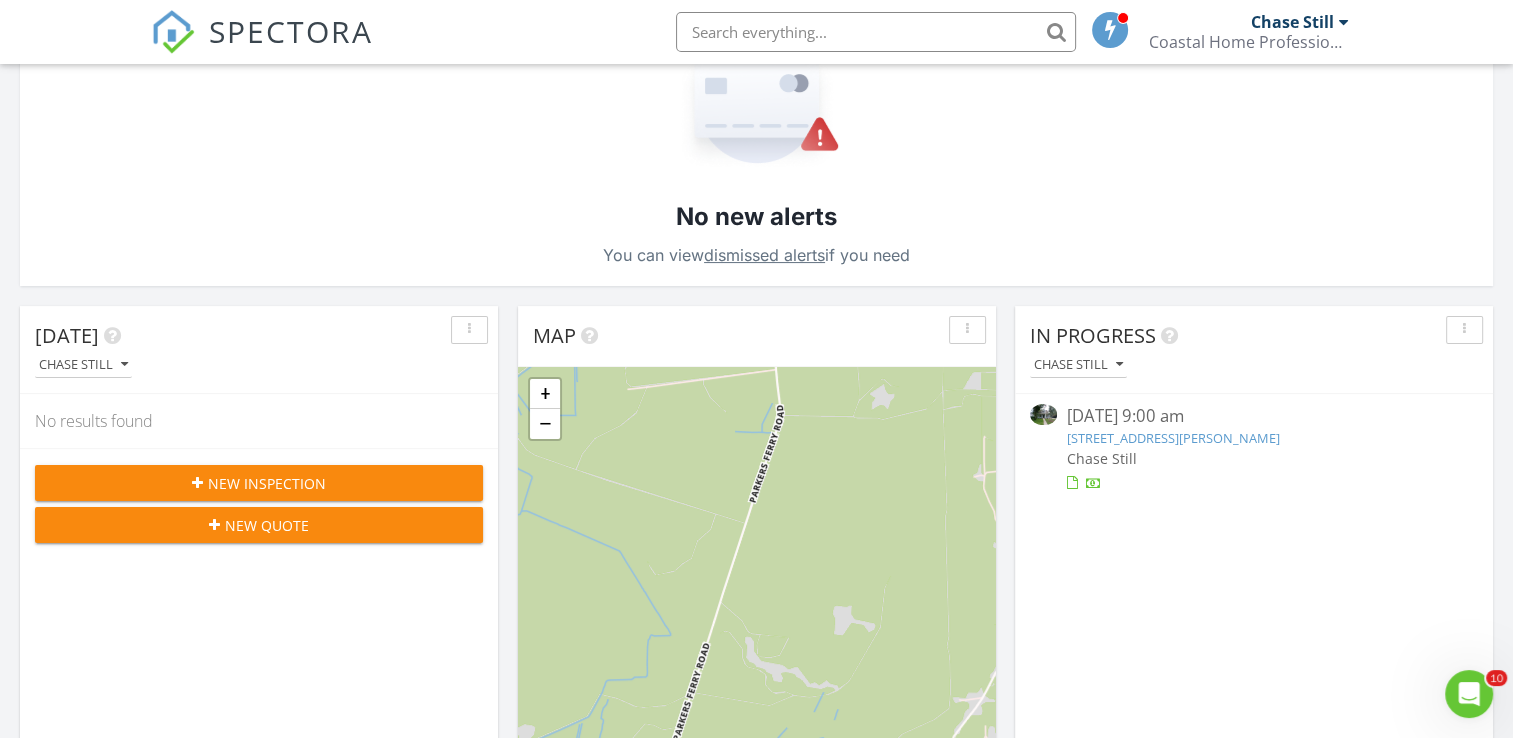 click on "4818 Holly Berry Ln, Summerville, SC 29485" at bounding box center (1173, 438) 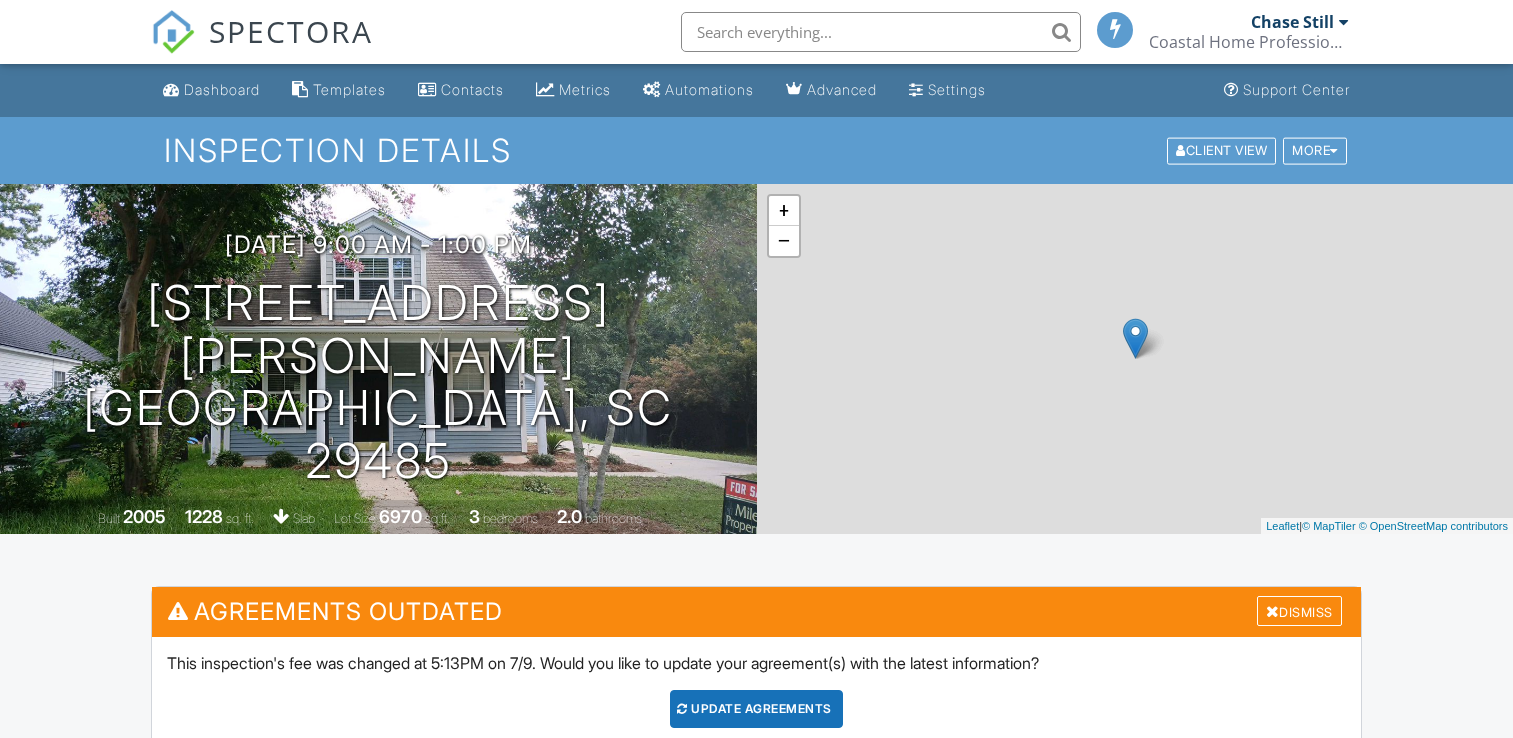 scroll, scrollTop: 0, scrollLeft: 0, axis: both 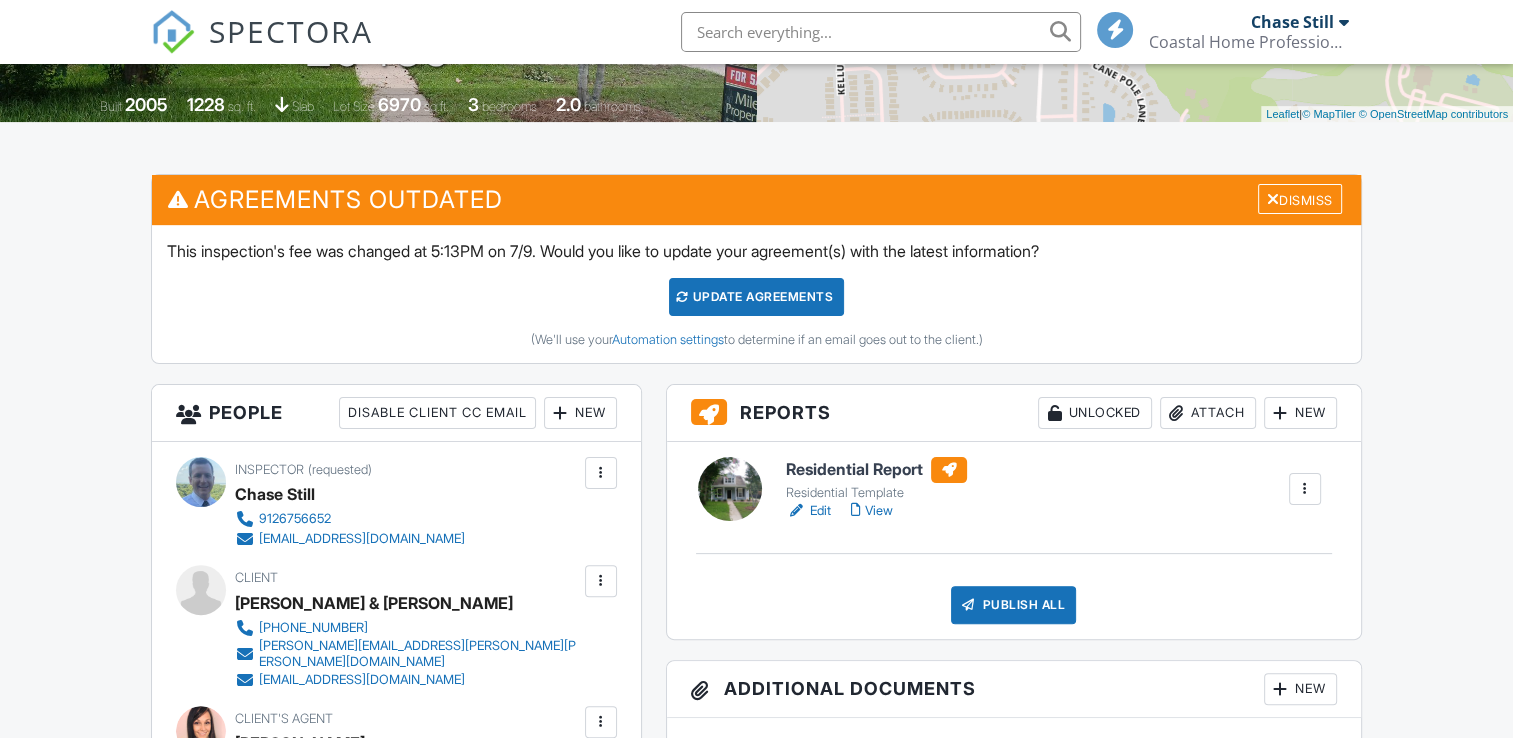 click on "View" at bounding box center (872, 511) 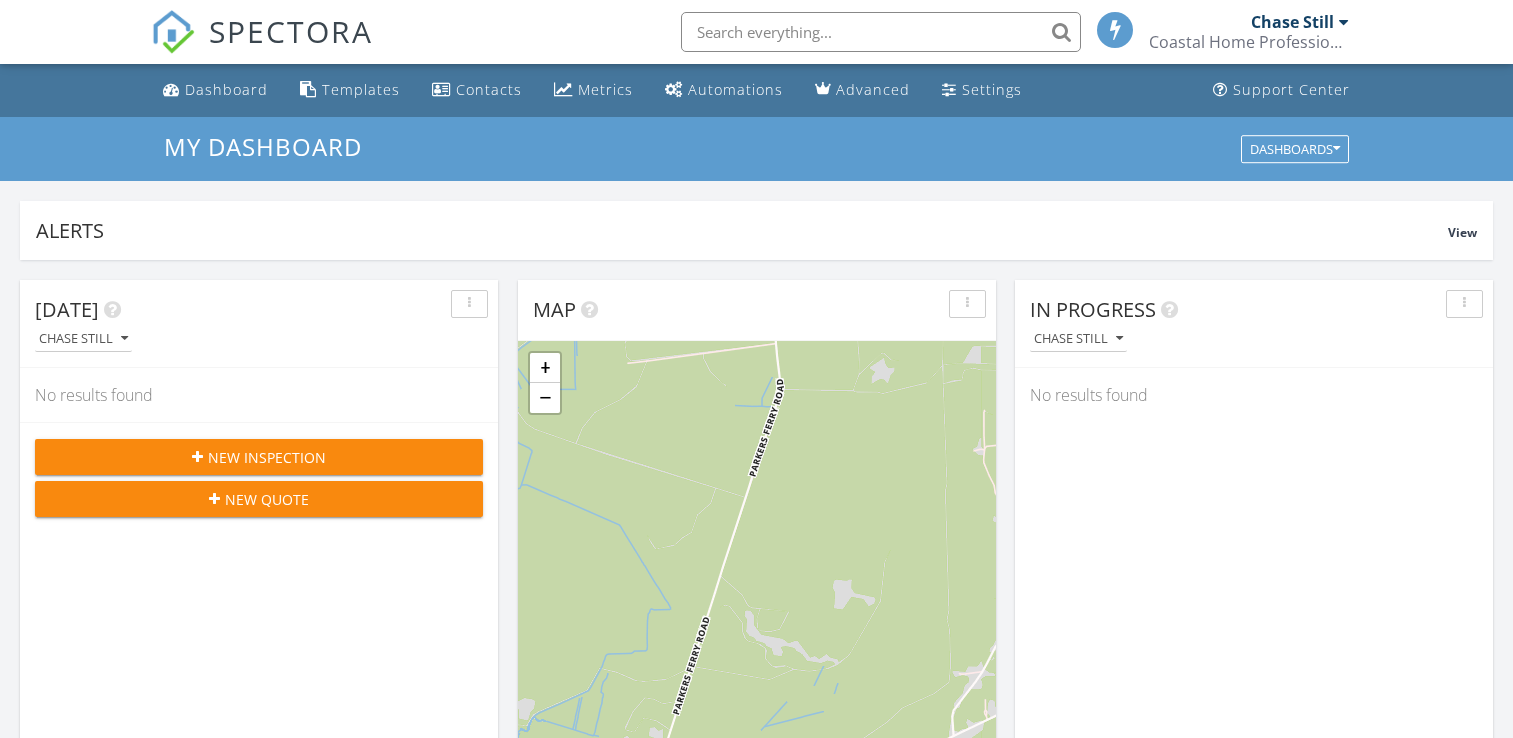 scroll, scrollTop: 0, scrollLeft: 0, axis: both 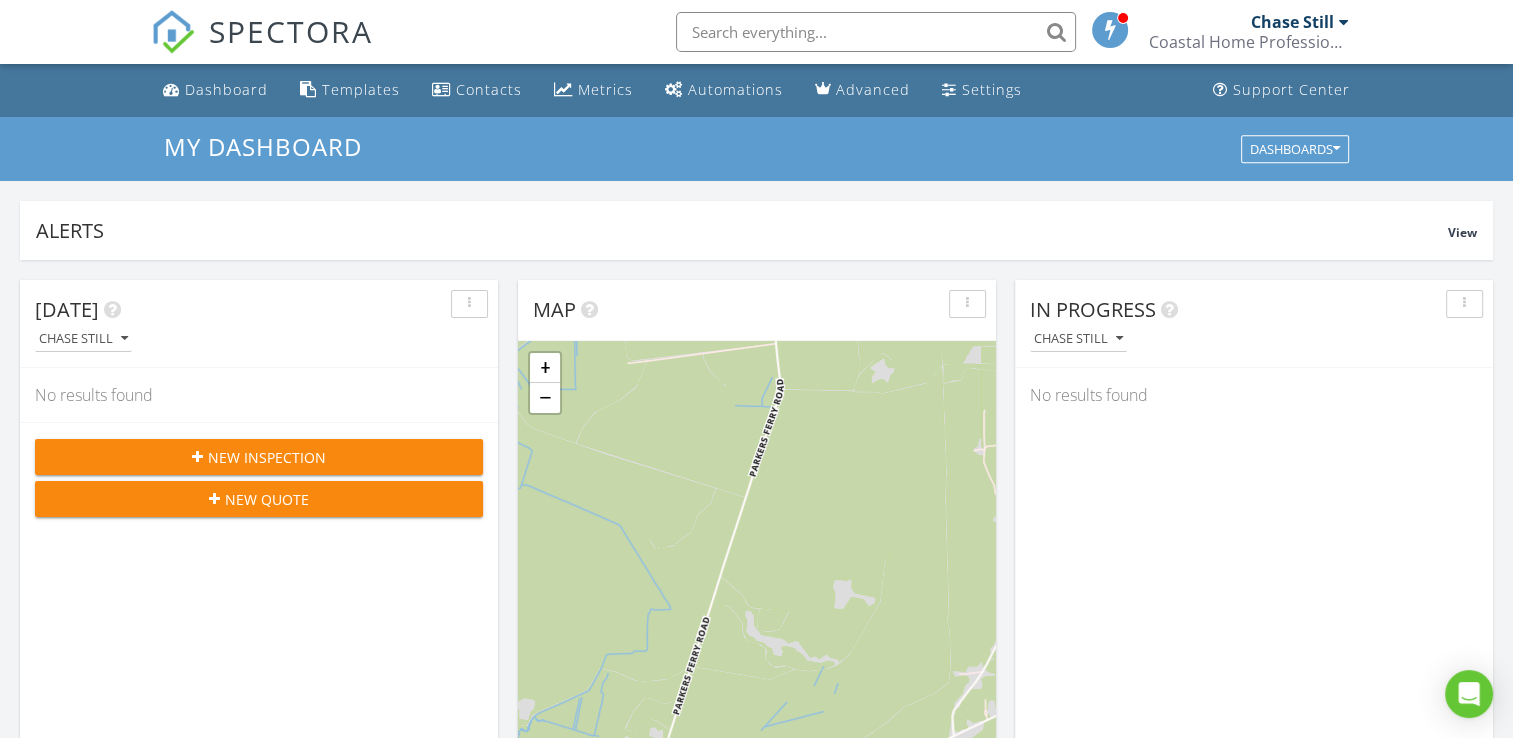 click on "New Inspection" at bounding box center (259, 457) 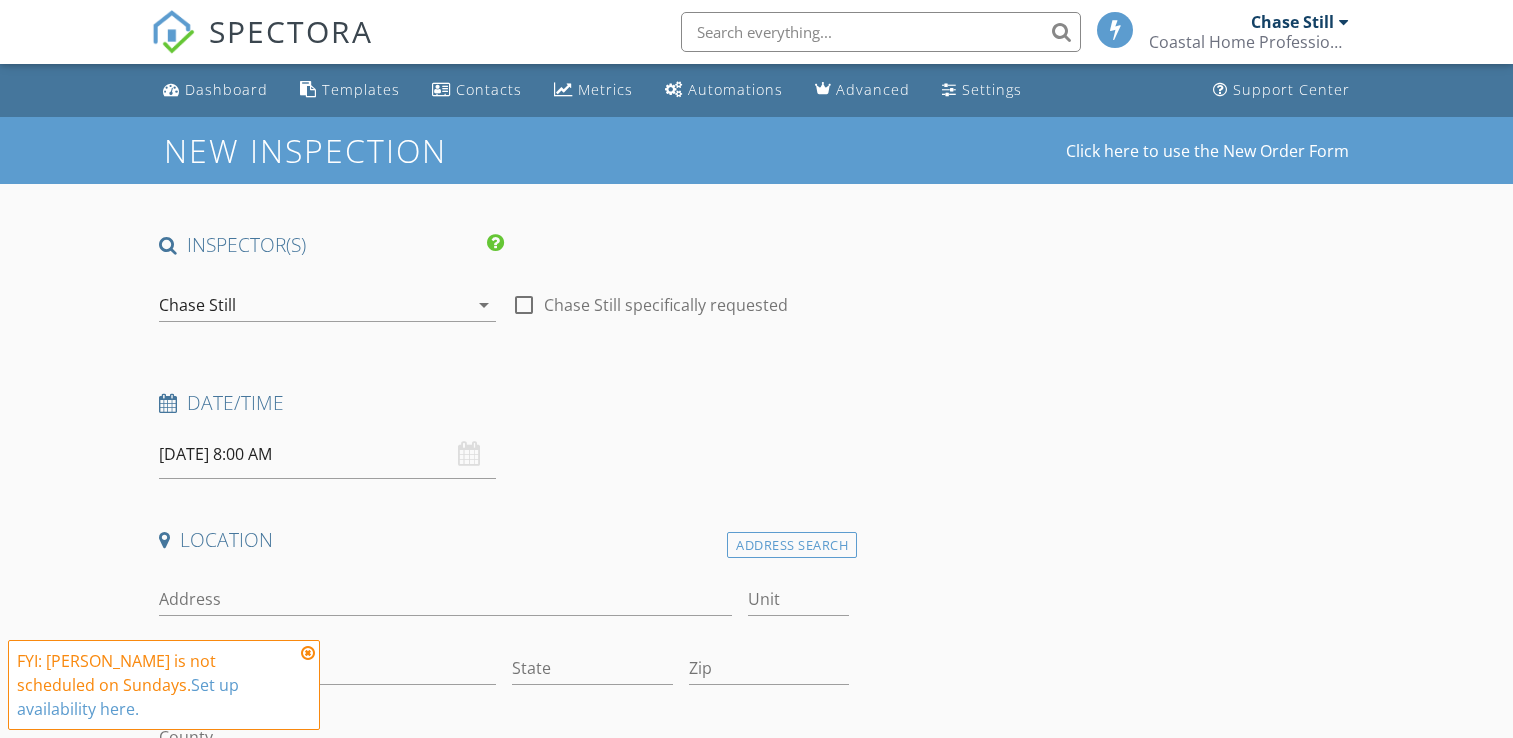 scroll, scrollTop: 0, scrollLeft: 0, axis: both 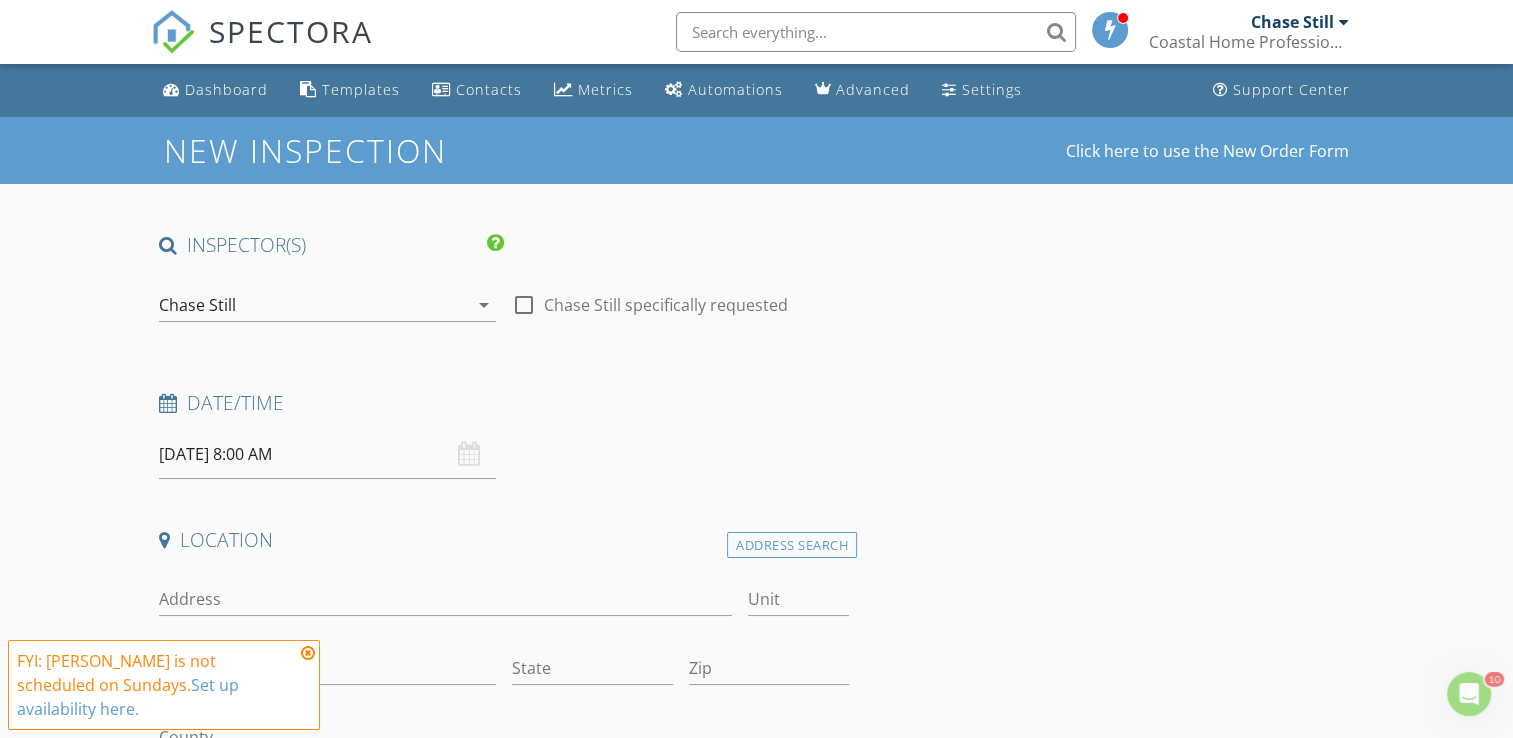 click at bounding box center (524, 305) 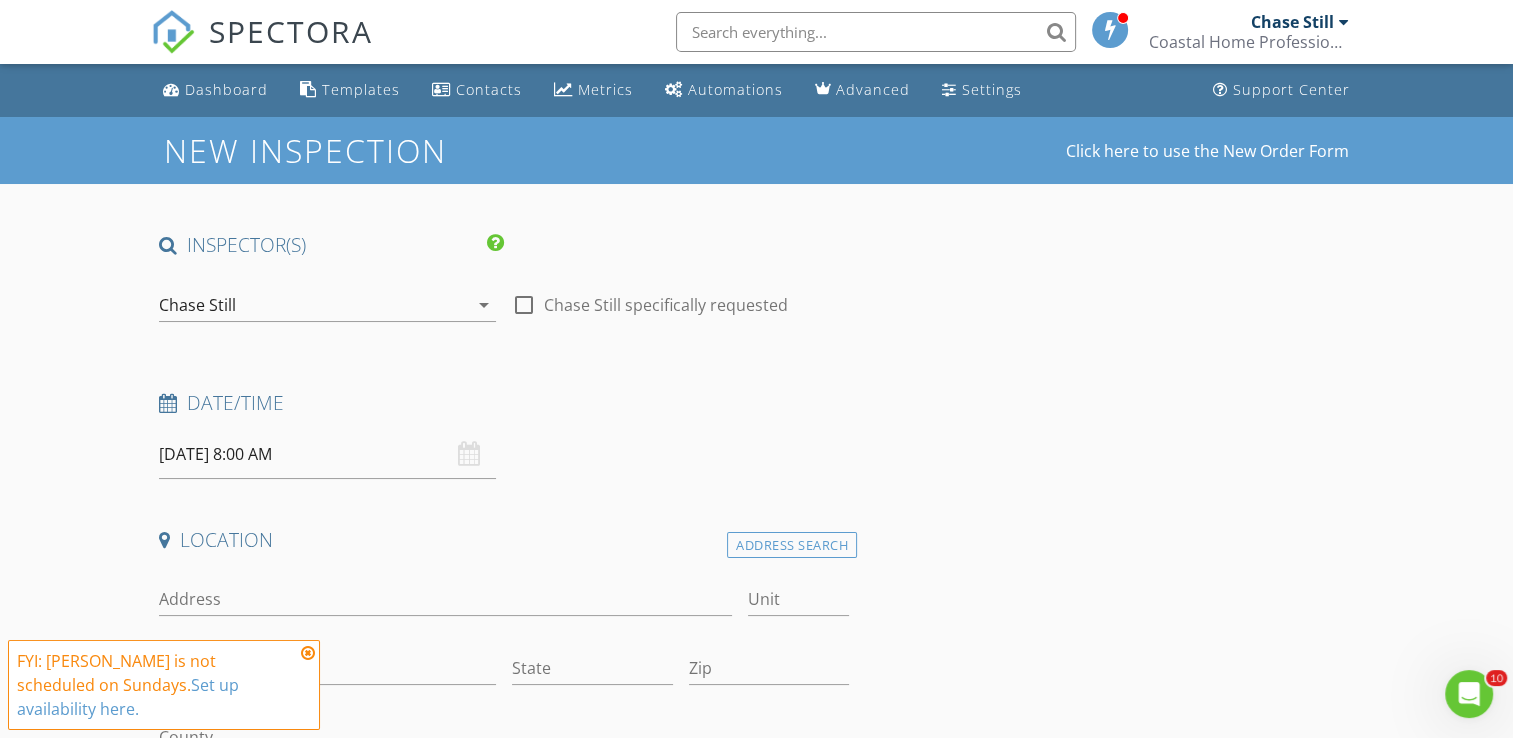checkbox on "true" 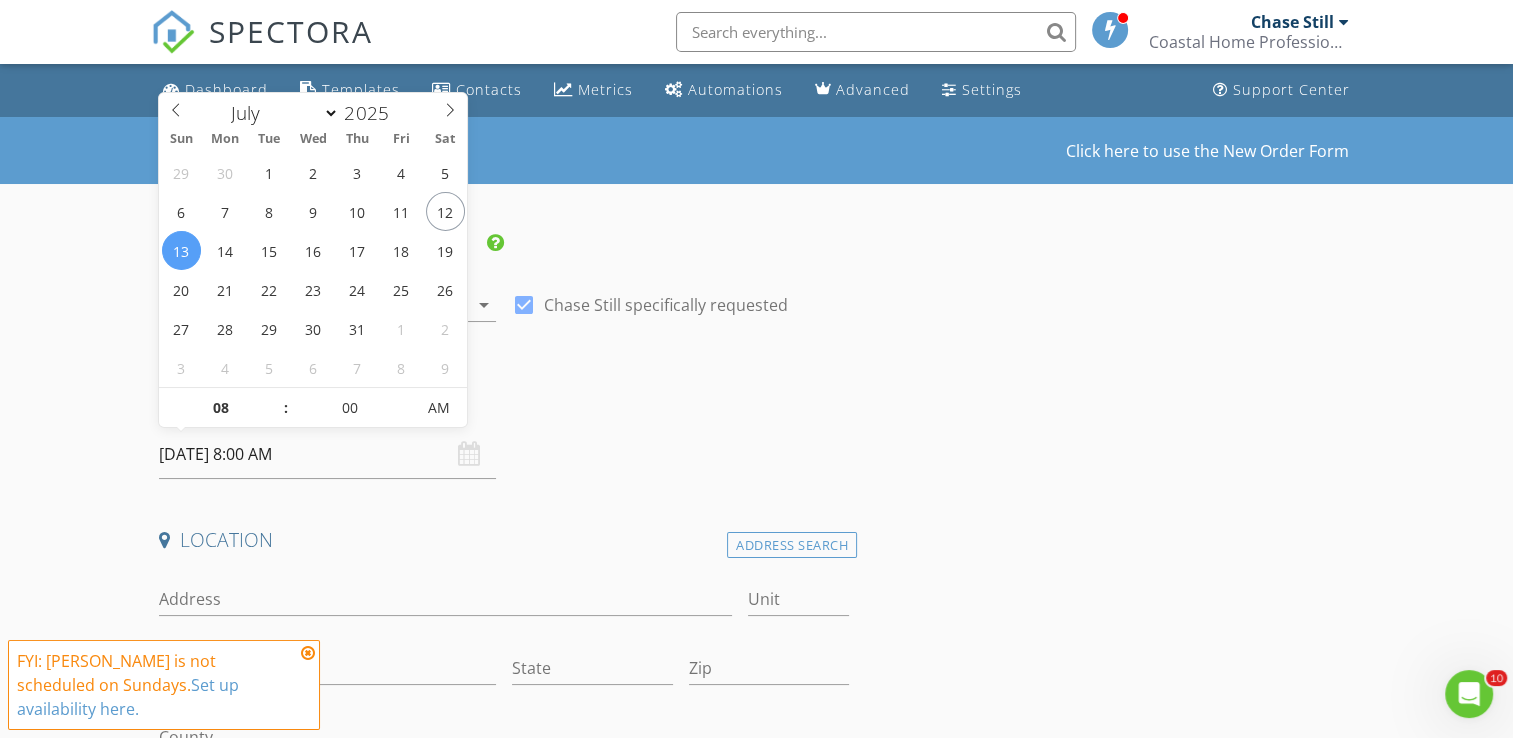 click on "07/13/2025 8:00 AM" at bounding box center [327, 454] 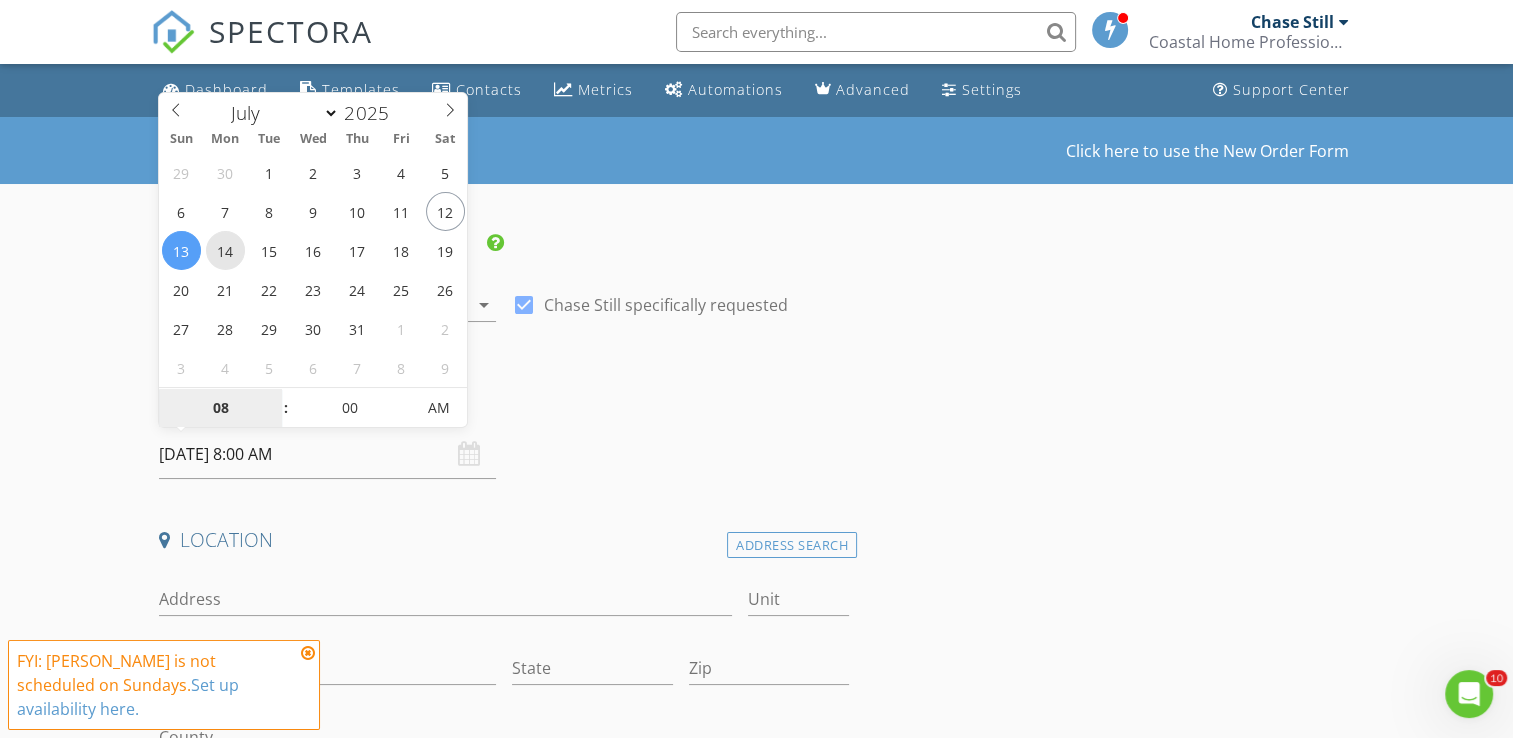 type on "07/14/2025 8:00 AM" 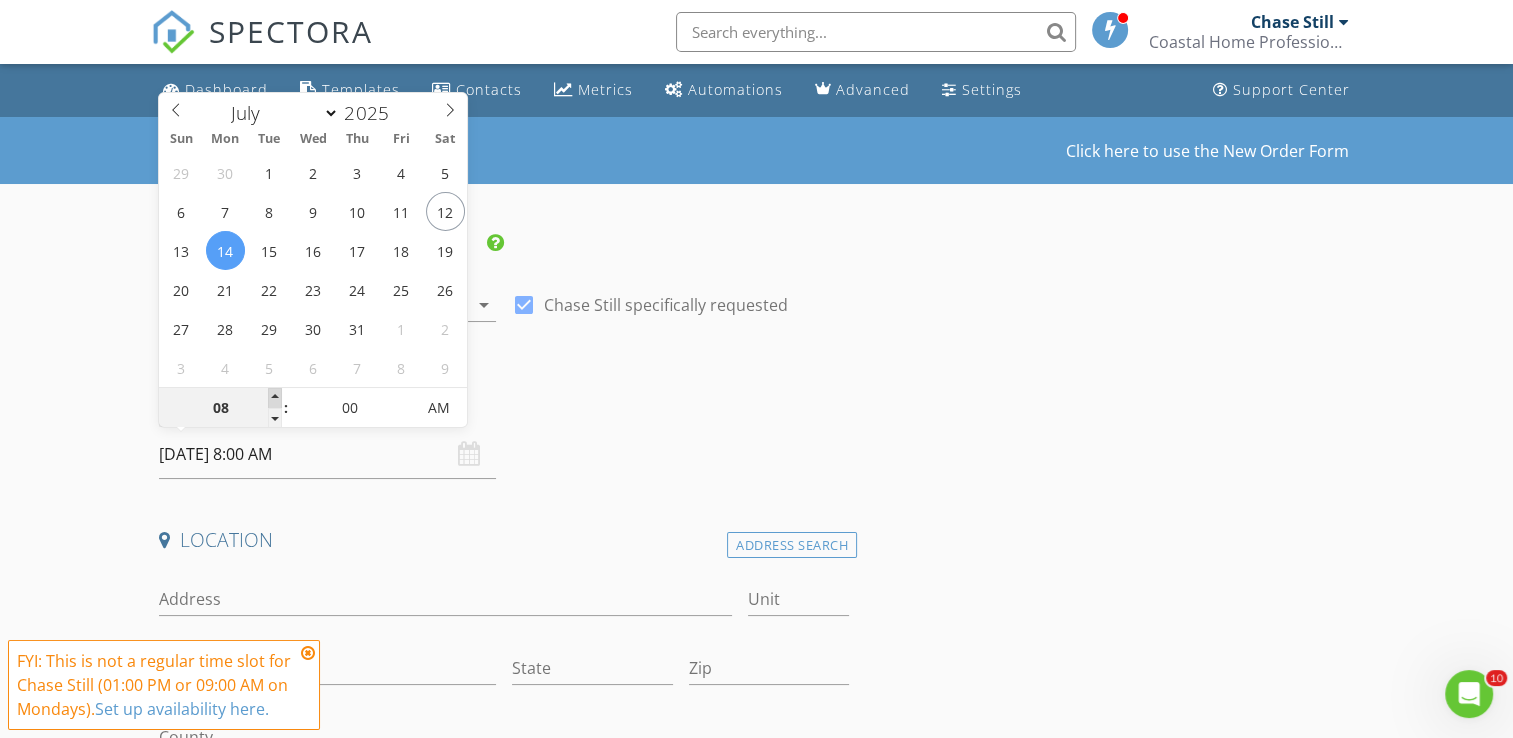 type on "09" 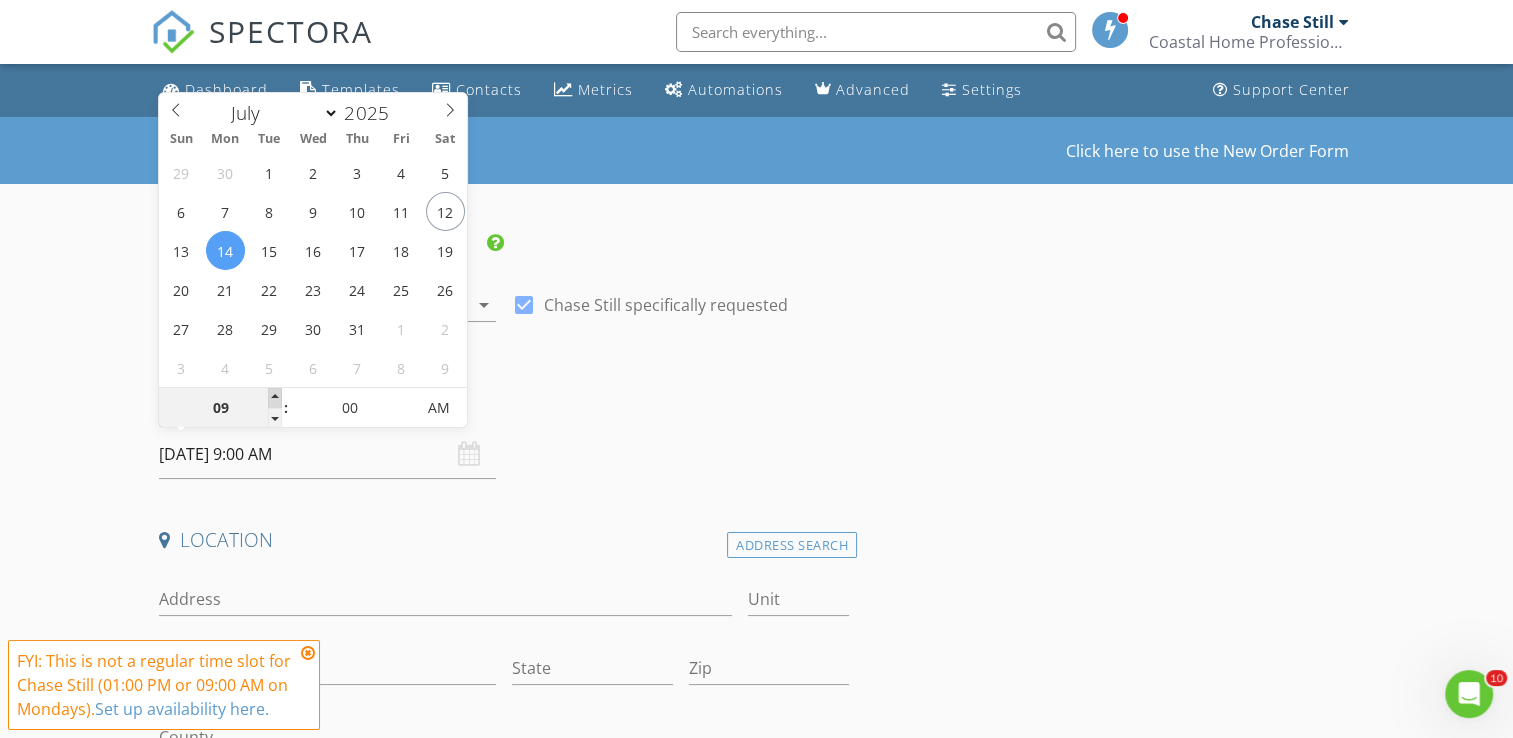 click at bounding box center [275, 398] 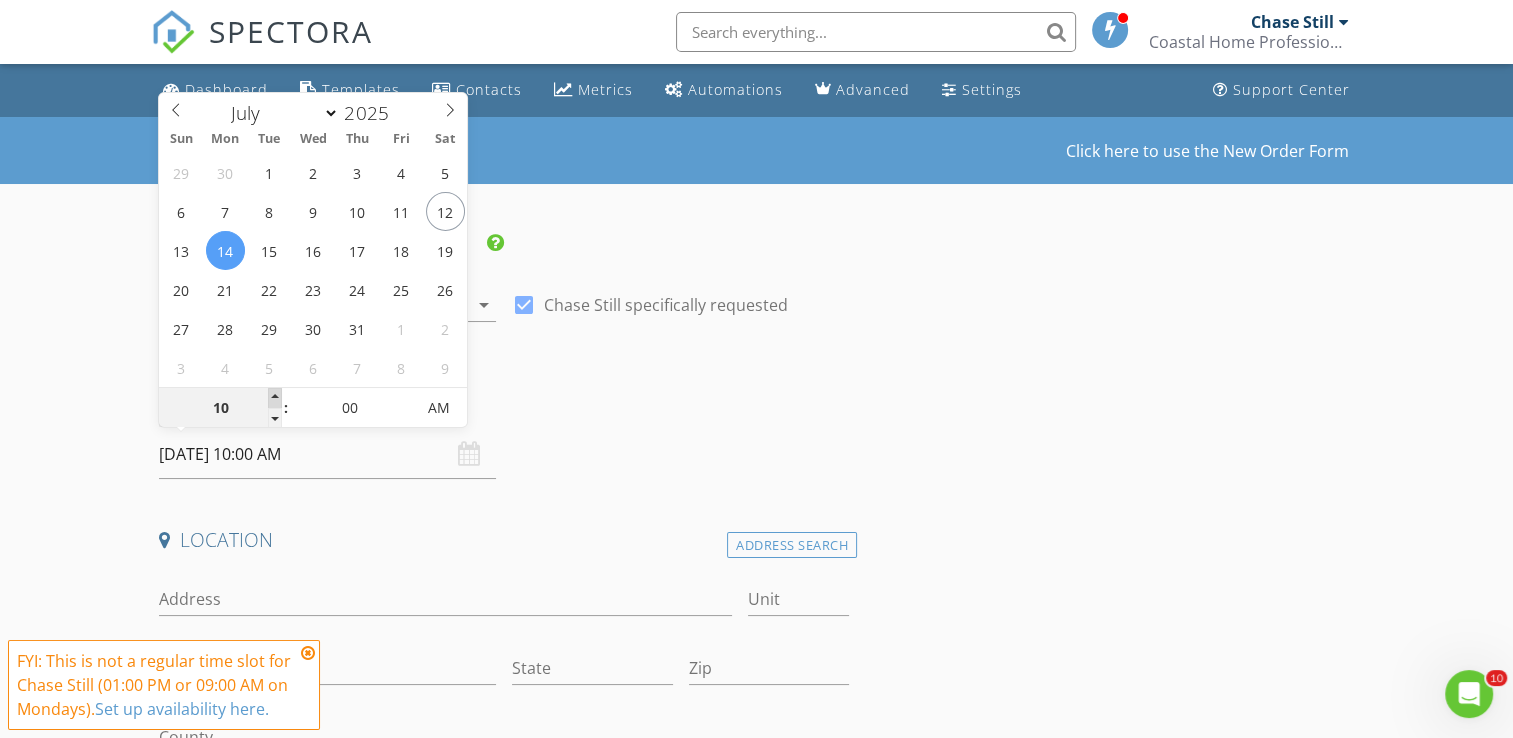 click at bounding box center [275, 398] 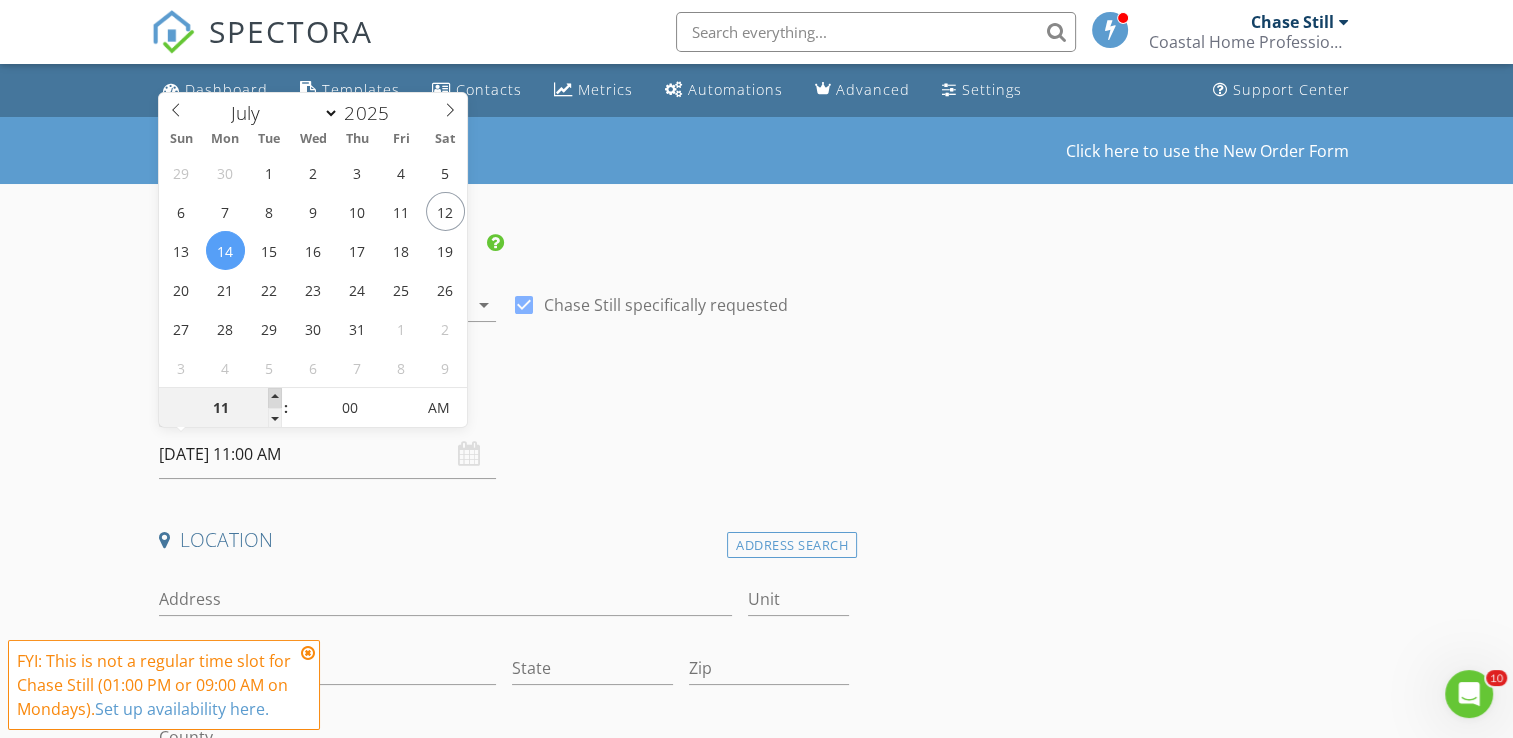 click at bounding box center (275, 398) 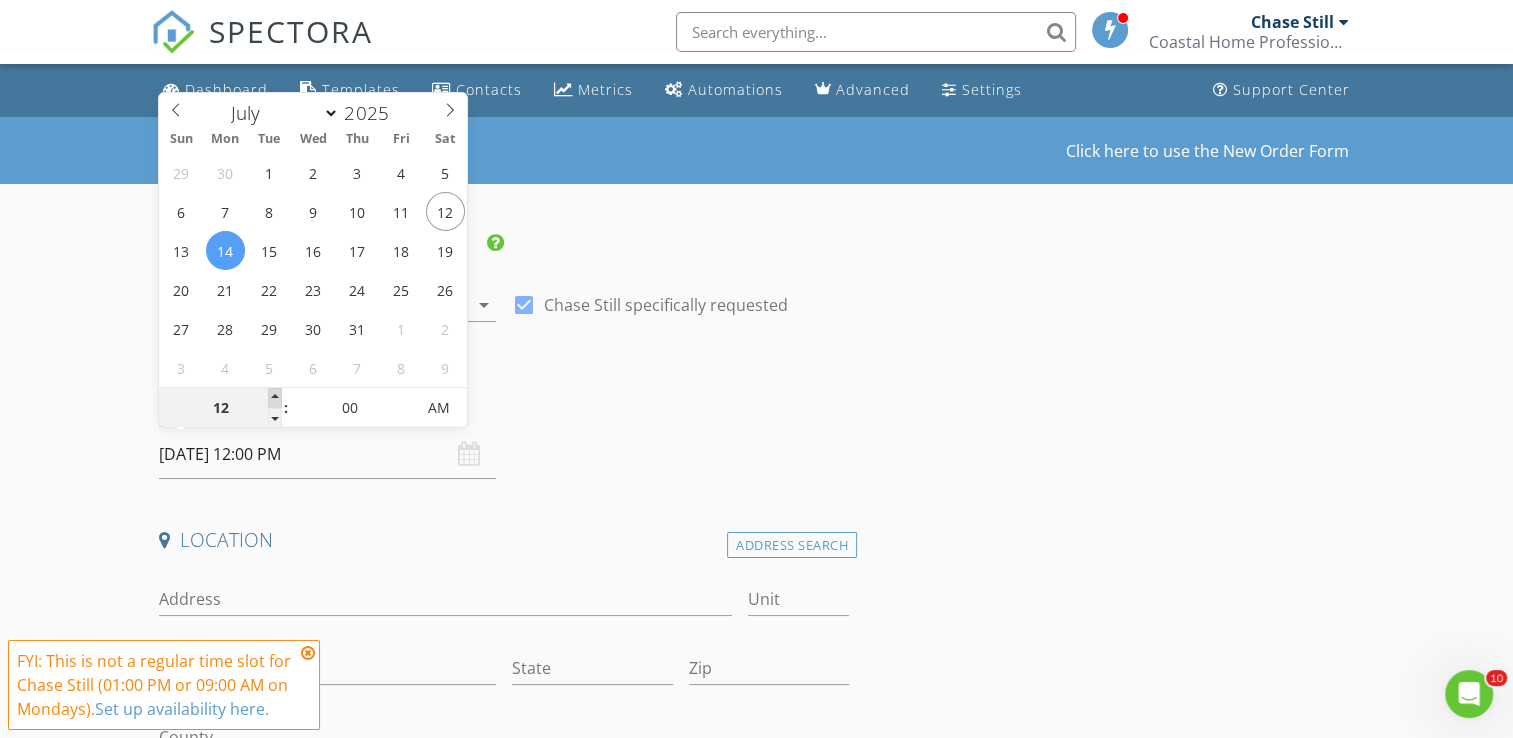 click at bounding box center (275, 398) 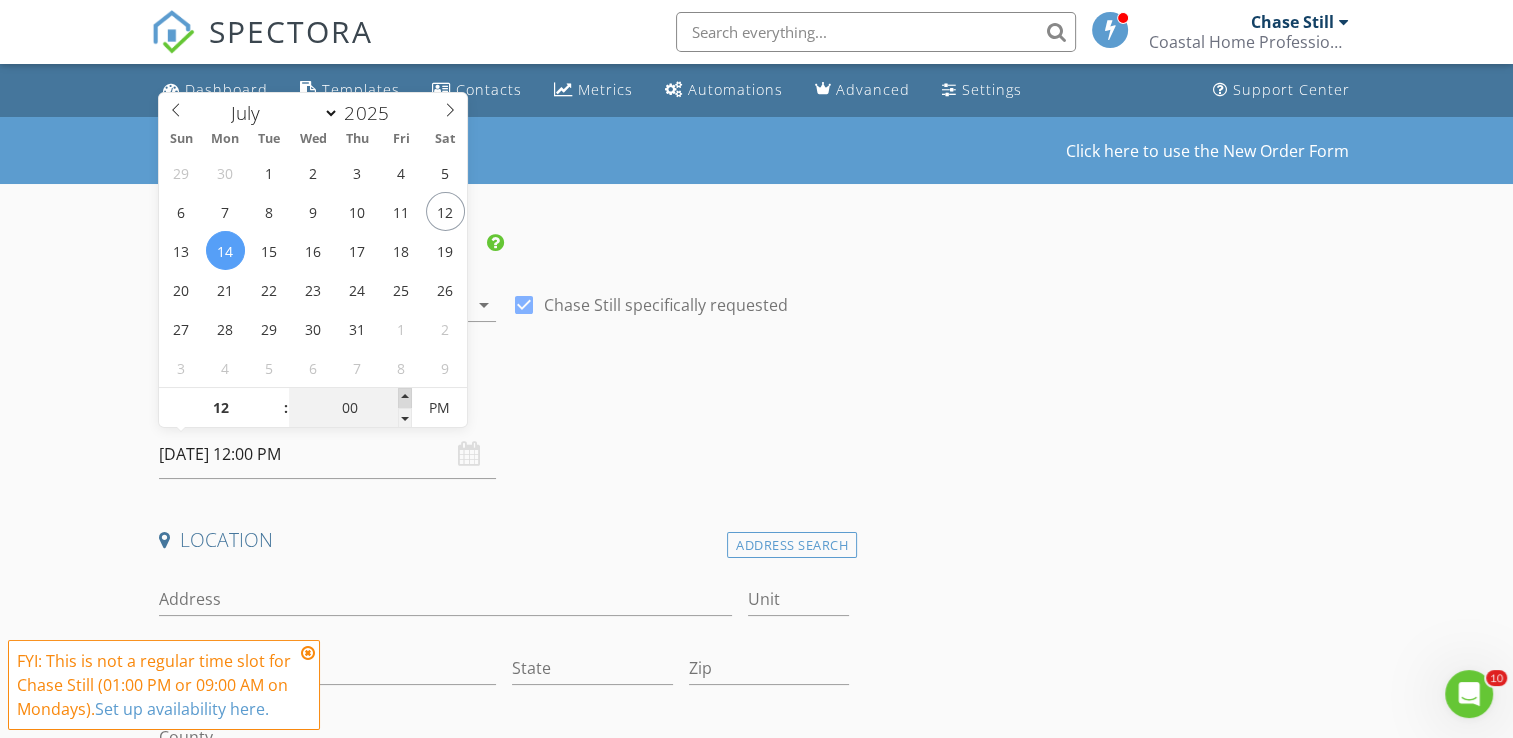 type on "05" 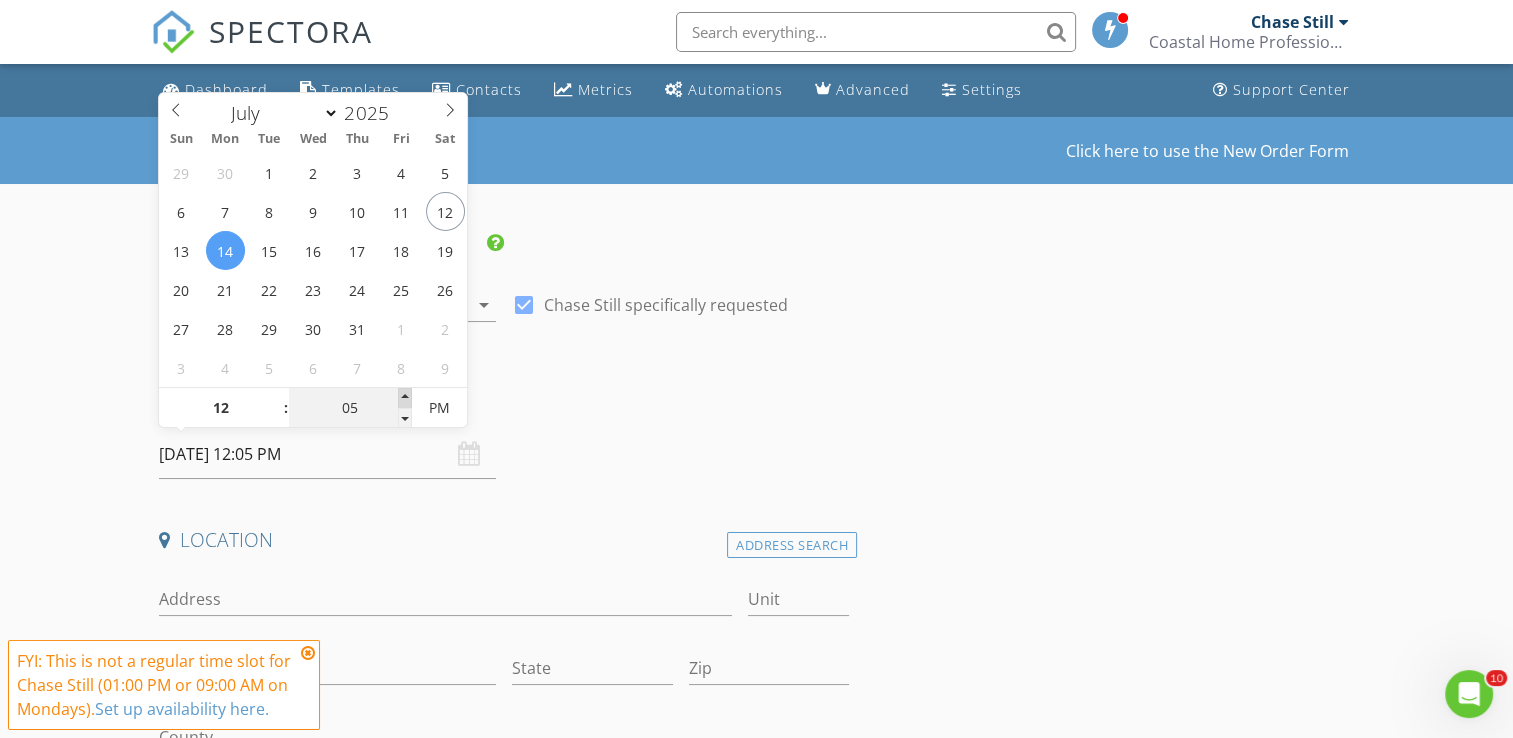 click at bounding box center [405, 398] 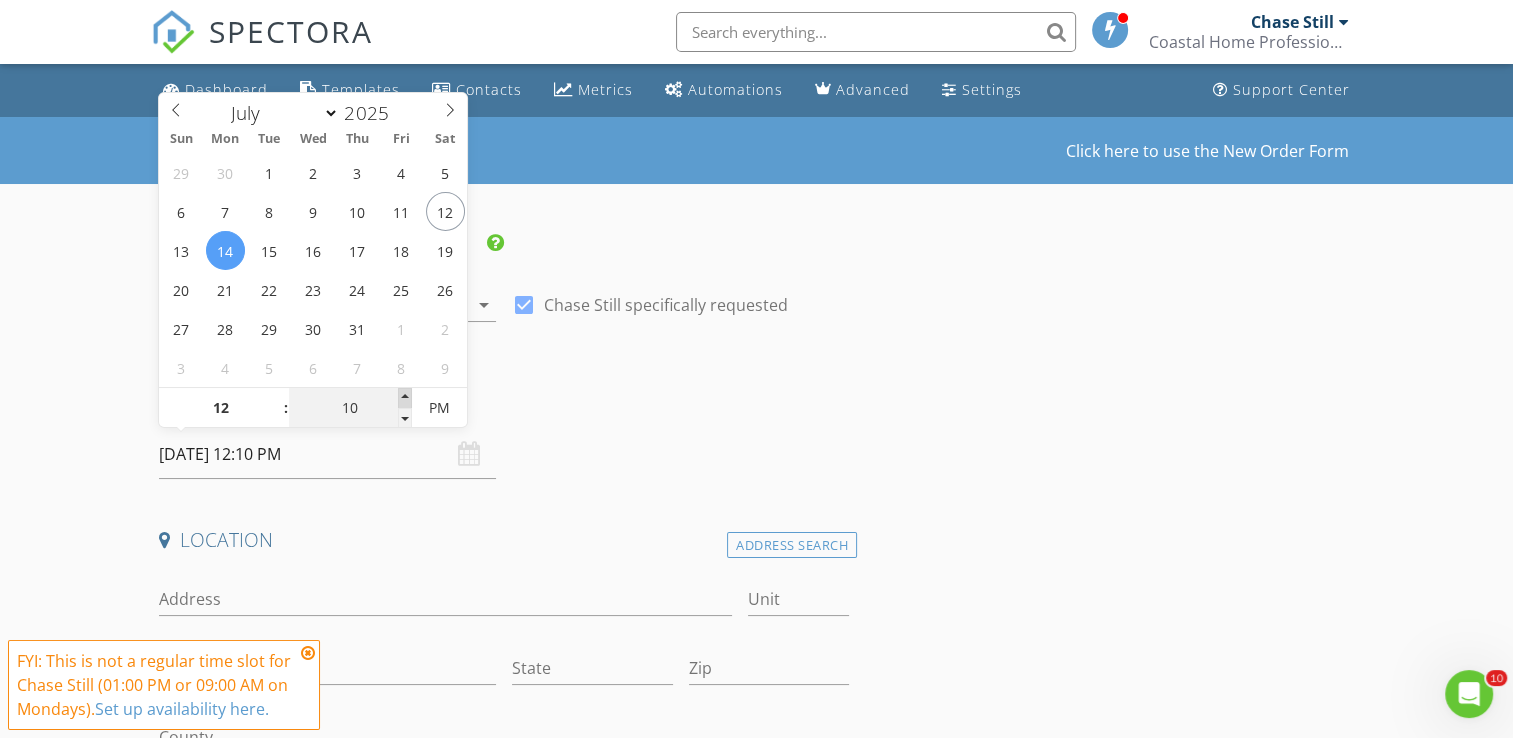 click at bounding box center (405, 398) 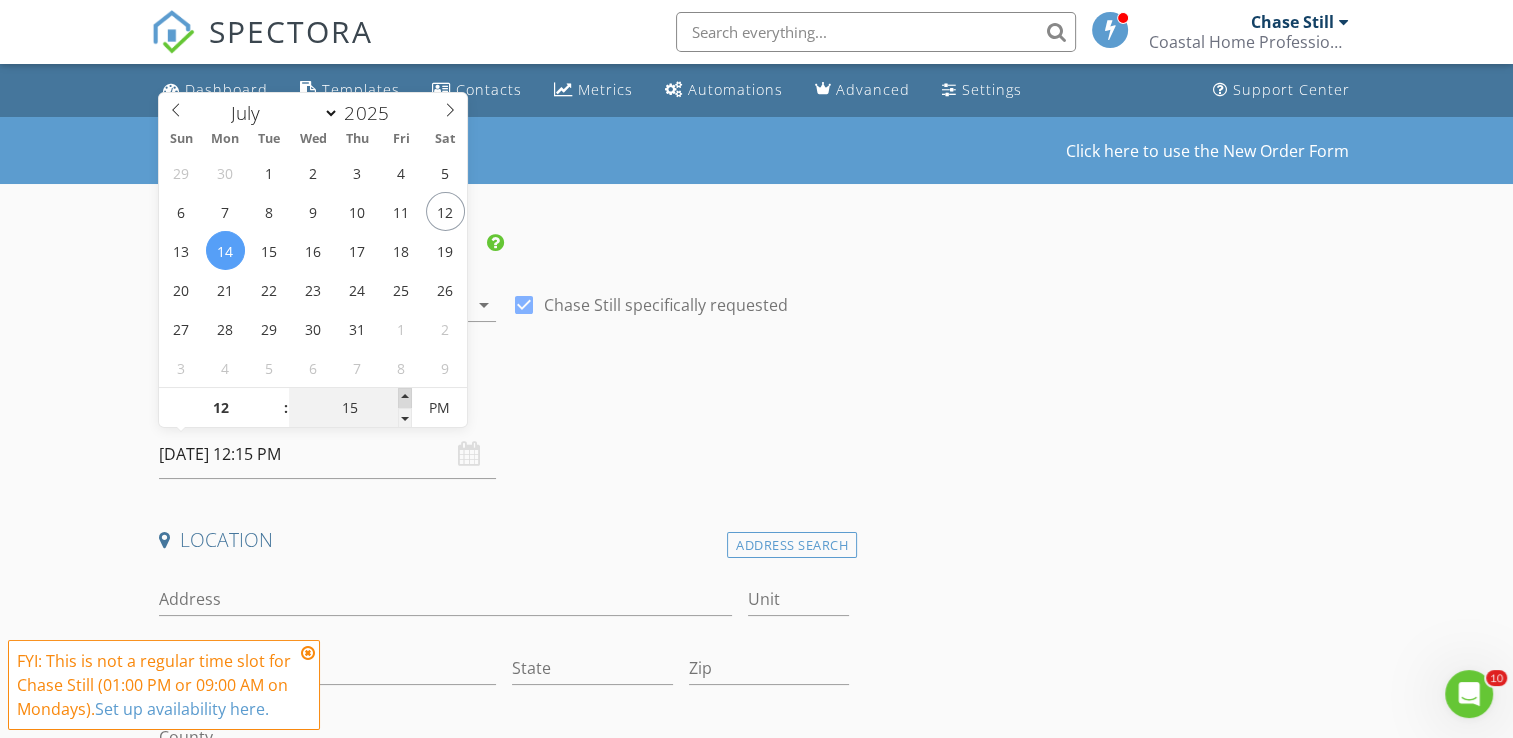 click at bounding box center [405, 398] 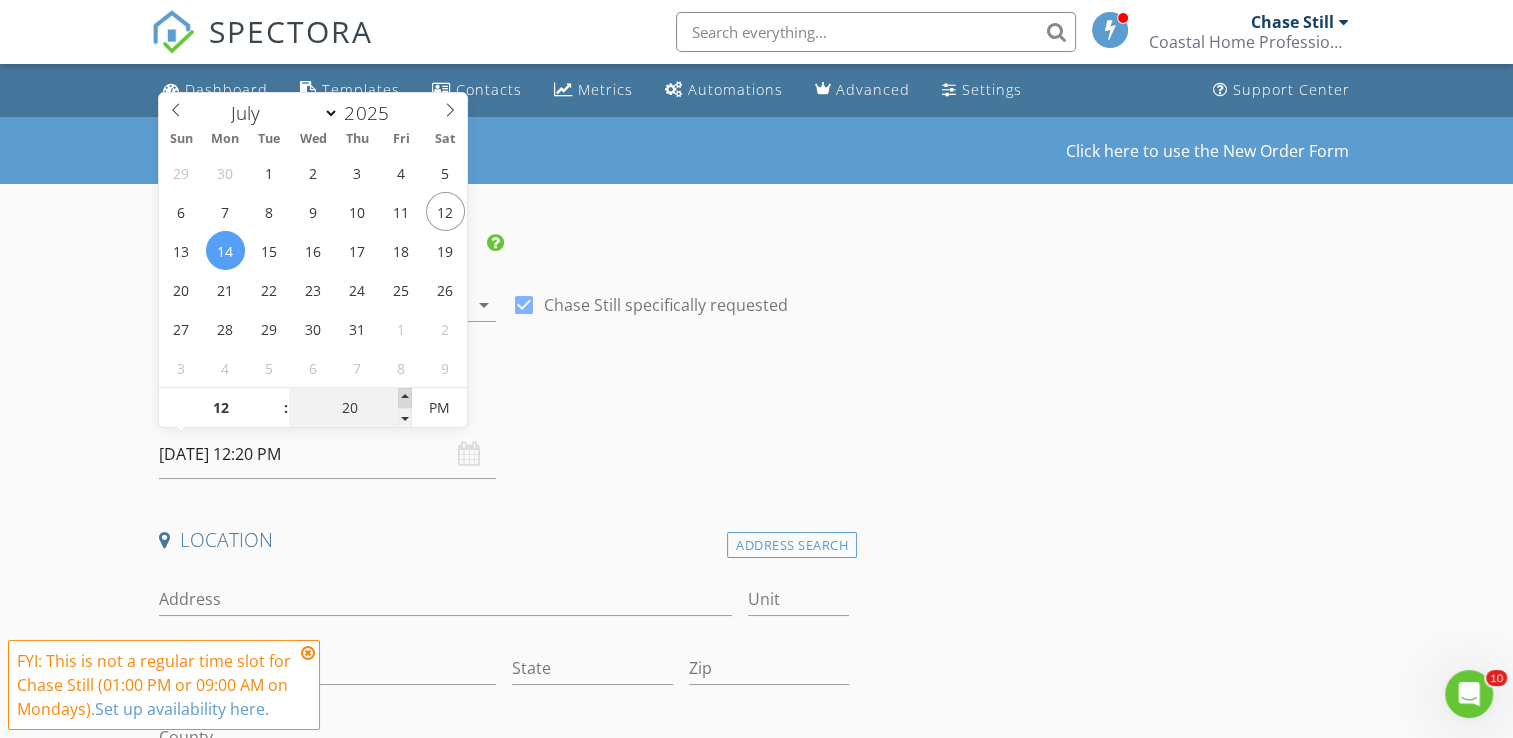 click at bounding box center [405, 398] 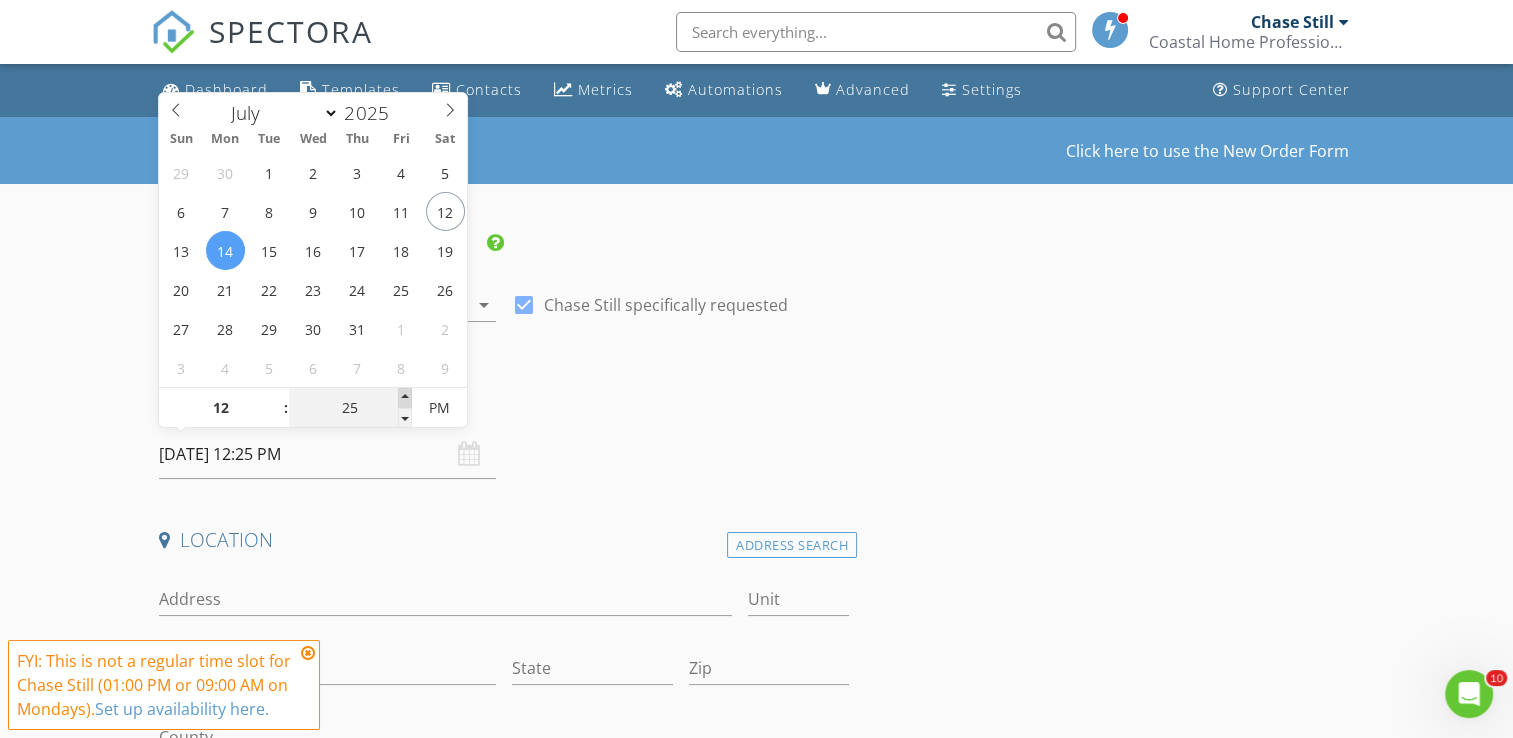 click at bounding box center [405, 398] 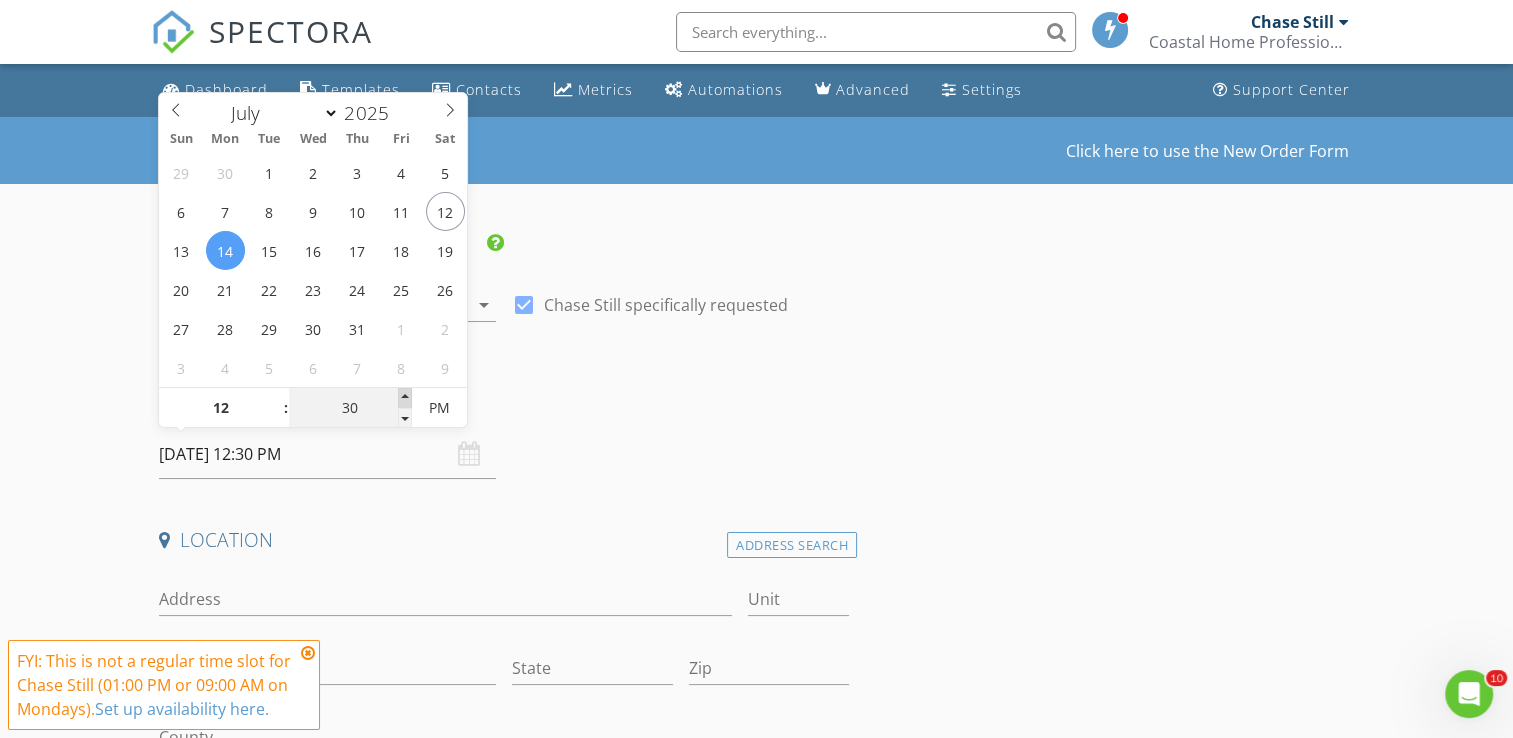 click at bounding box center (405, 398) 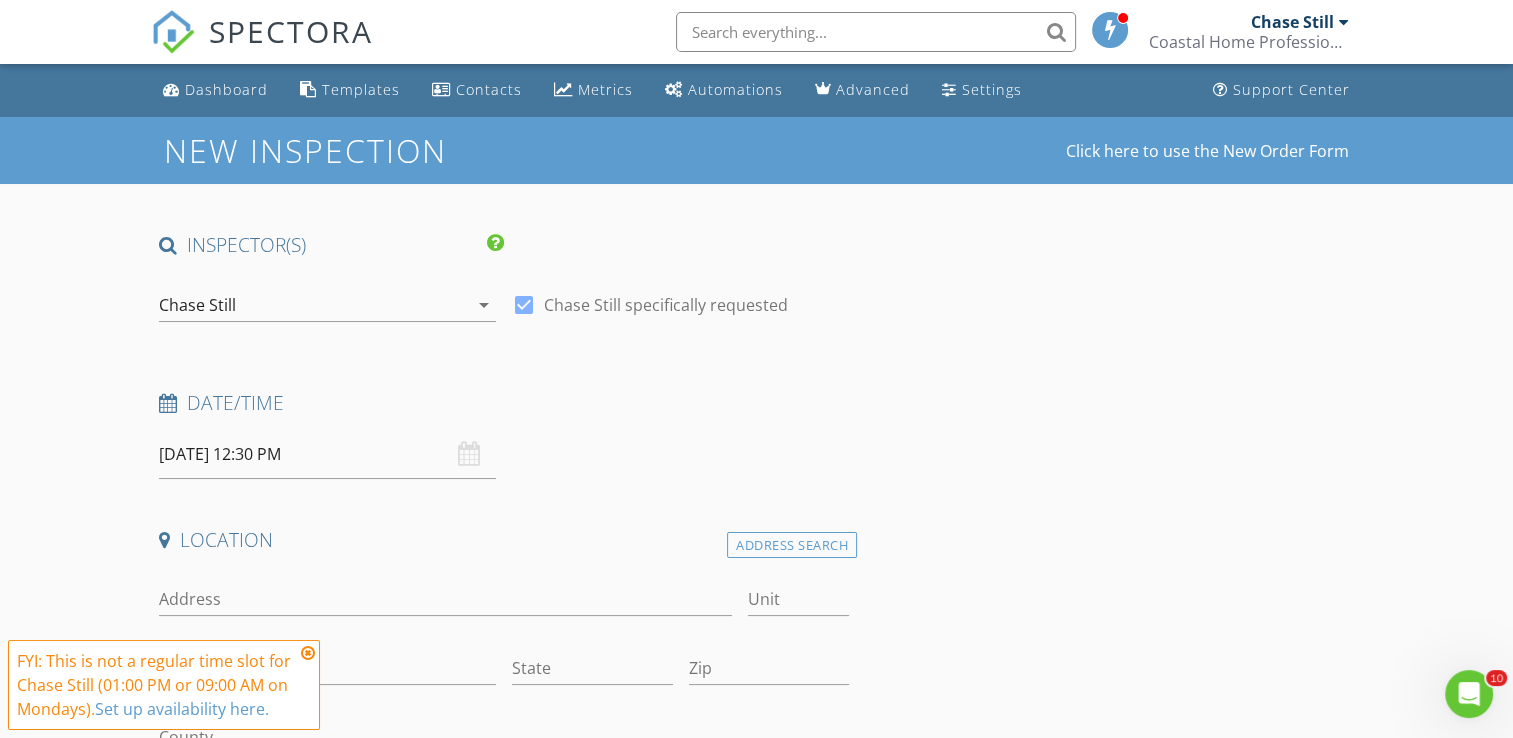 click on "INSPECTOR(S)
check_box   Chase Still   PRIMARY   Chase Still arrow_drop_down   check_box Chase Still specifically requested
Date/Time
07/14/2025 12:30 PM
Location
Address Search       Address   Unit   City   State   Zip   County     Square Feet   Year Built   Foundation arrow_drop_down
client
check_box Enable Client CC email for this inspection   Client Search     check_box_outline_blank Client is a Company/Organization     First Name   Last Name   Email   CC Email   Phone           Notes   Private Notes
ADD ADDITIONAL client
SERVICES
check_box_outline_blank   Residential Inspection   check_box_outline_blank   Pre Drywall Inspection   Pre Drywall inspection check_box_outline_blank   CL100   SC Wood Infestation Report  check_box_outline_blank   Pool Inspection   check_box_outline_blank" at bounding box center (504, 1721) 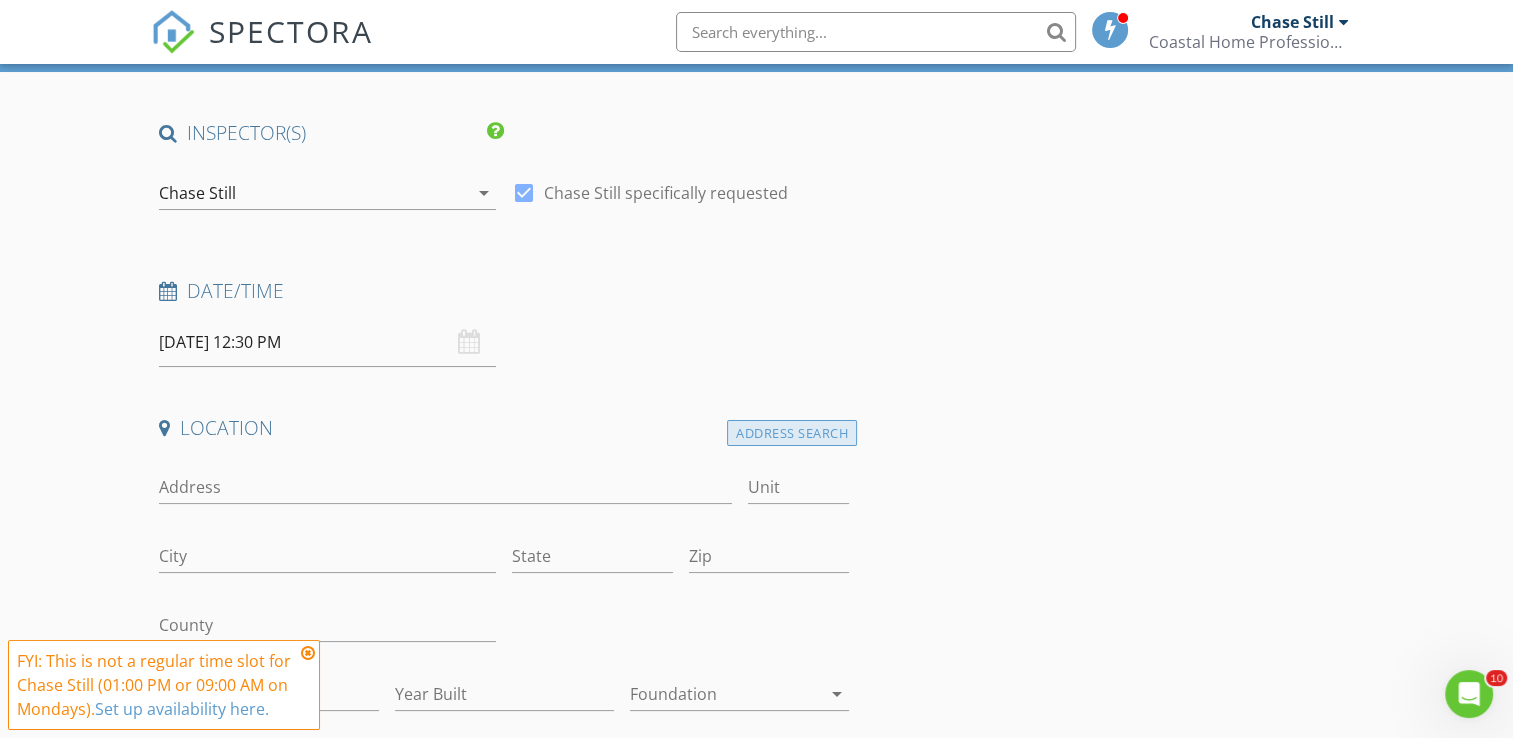 click on "Address Search" at bounding box center (792, 433) 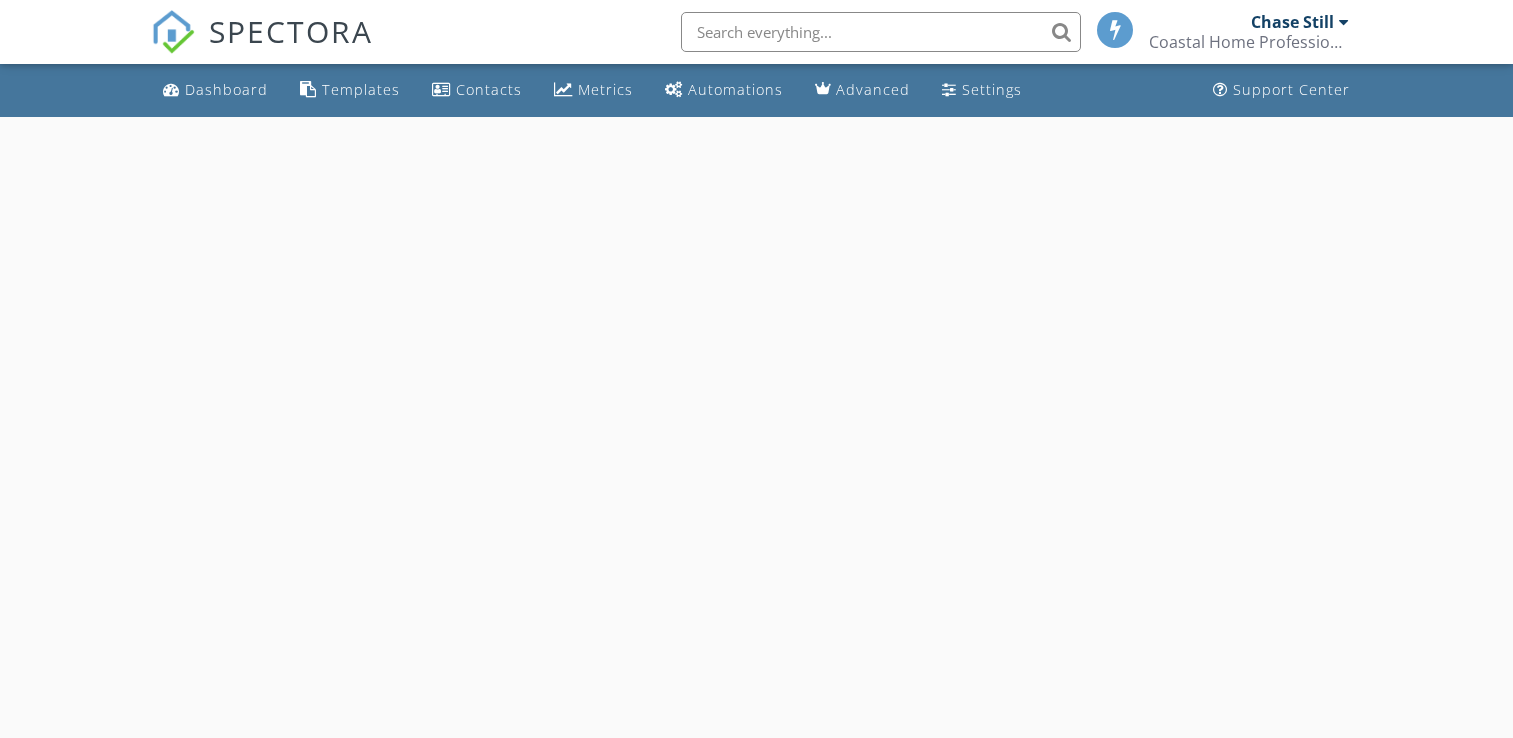 scroll, scrollTop: 112, scrollLeft: 0, axis: vertical 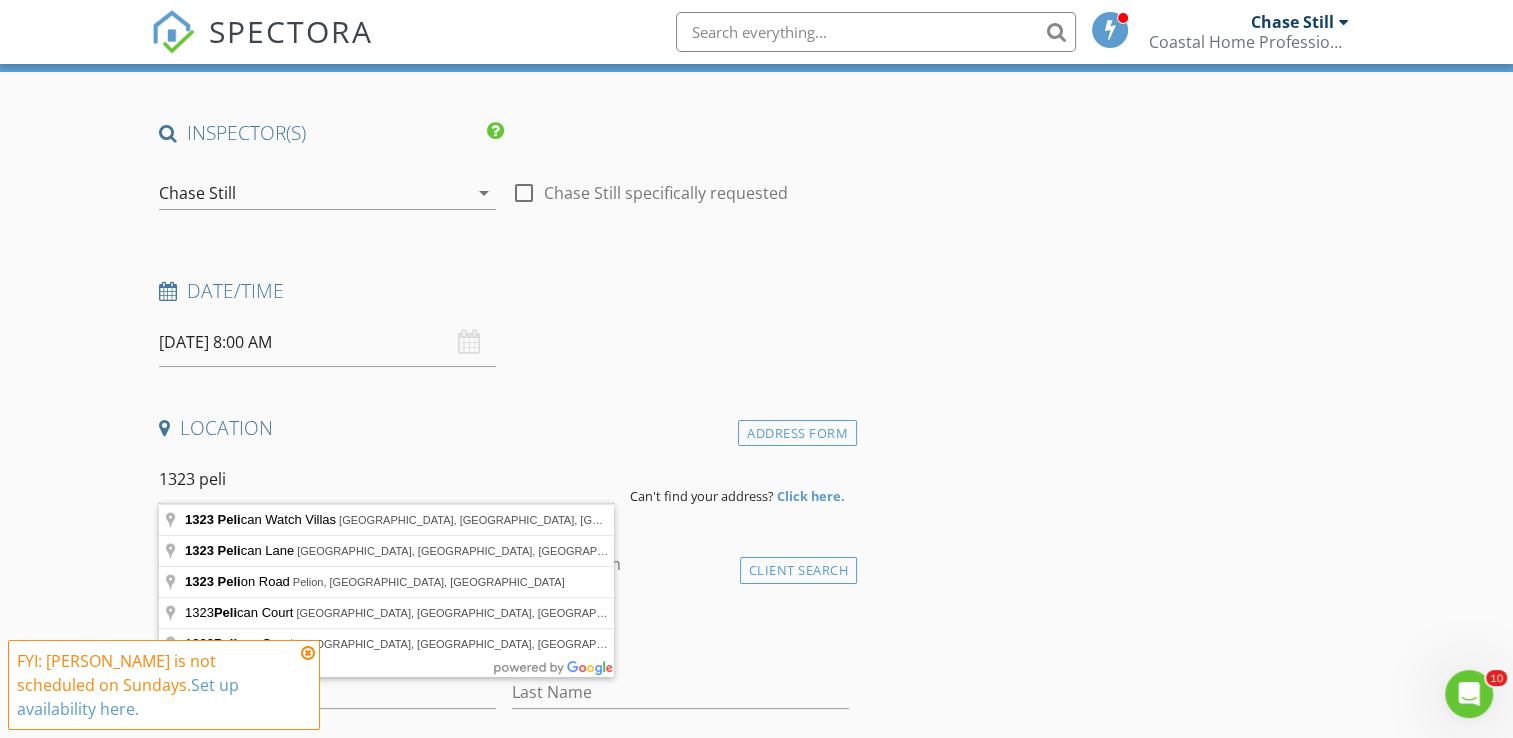 type on "1323 Pelican Watch Villas, [GEOGRAPHIC_DATA], [GEOGRAPHIC_DATA], [GEOGRAPHIC_DATA]" 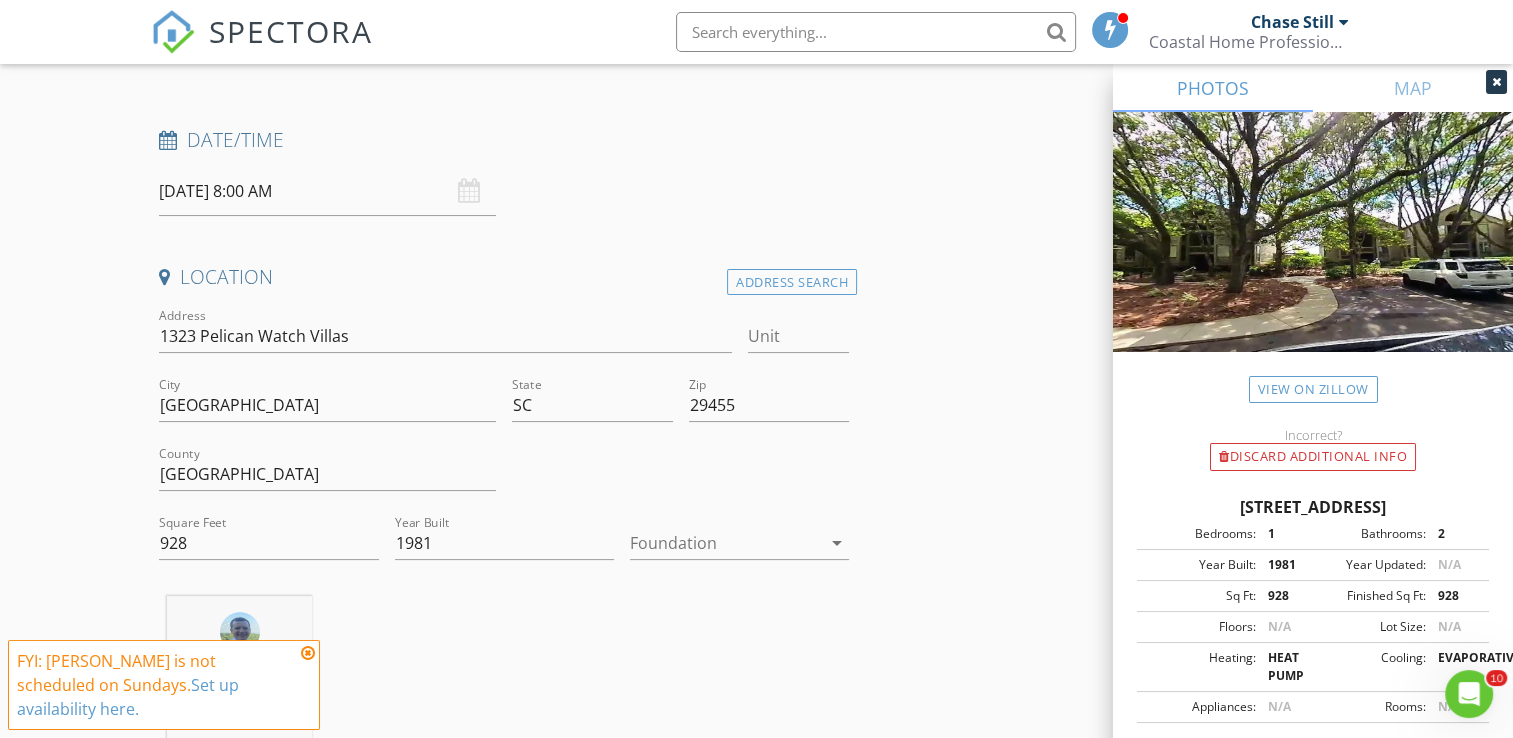 scroll, scrollTop: 264, scrollLeft: 0, axis: vertical 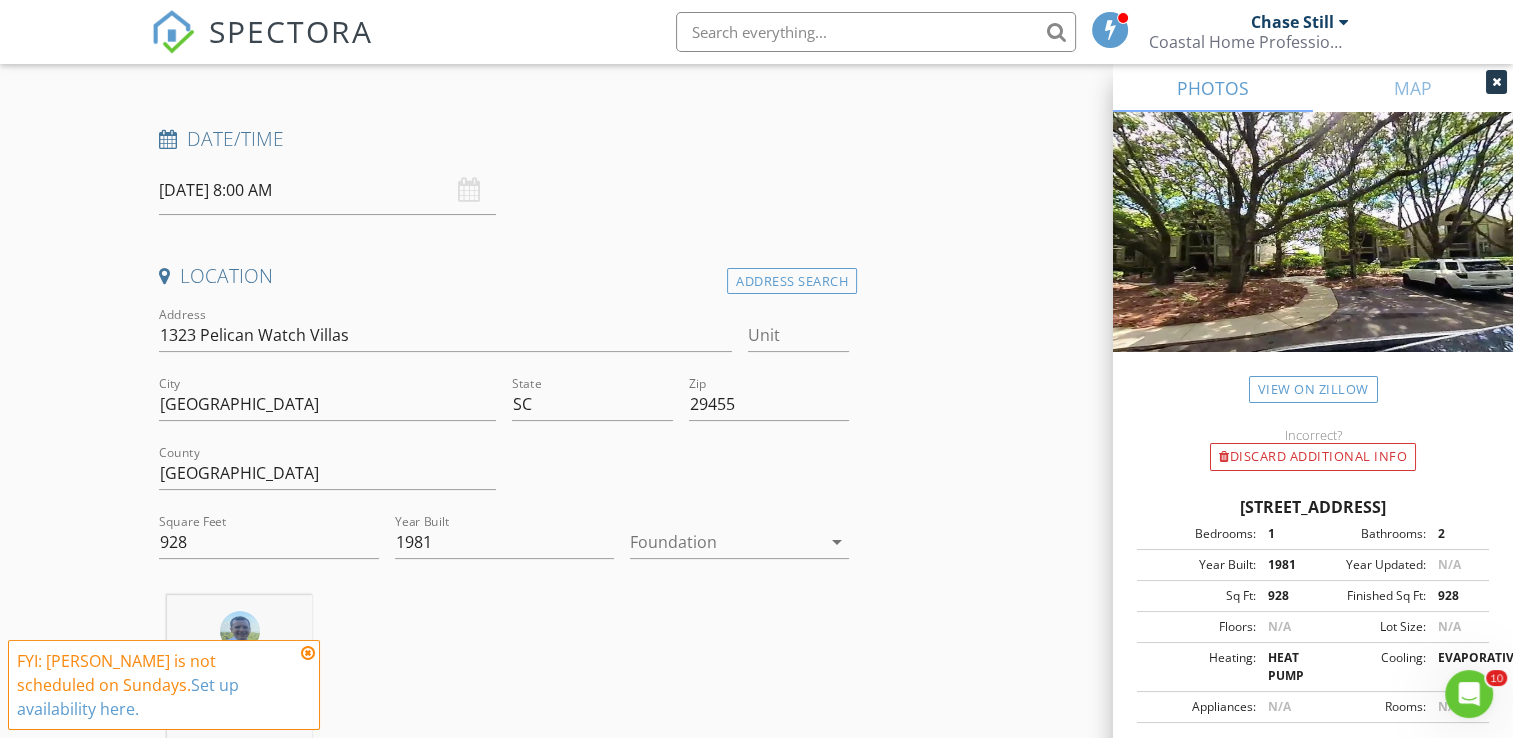 click at bounding box center [725, 542] 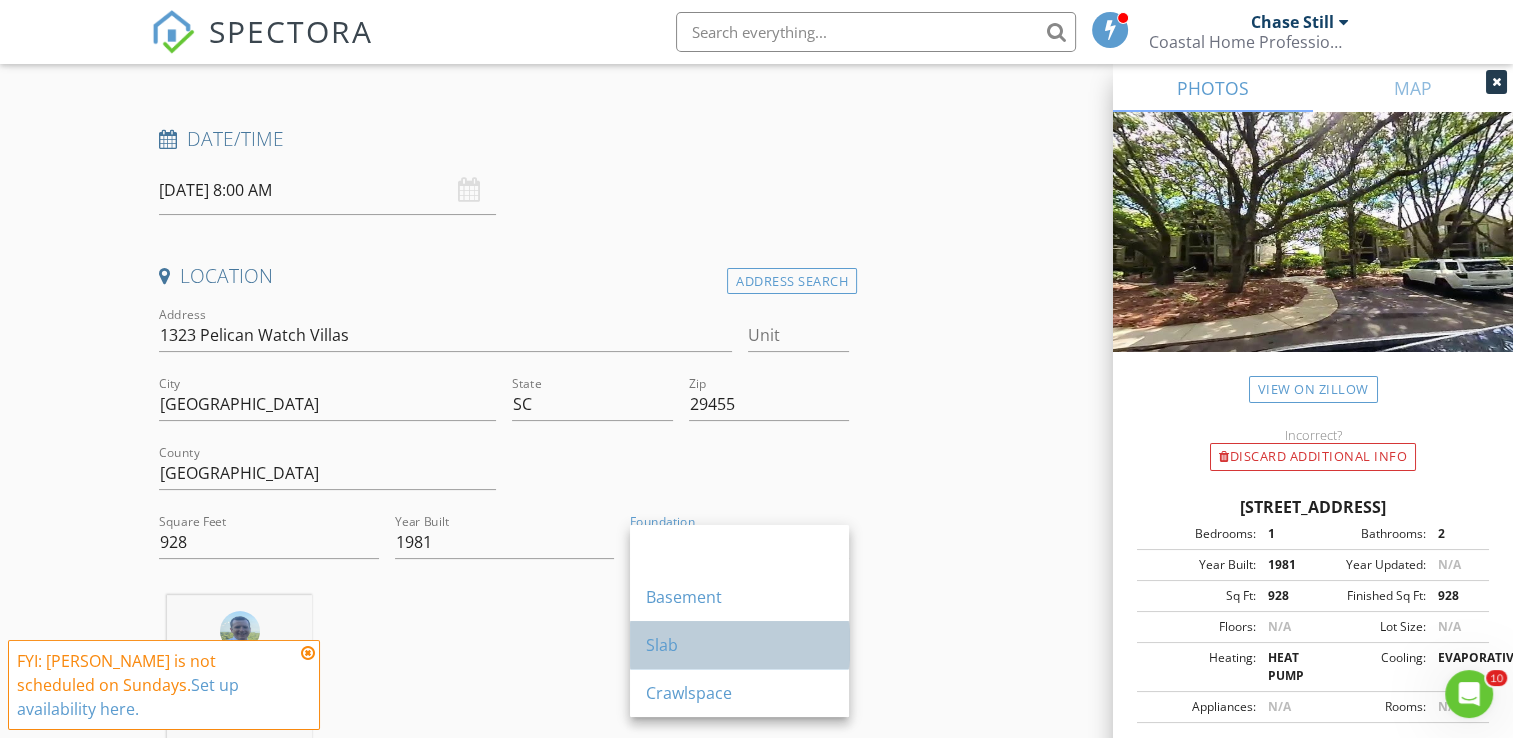 click on "Slab" at bounding box center (739, 645) 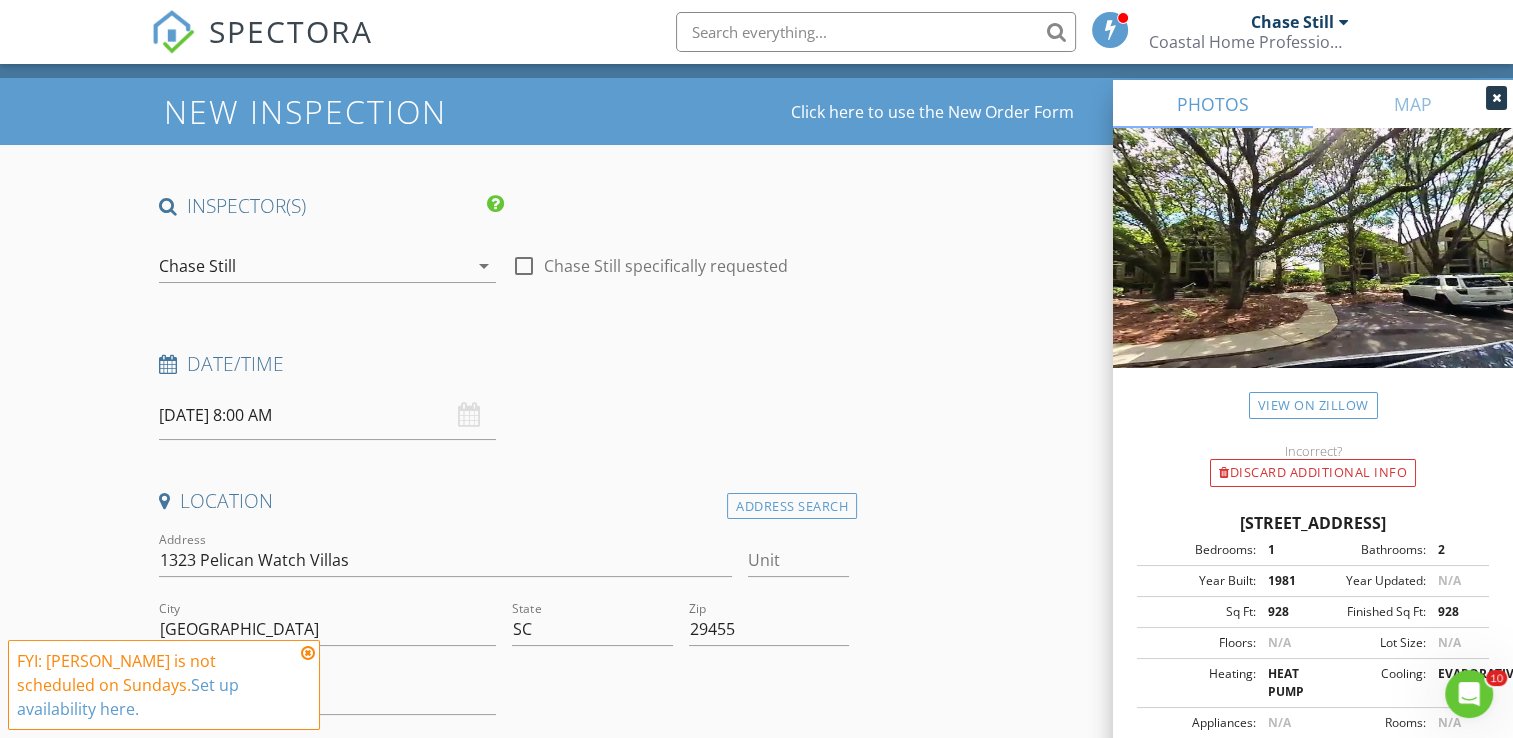 scroll, scrollTop: 36, scrollLeft: 0, axis: vertical 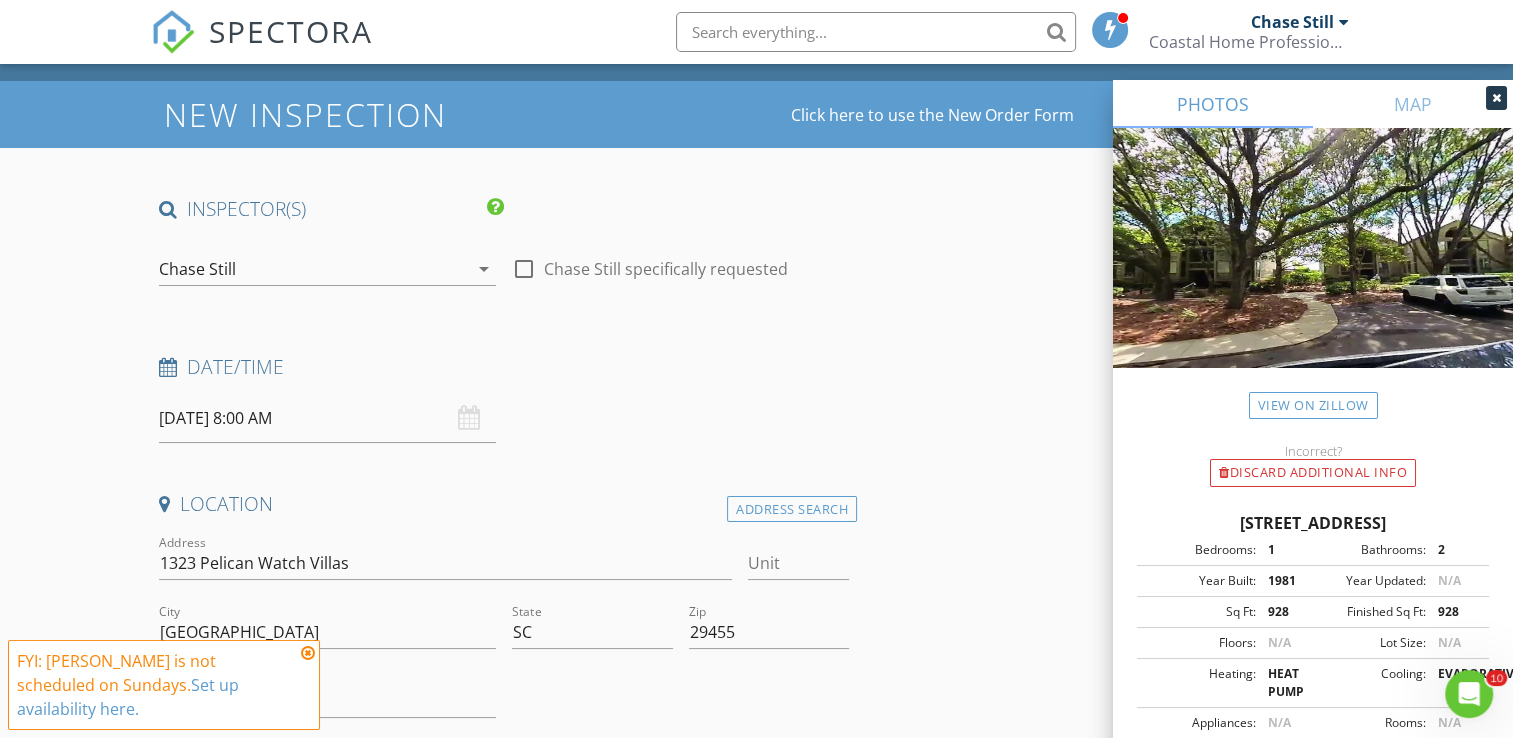 click on "07/13/2025 8:00 AM" at bounding box center [327, 418] 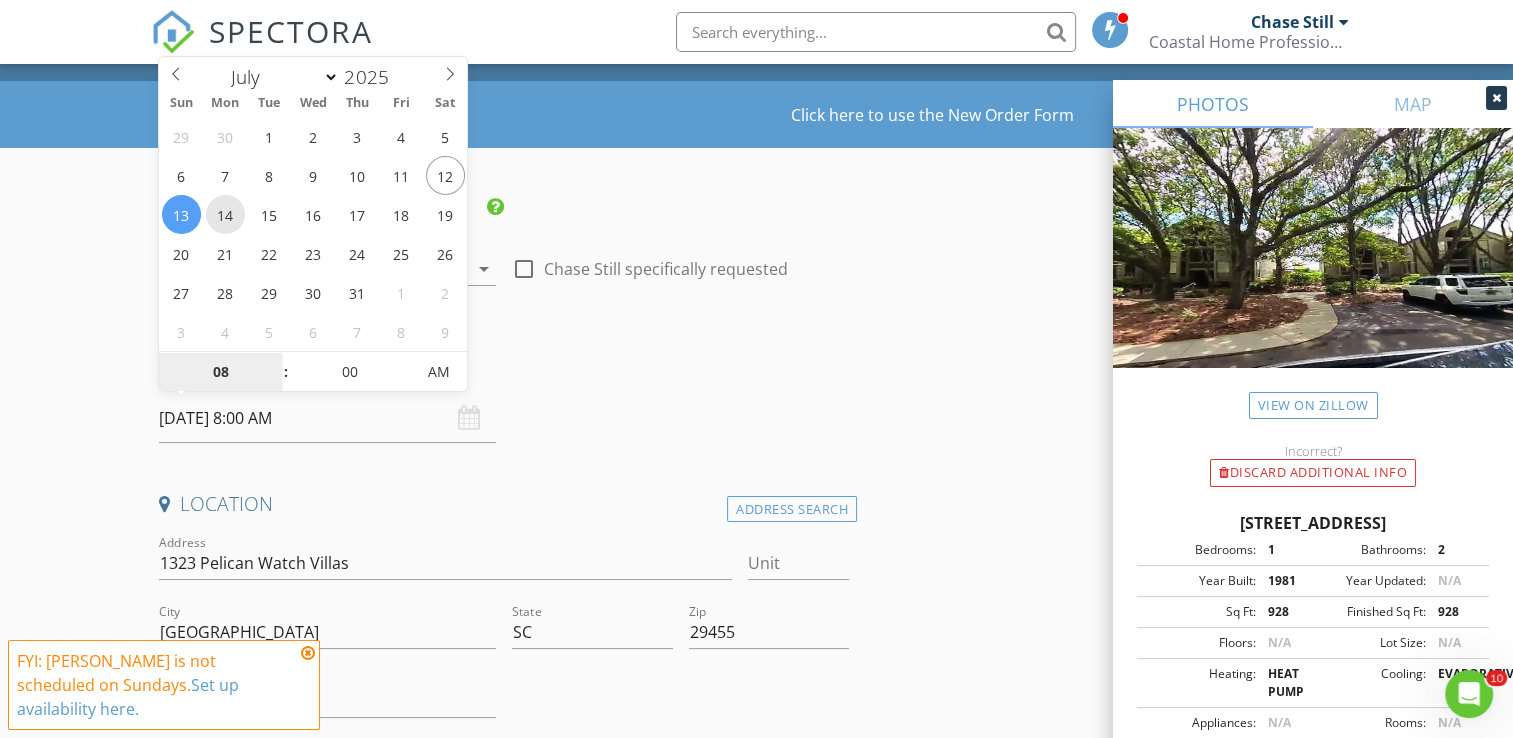 type on "07/14/2025 8:00 AM" 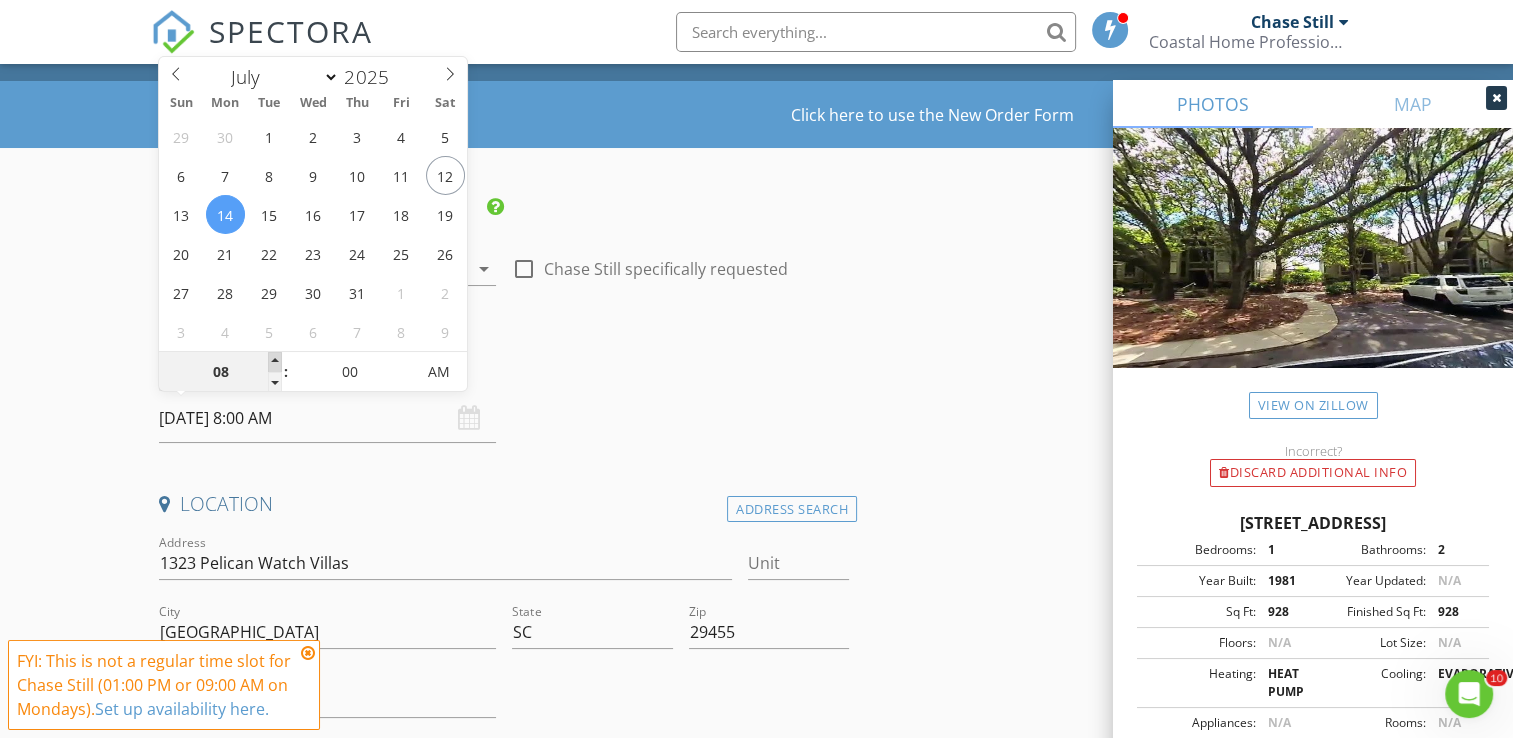 type on "09" 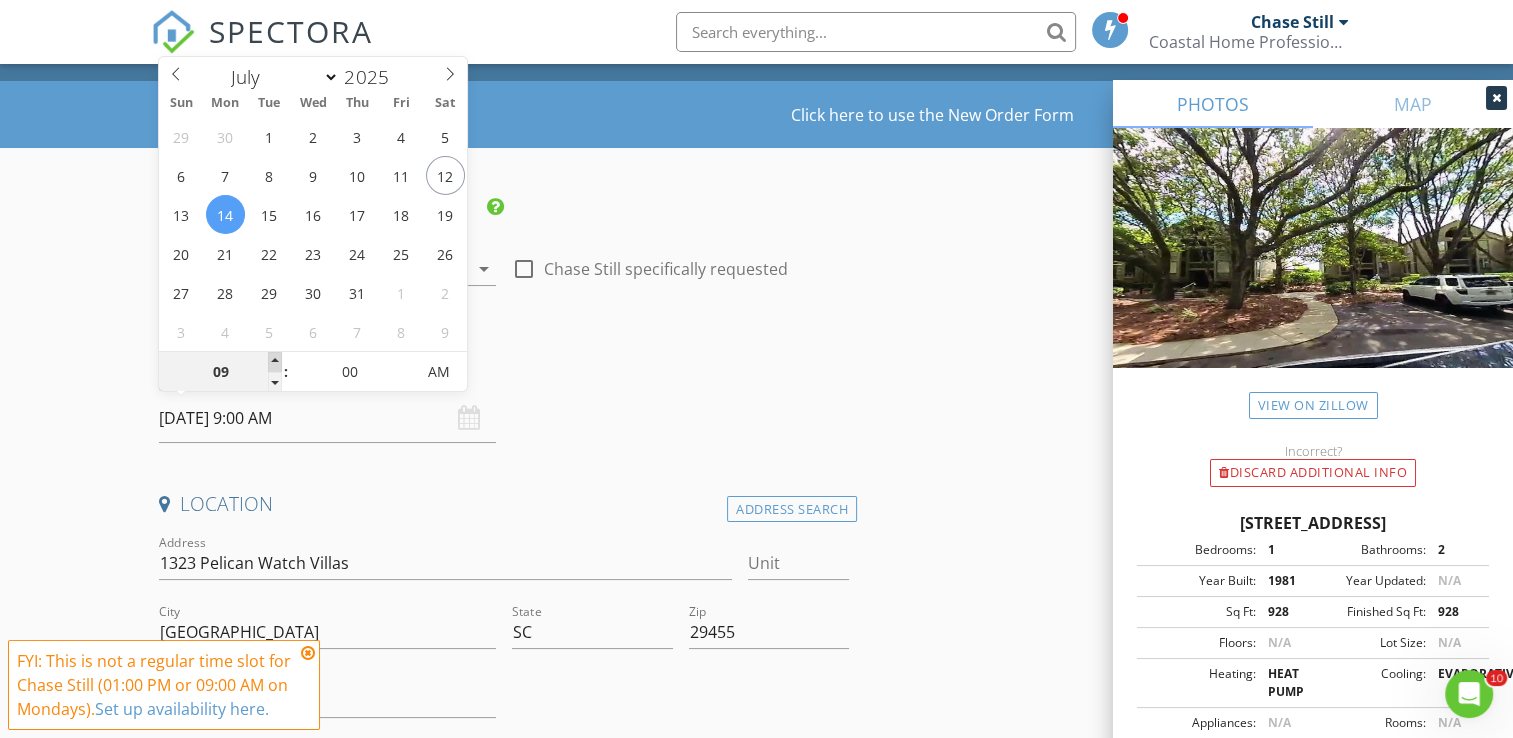click at bounding box center (275, 362) 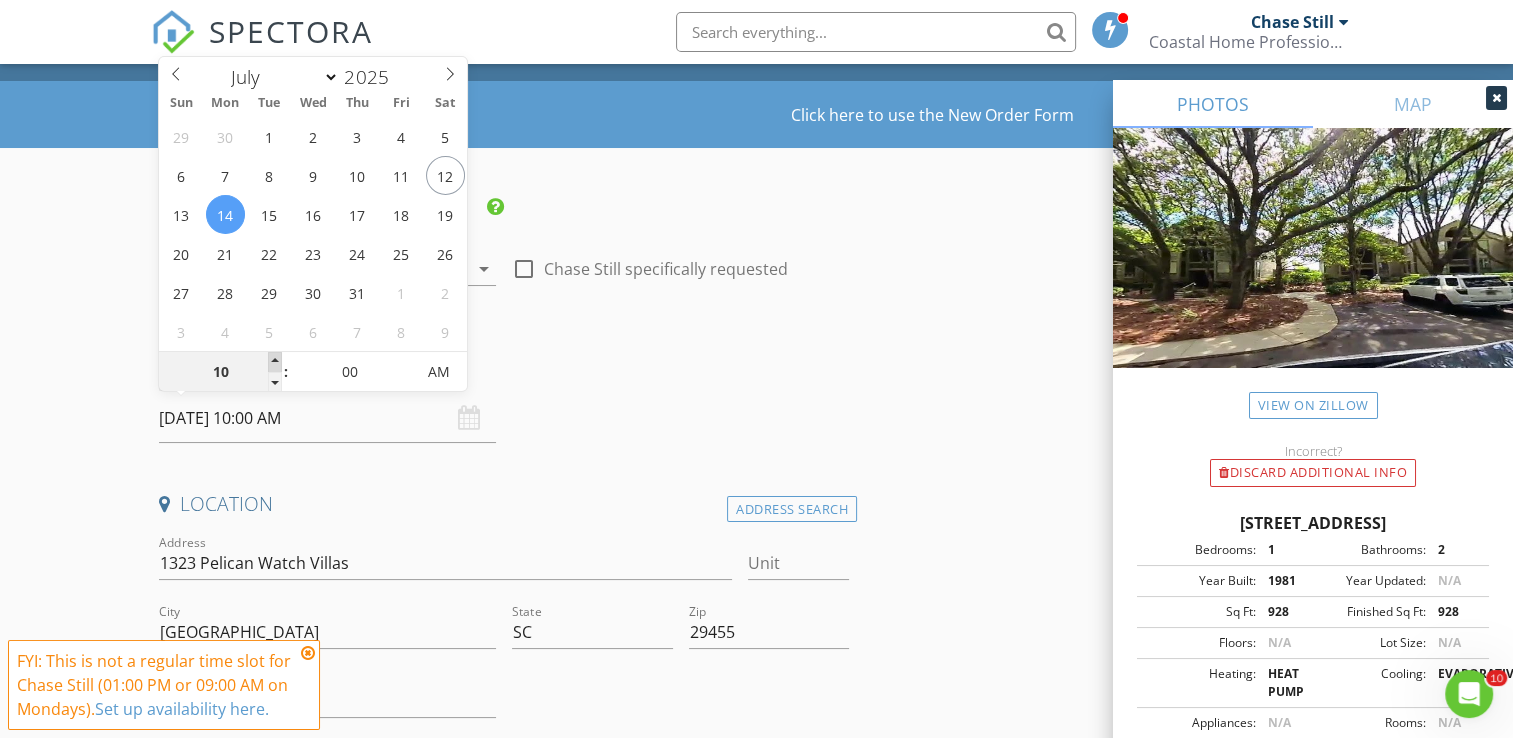 click at bounding box center [275, 362] 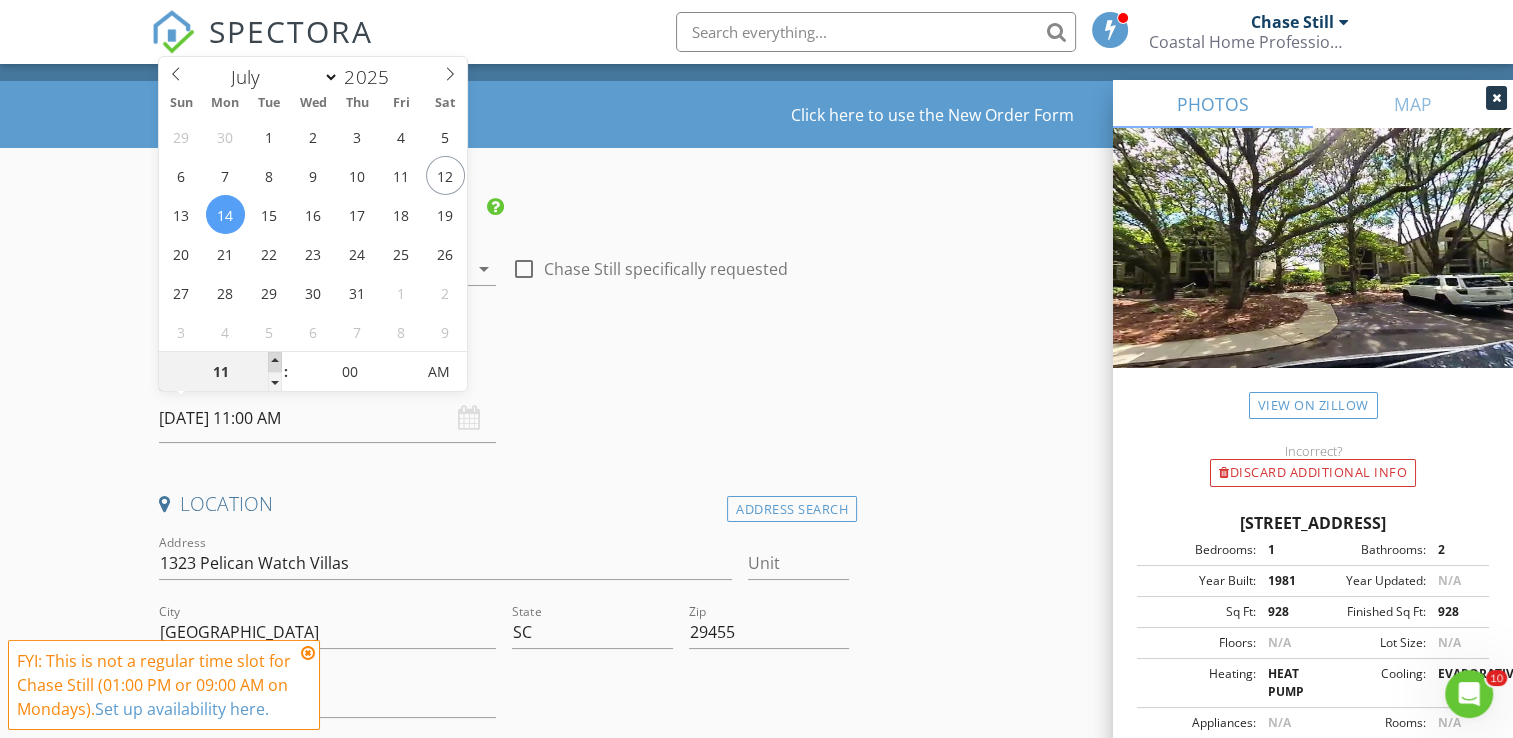 click at bounding box center [275, 362] 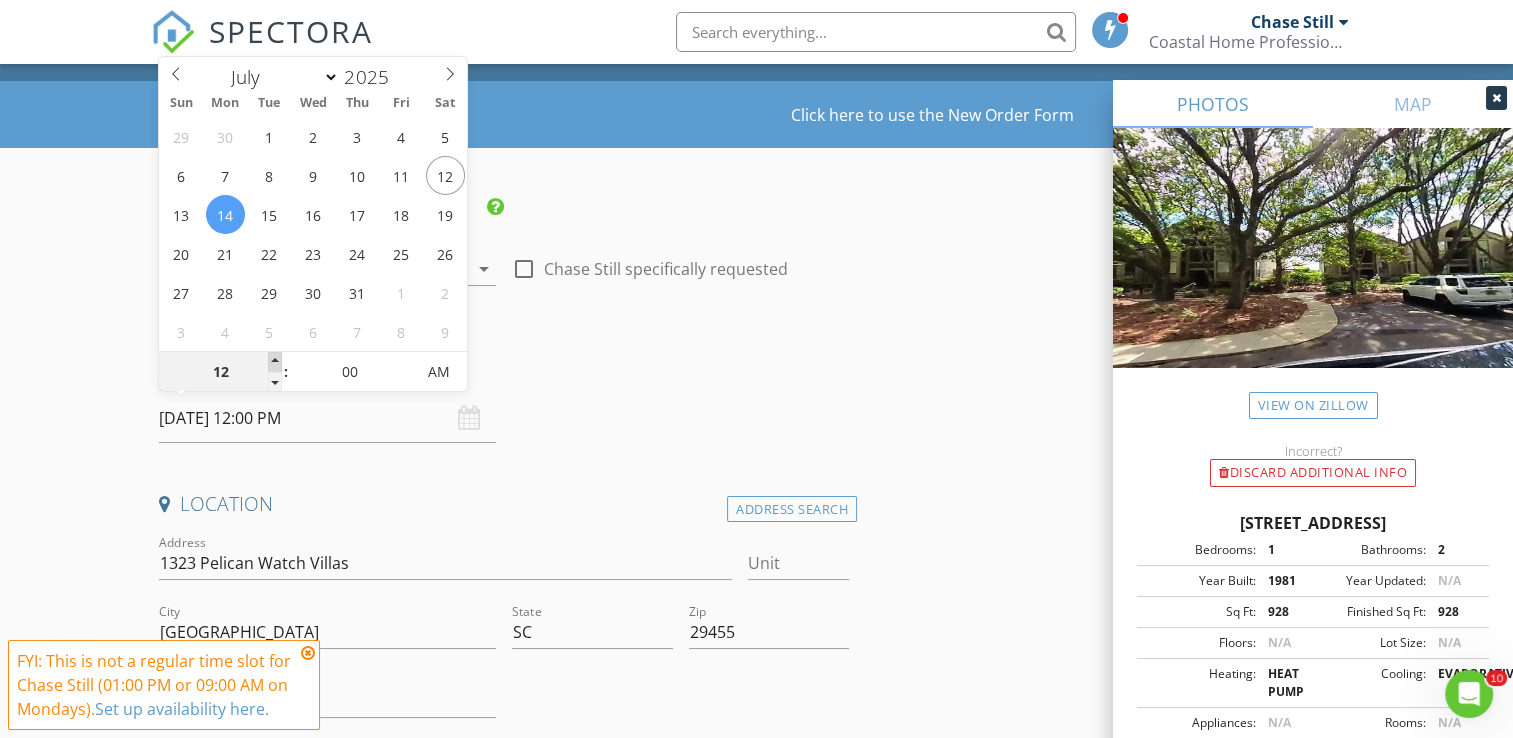 click at bounding box center [275, 362] 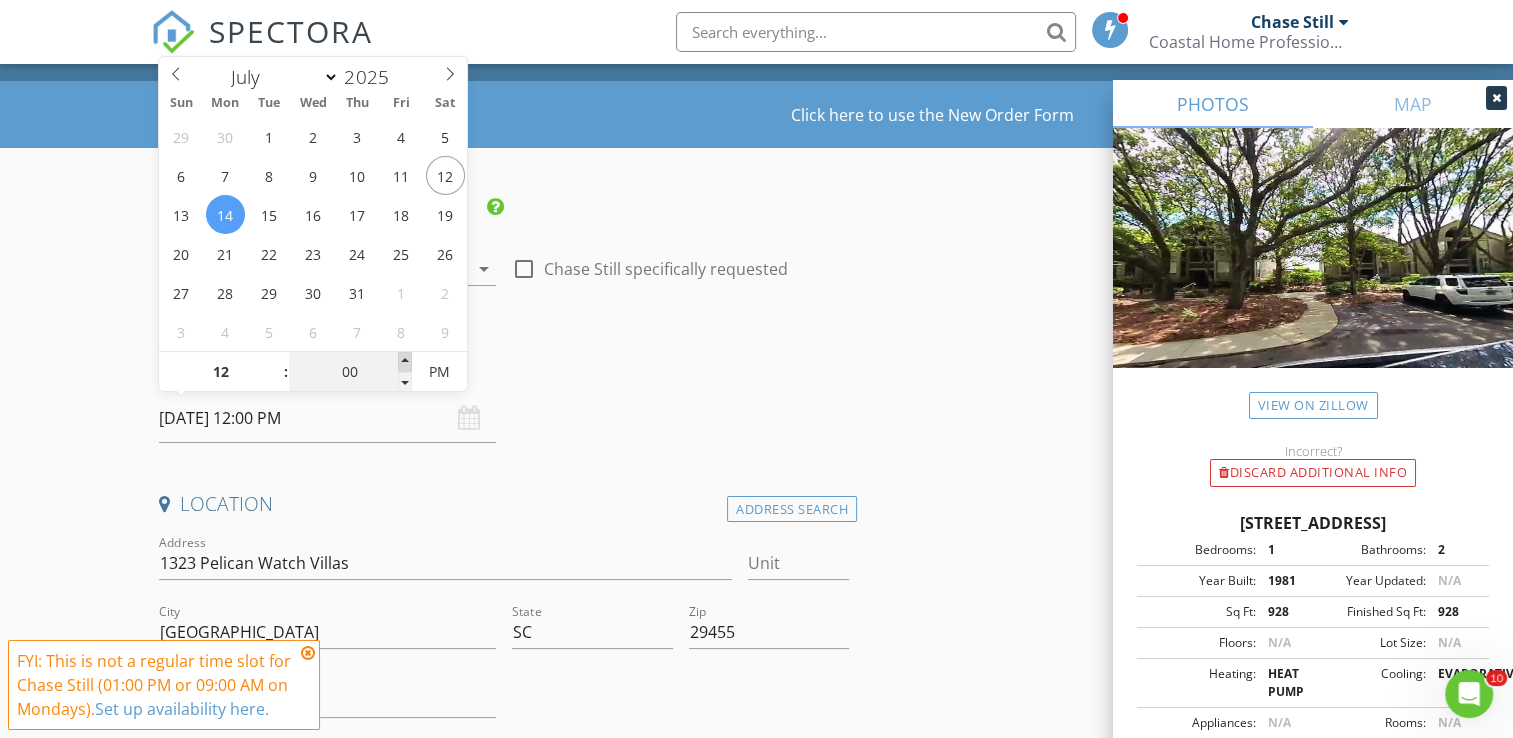type on "05" 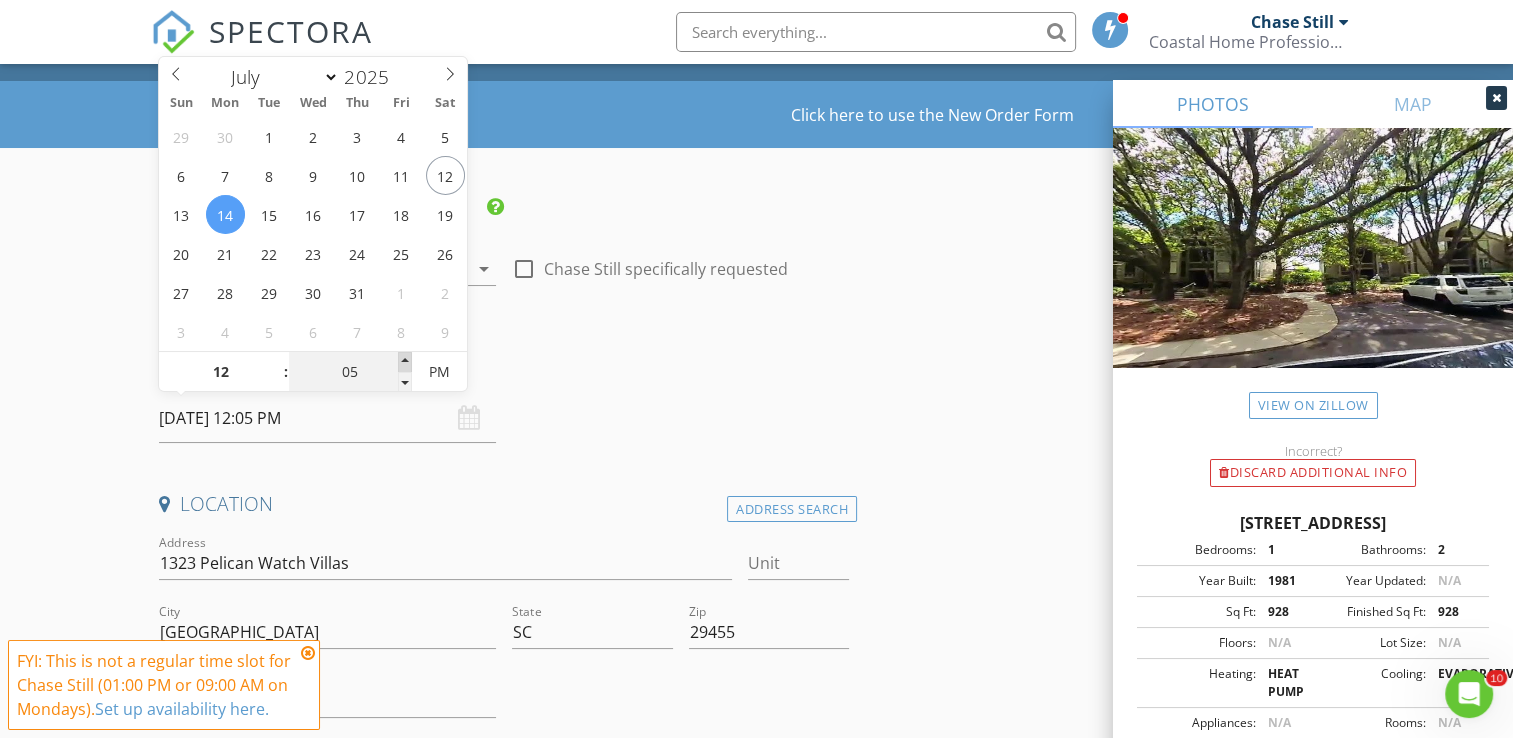 click at bounding box center [405, 362] 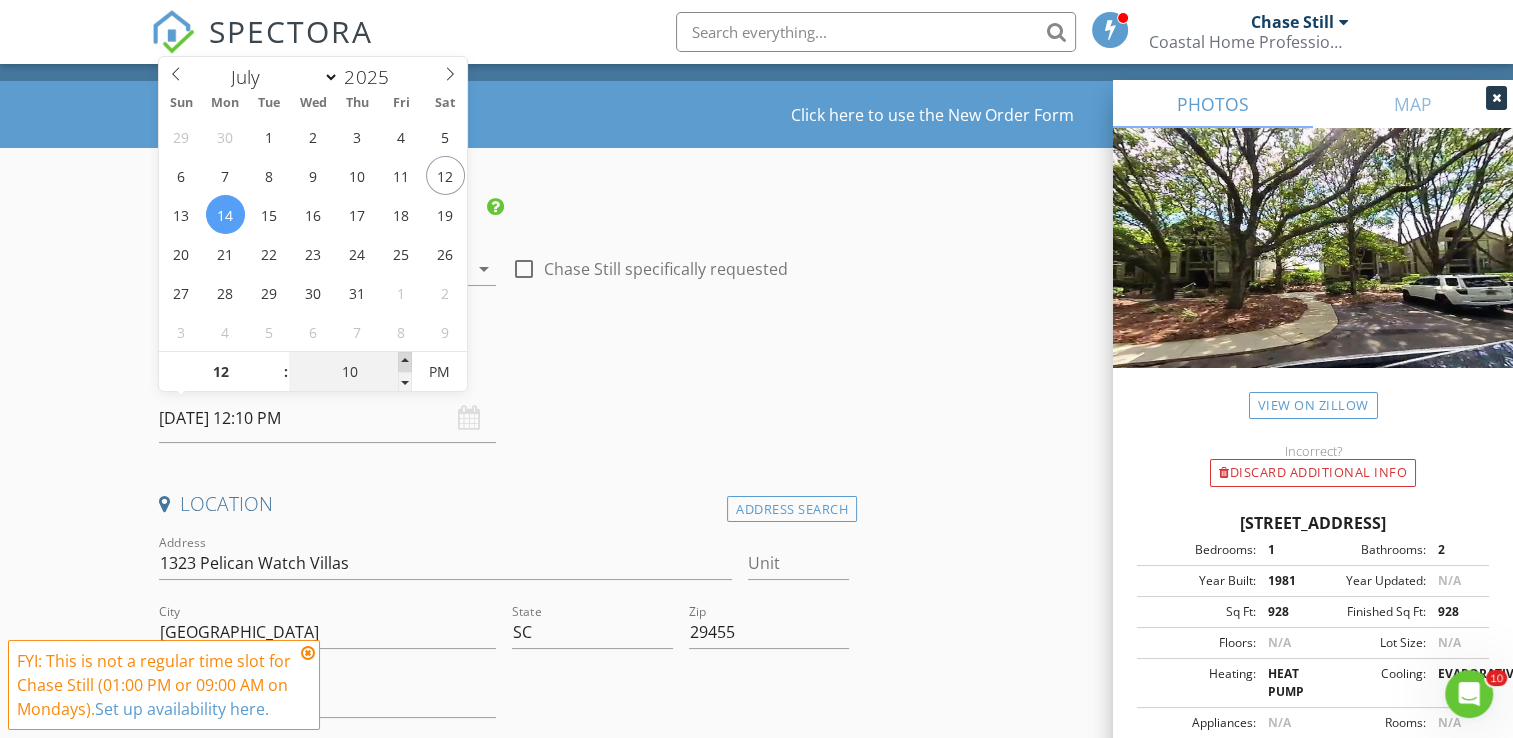 click at bounding box center [405, 362] 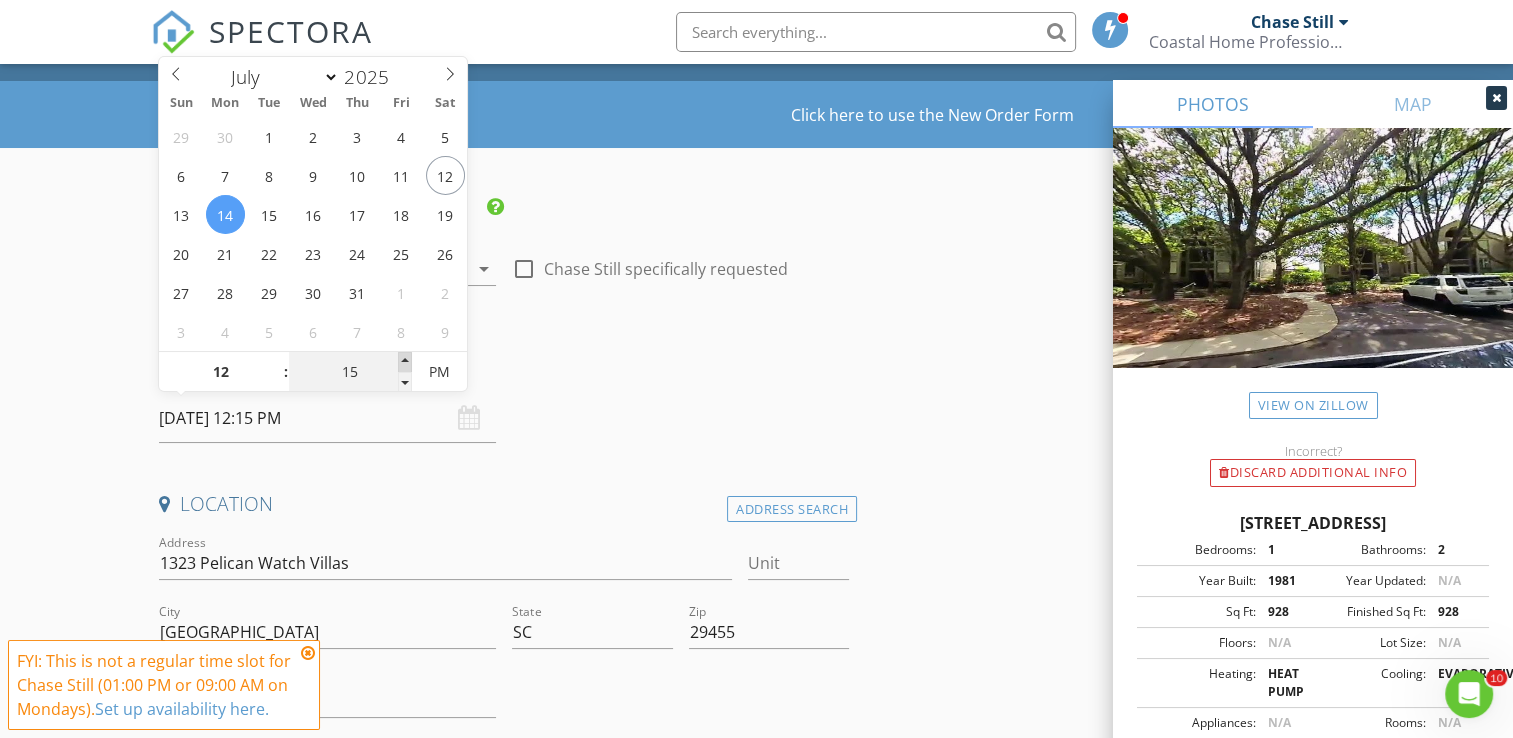click at bounding box center (405, 362) 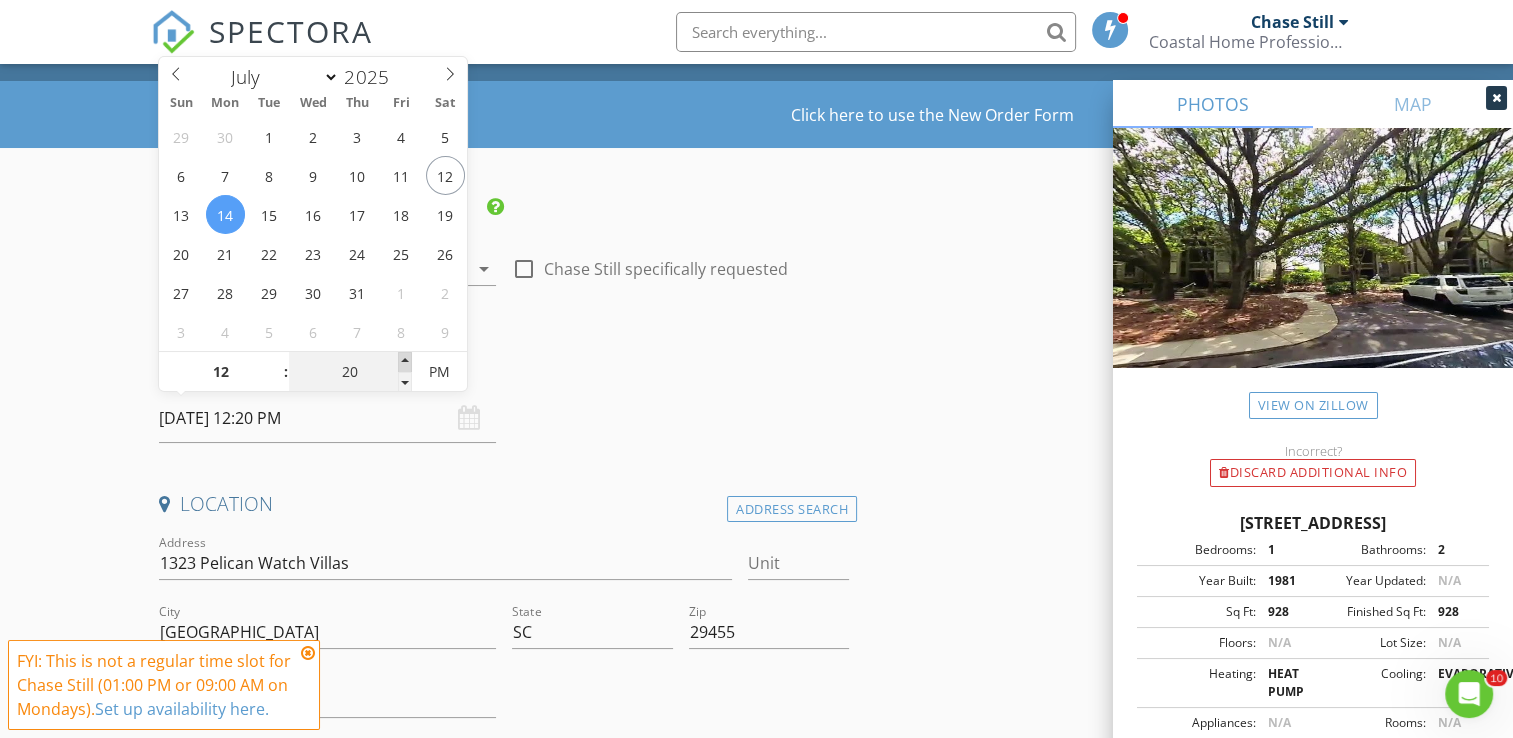 click at bounding box center [405, 362] 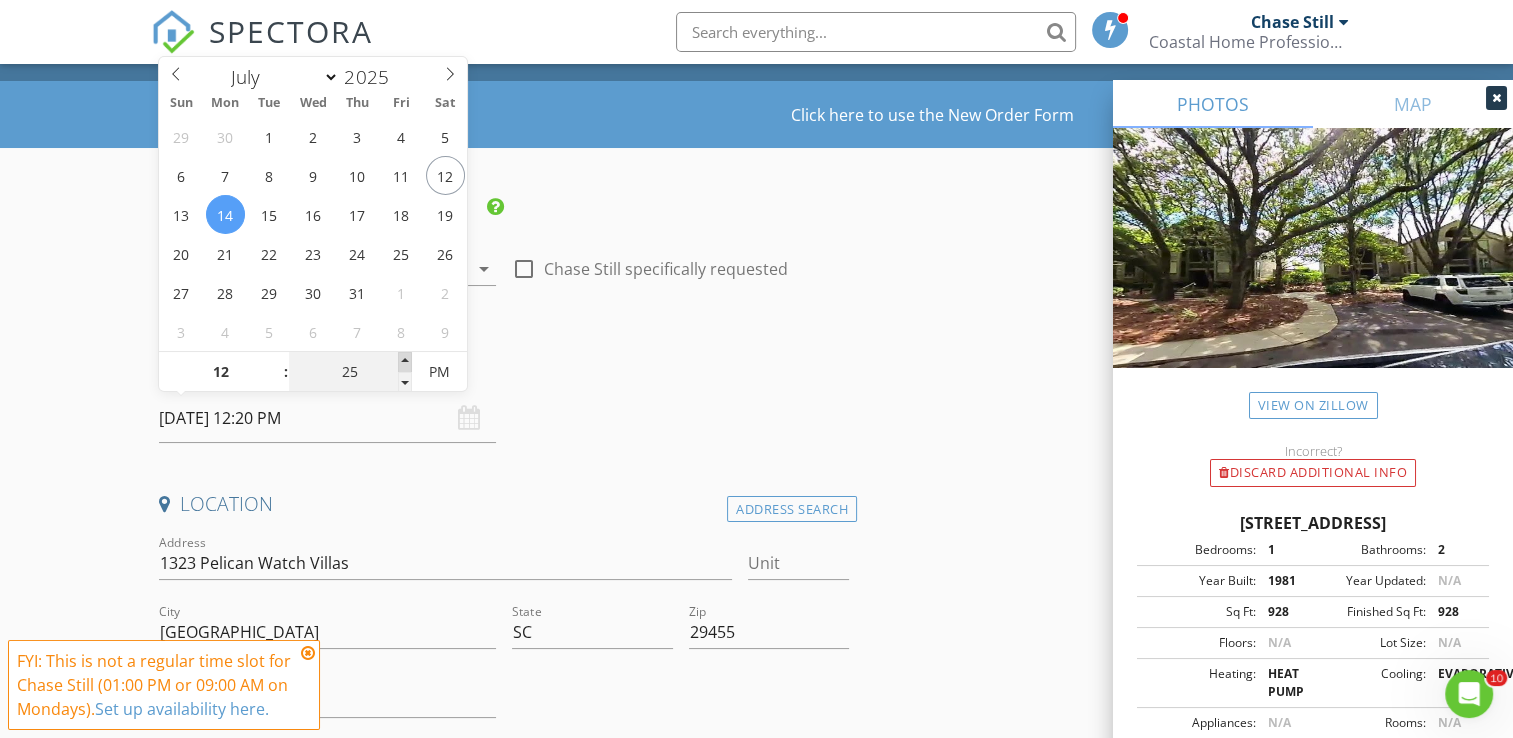 type on "07/14/2025 12:25 PM" 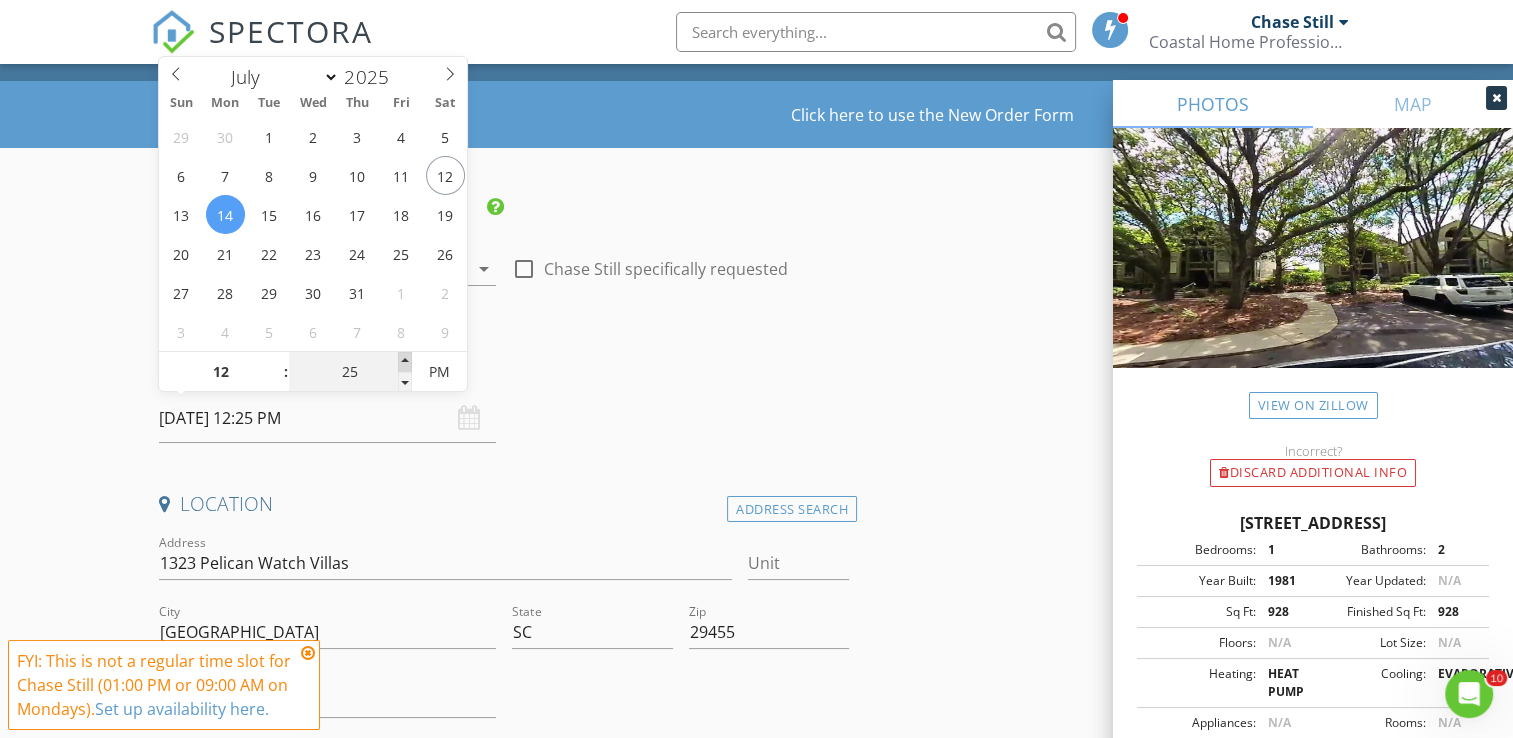 click at bounding box center (405, 362) 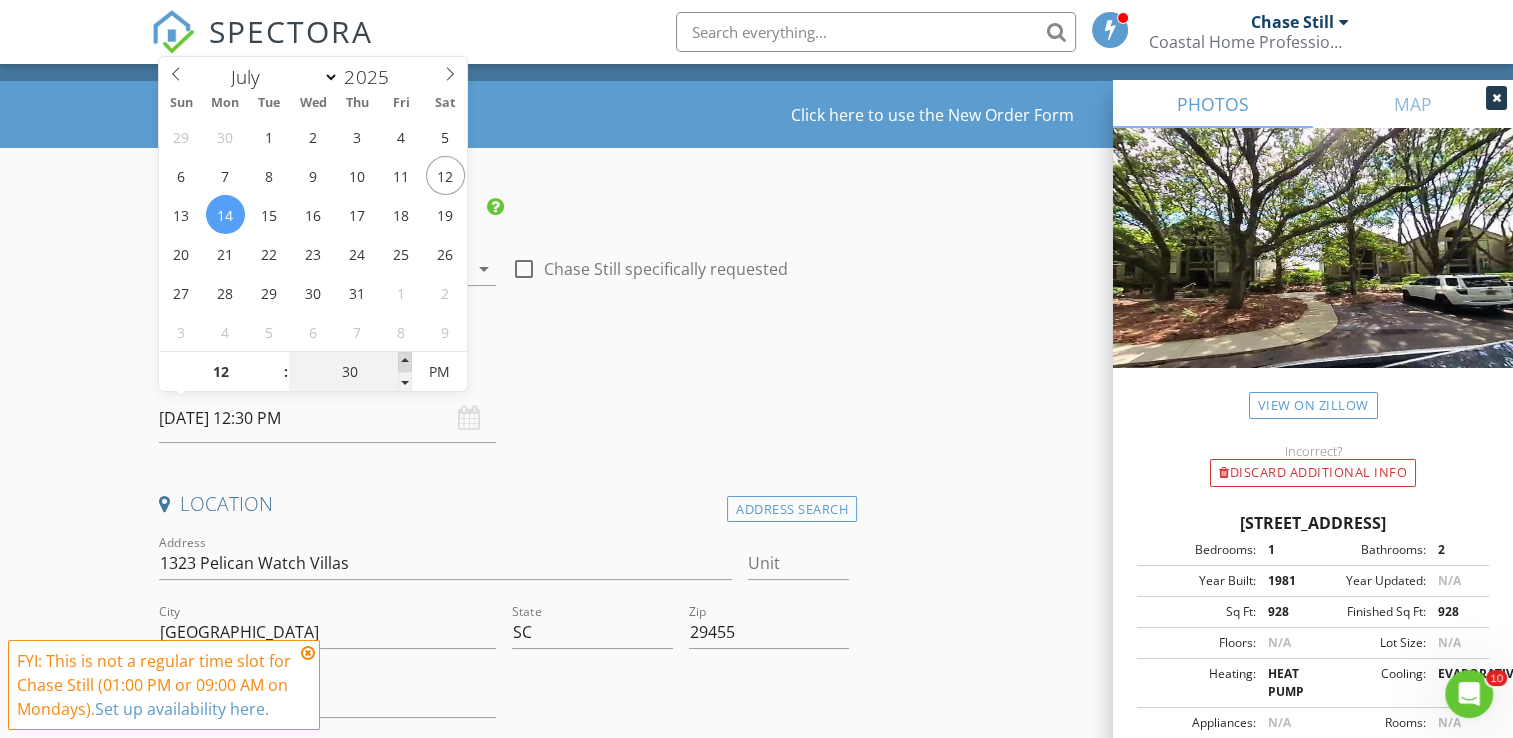 click at bounding box center (405, 362) 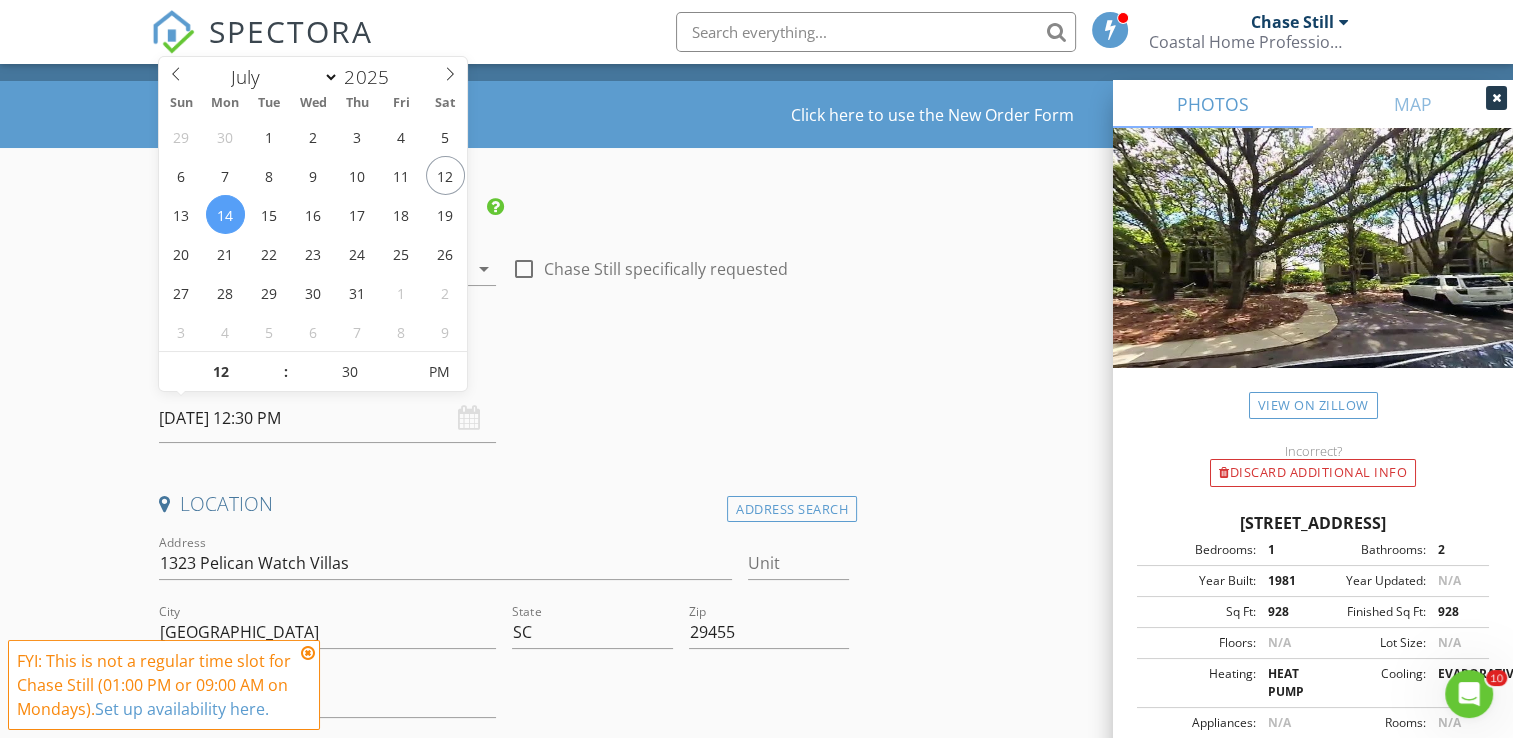 click on "Date/Time
07/14/2025 12:30 PM" at bounding box center (504, 398) 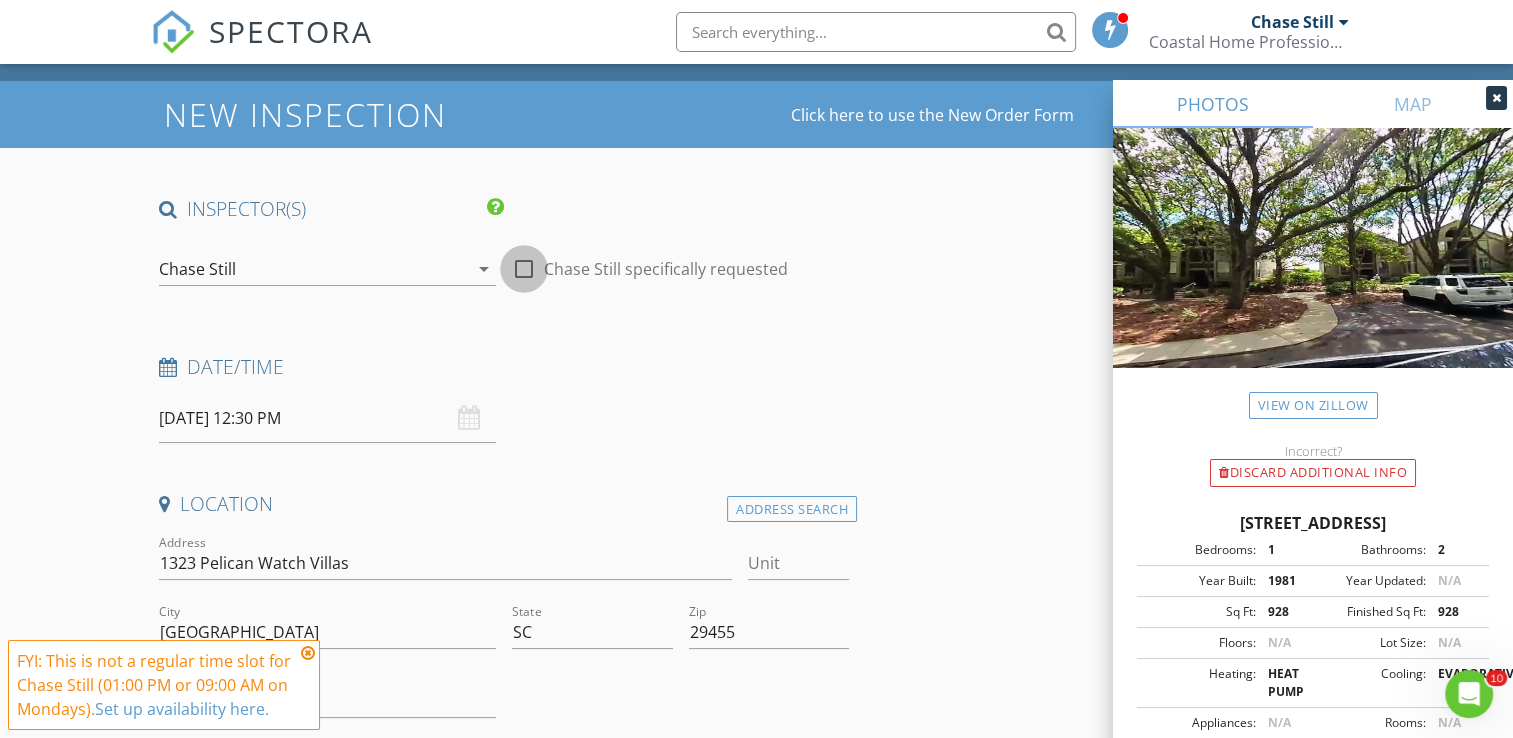 click at bounding box center (524, 269) 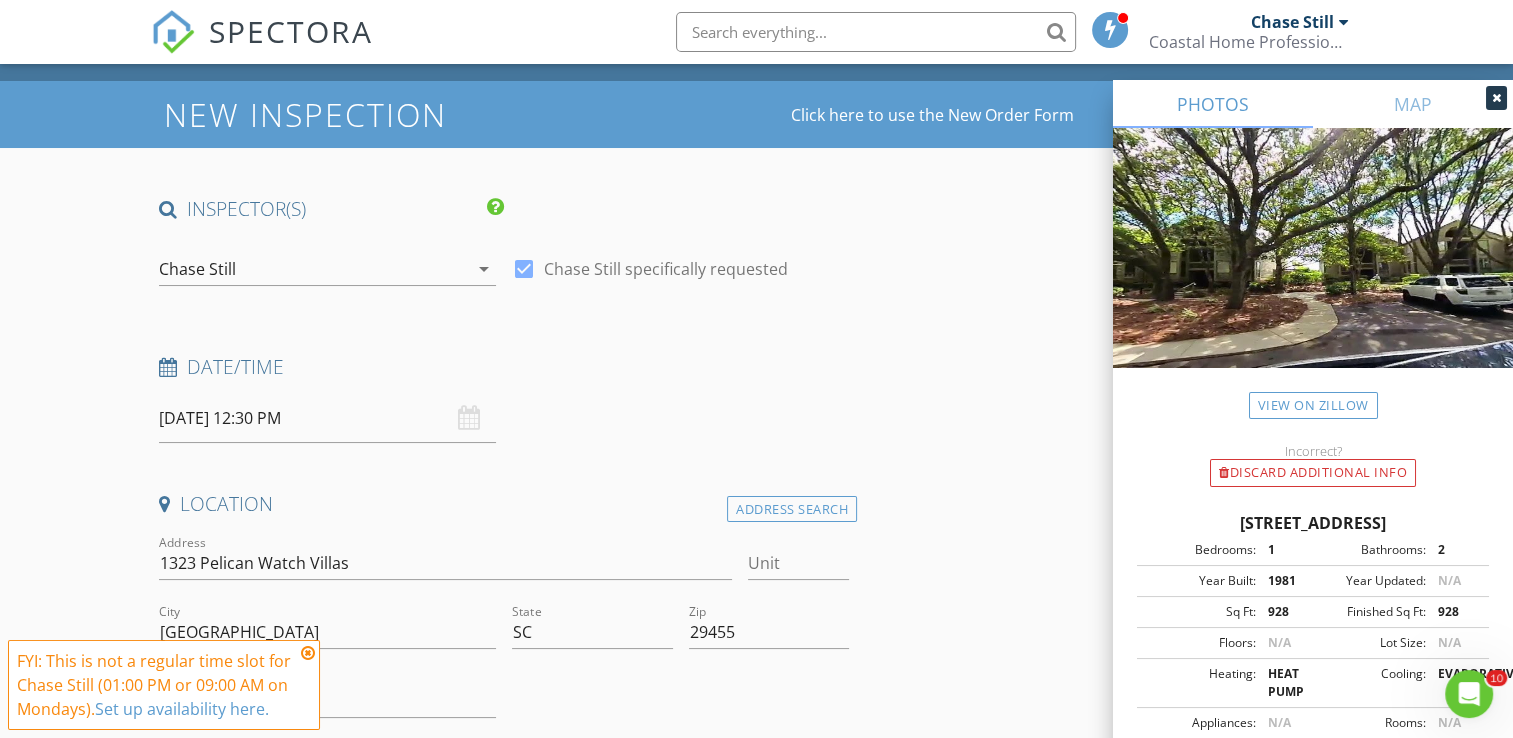 click on "INSPECTOR(S)
check_box   Chase Still   PRIMARY   Chase Still arrow_drop_down   check_box Chase Still specifically requested
Date/Time
07/14/2025 12:30 PM
Location
Address Search       Address 1323 Pelican Watch Villas   Unit   City Seabrook Island   State SC   Zip 29455   County Charleston     Square Feet 928   Year Built 1981   Foundation Slab arrow_drop_down     Chase Still     38.6 miles     (an hour)
client
check_box Enable Client CC email for this inspection   Client Search     check_box_outline_blank Client is a Company/Organization     First Name   Last Name   Email   CC Email   Phone           Notes   Private Notes
ADD ADDITIONAL client
SERVICES
check_box_outline_blank   Residential Inspection   check_box_outline_blank   Pre Drywall Inspection   Pre Drywall inspection" at bounding box center [504, 1776] 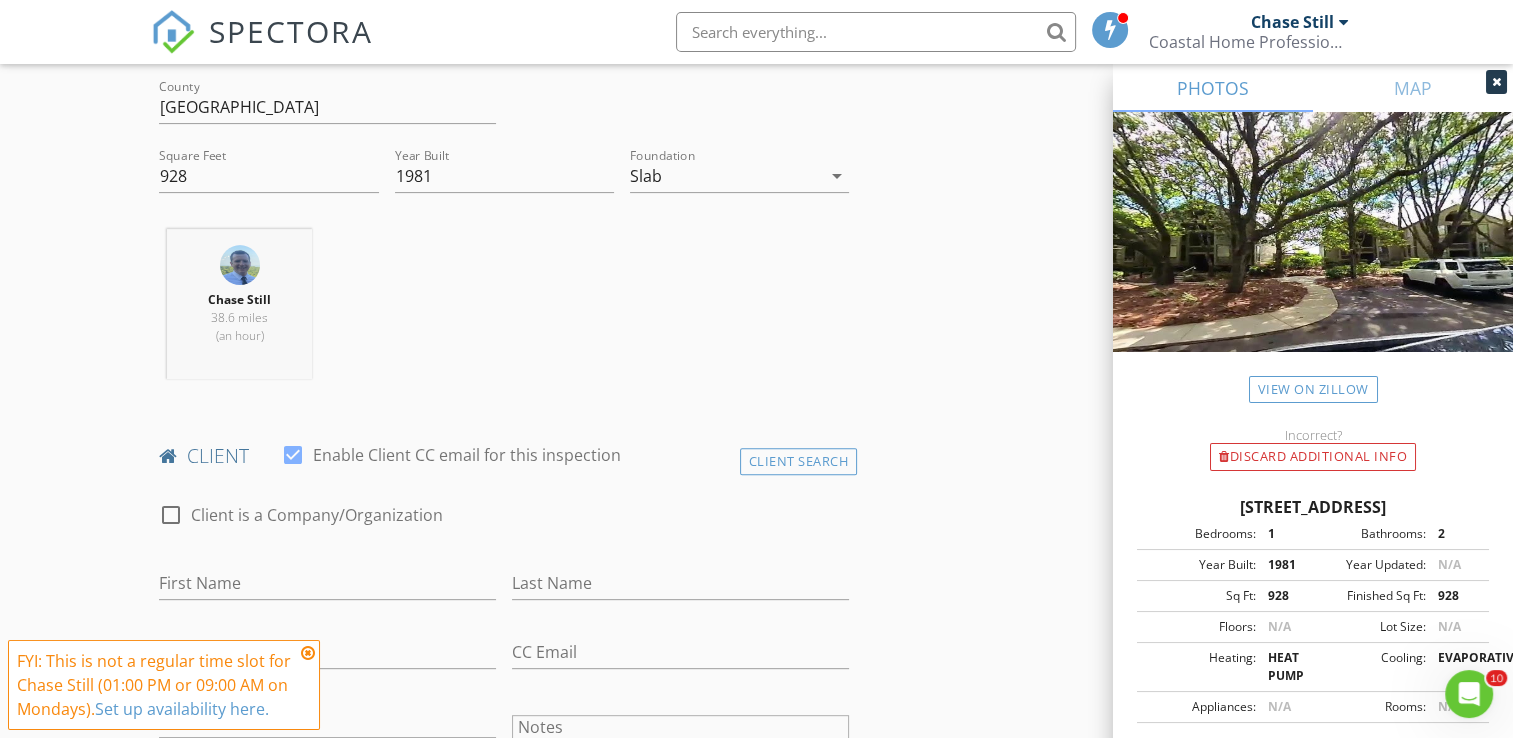 scroll, scrollTop: 788, scrollLeft: 0, axis: vertical 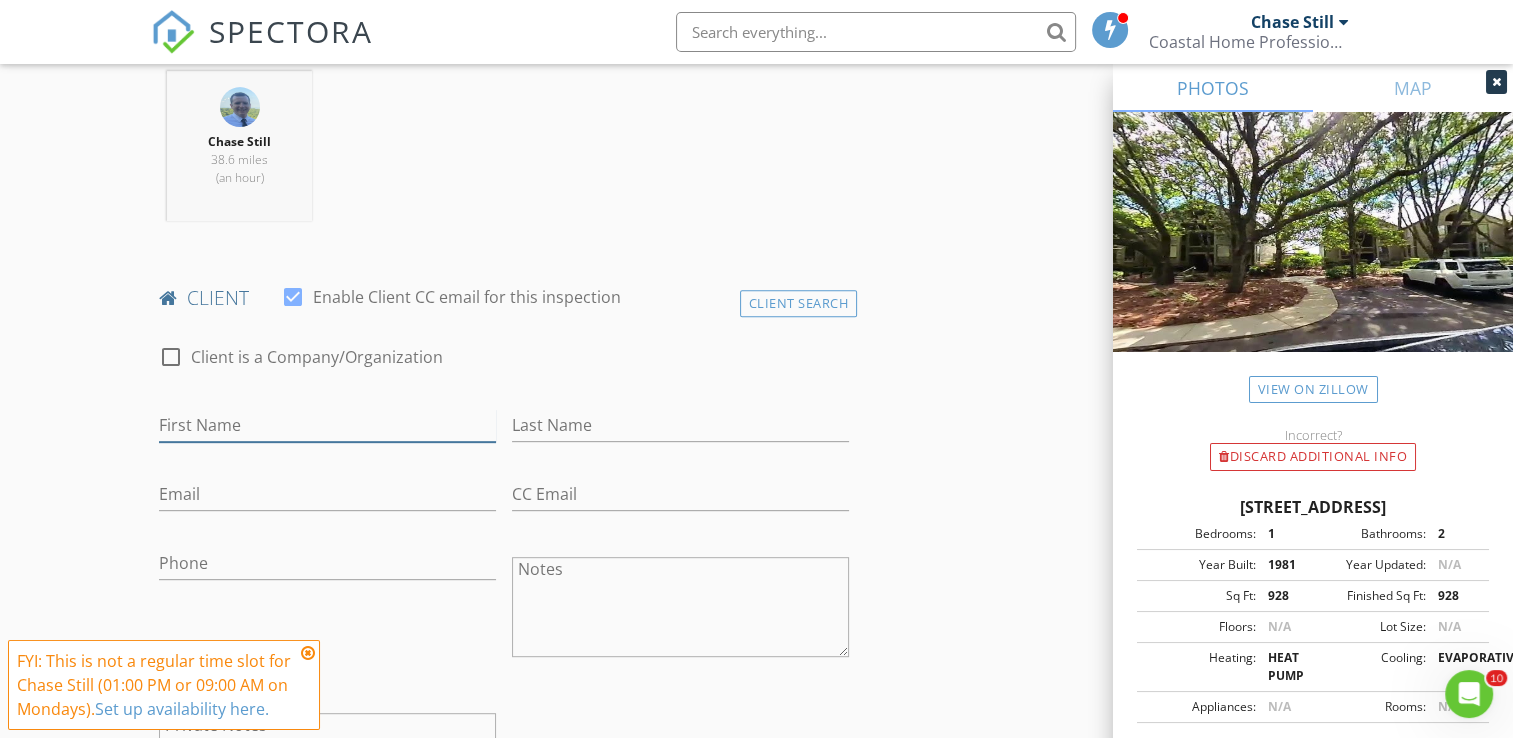 click on "First Name" at bounding box center (327, 425) 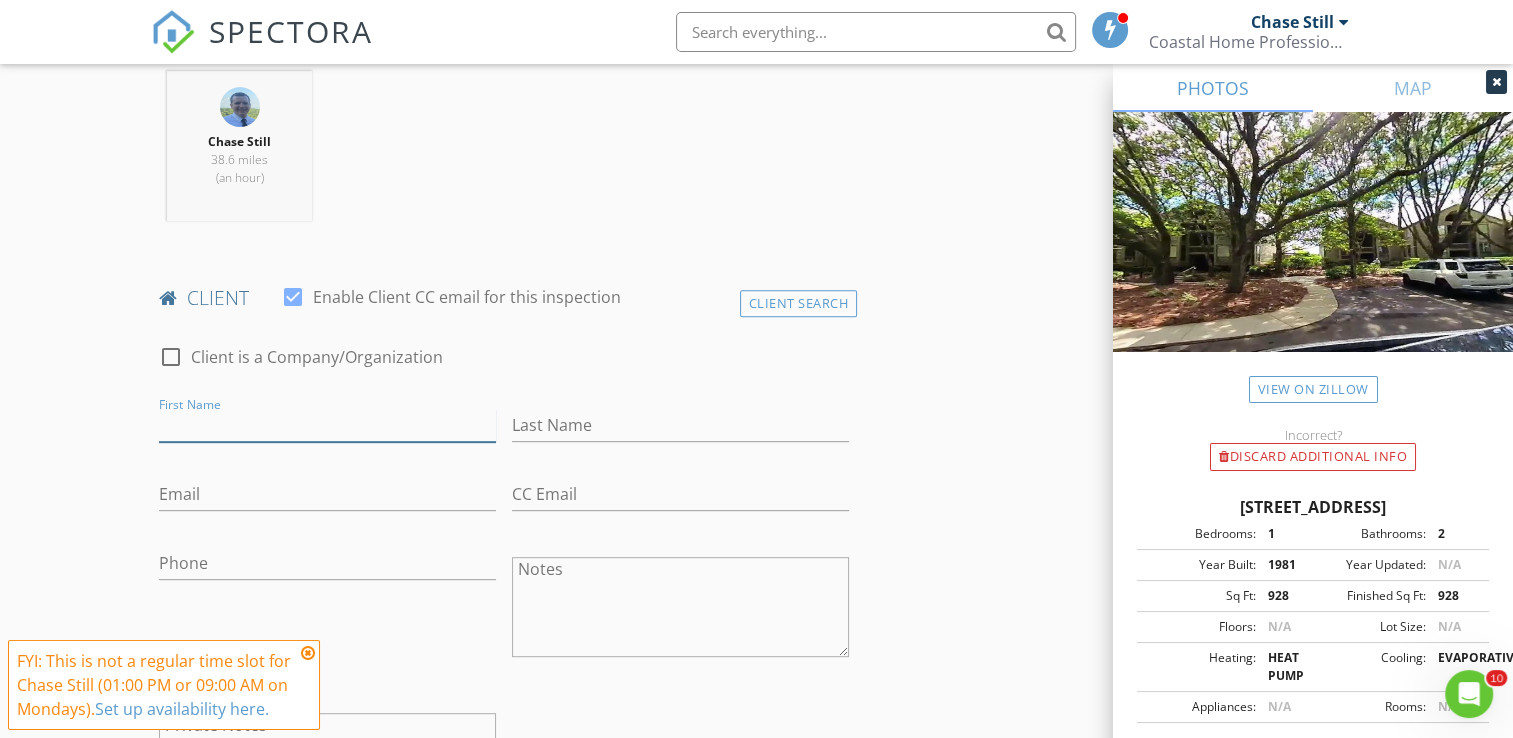 paste on "Myra Bowie & Jim McCready" 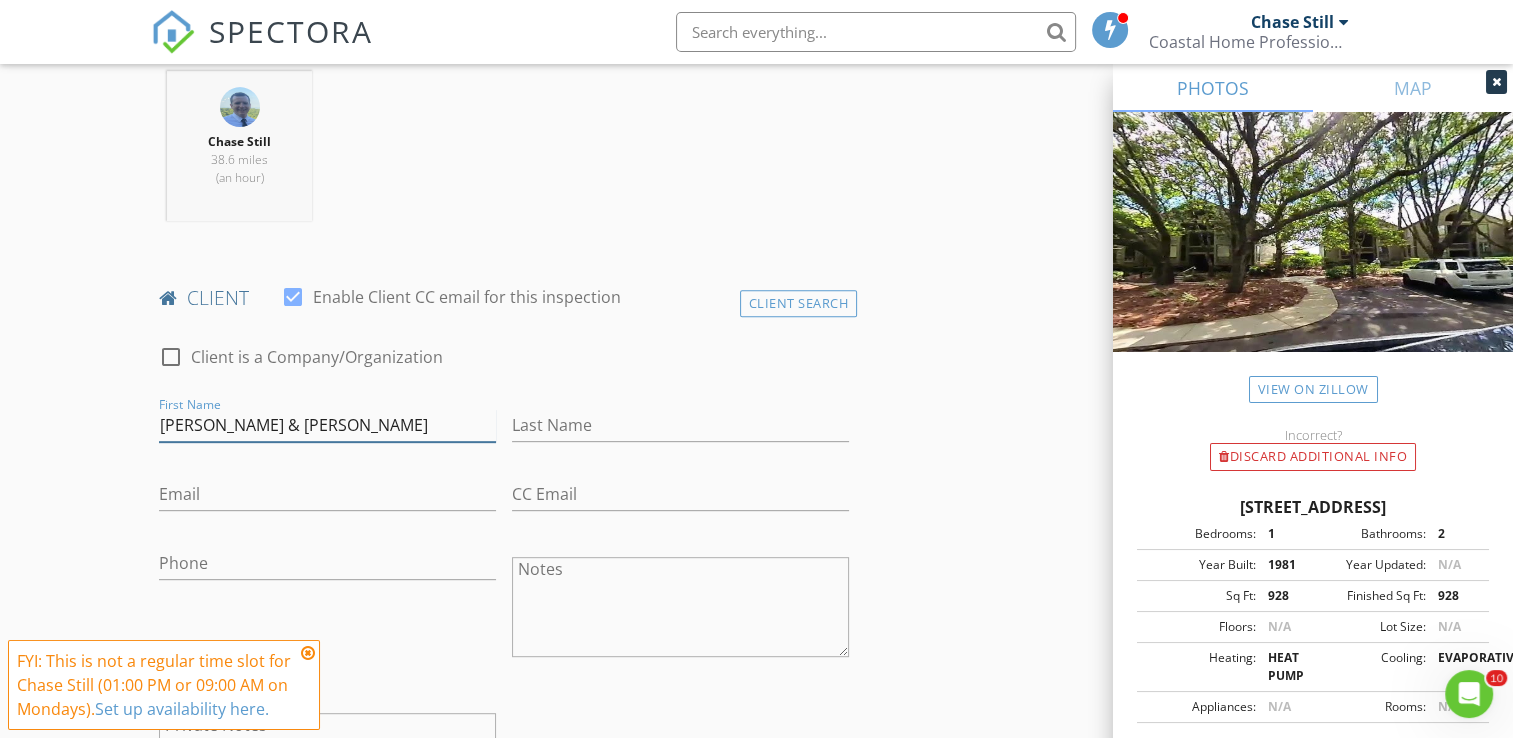 type on "Myra Bowie & Jim McCready" 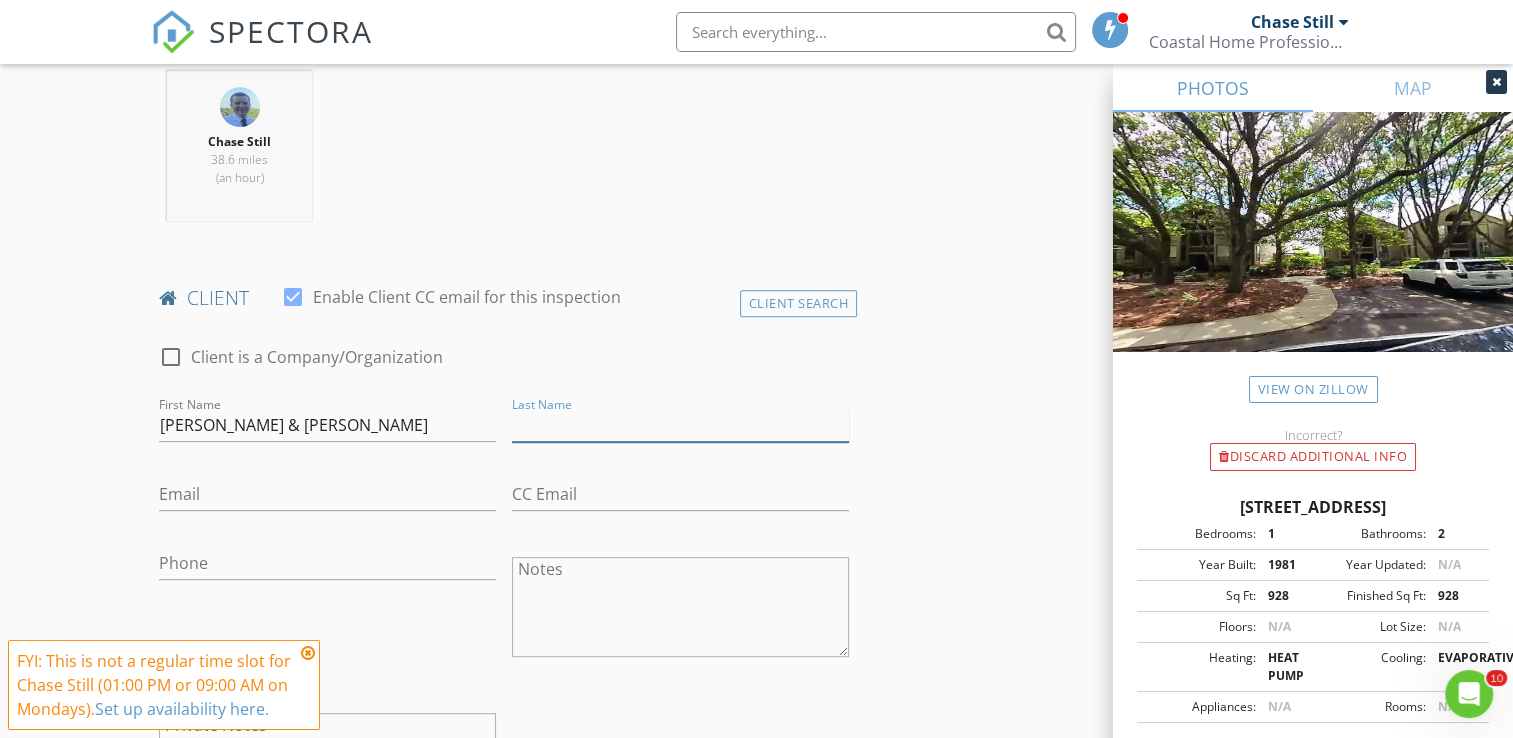 click on "Last Name" at bounding box center (680, 425) 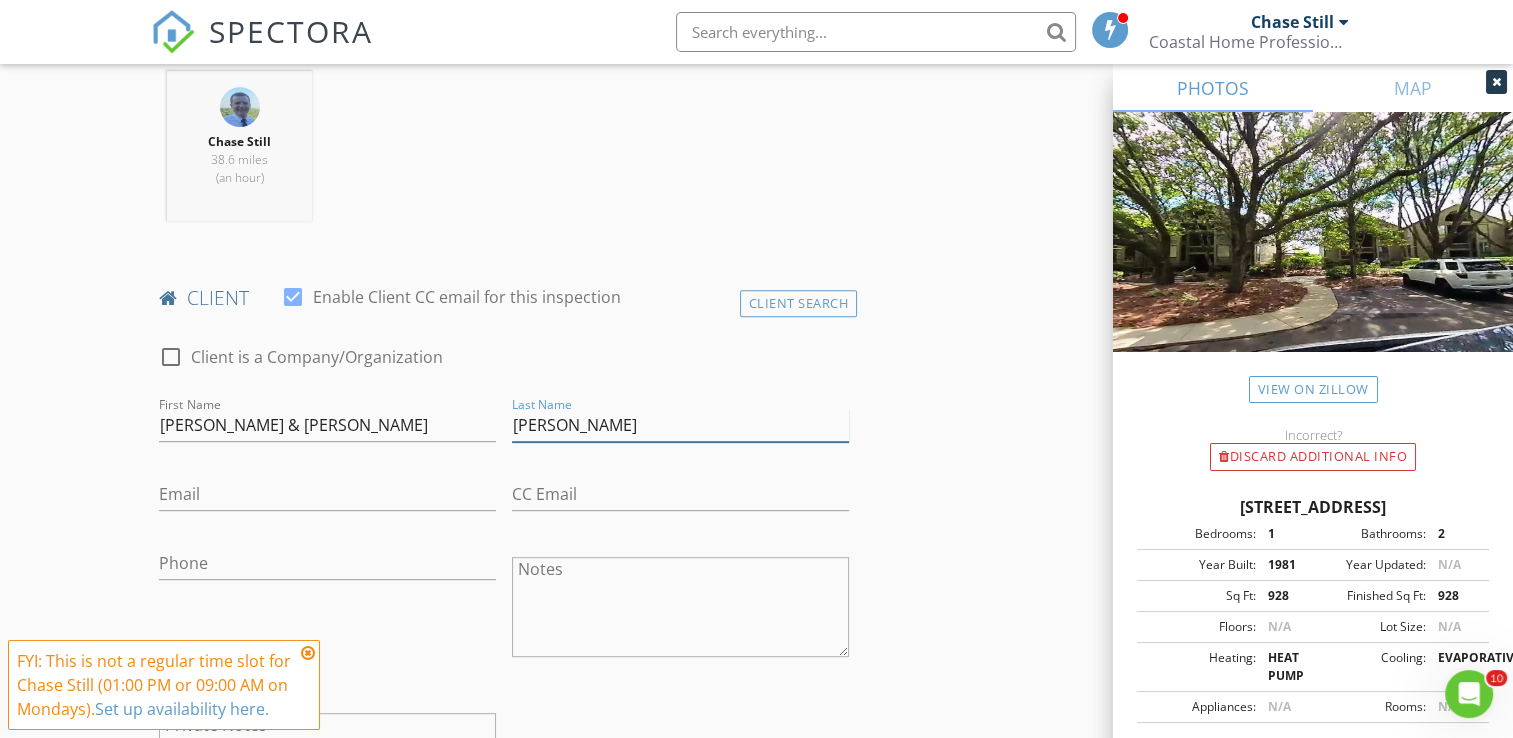 type on "Bowie" 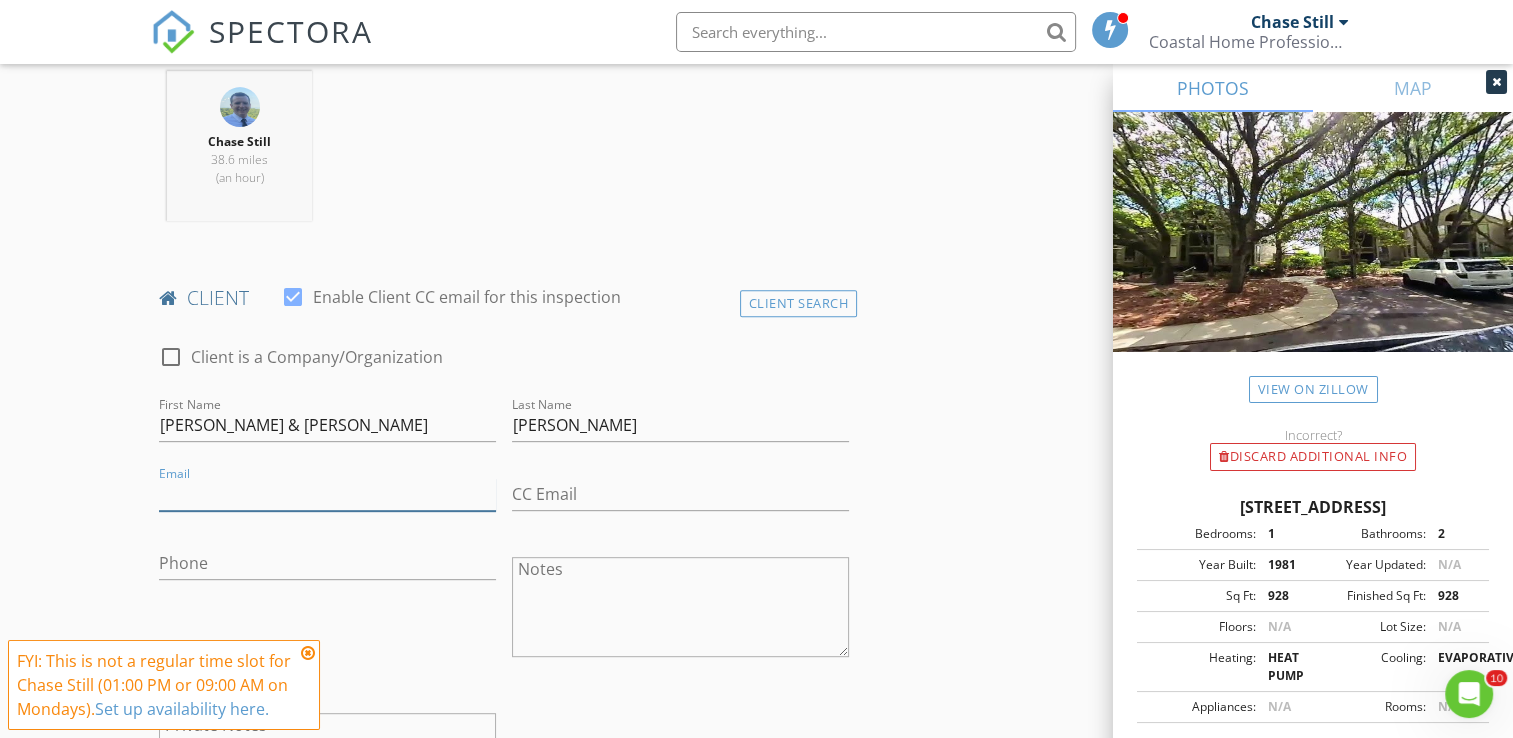 click on "Email" at bounding box center [327, 494] 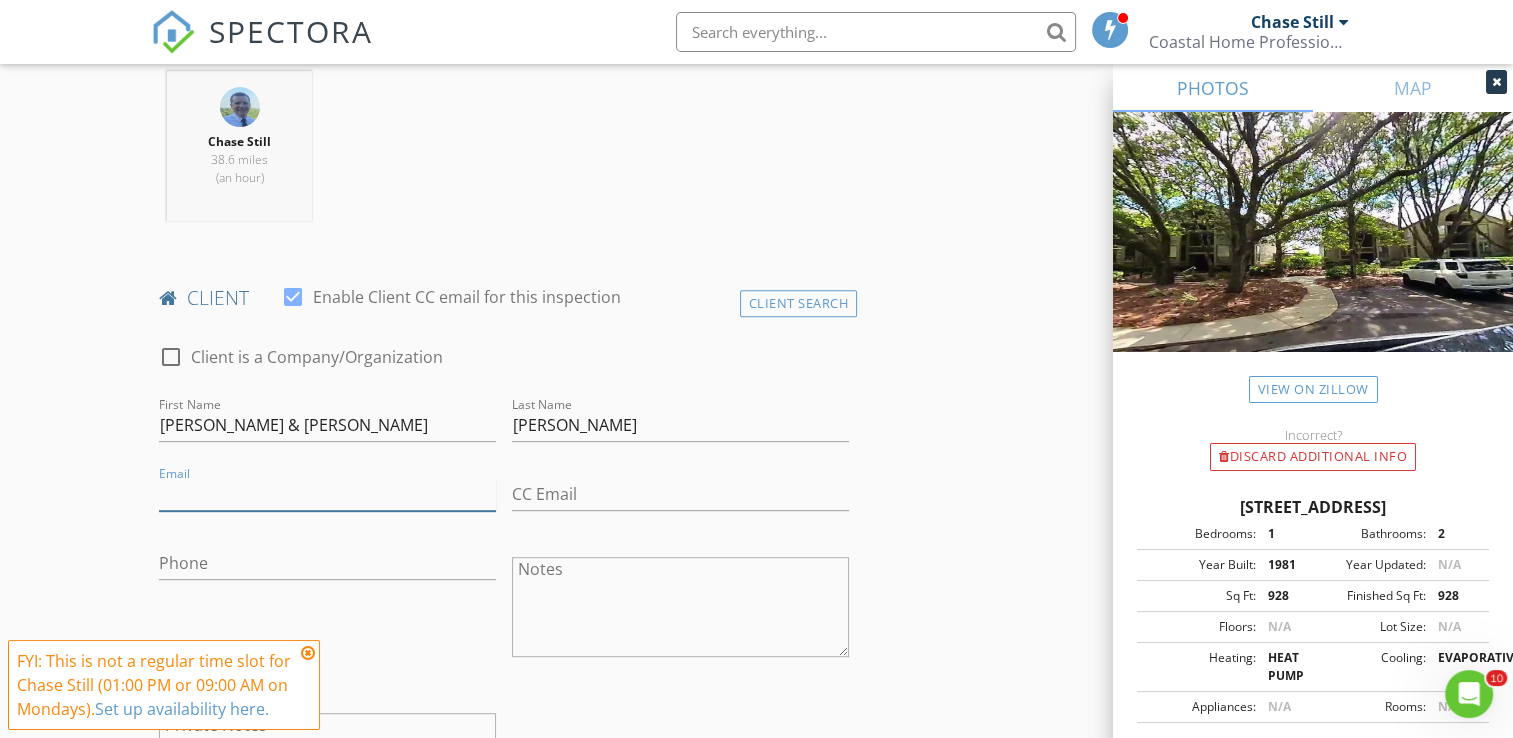 paste on "mbowiemccready@icloud.com" 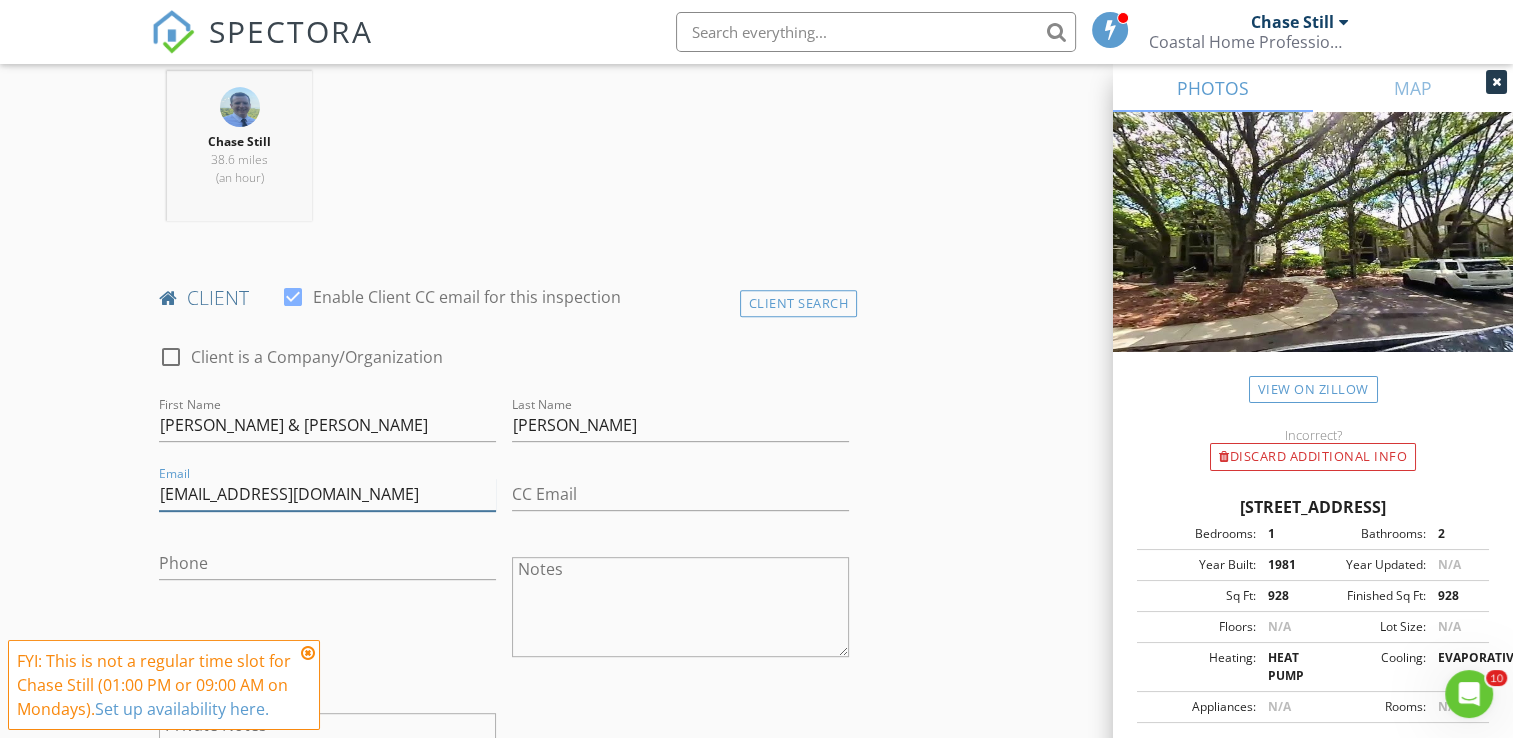 type on "mbowiemccready@icloud.com" 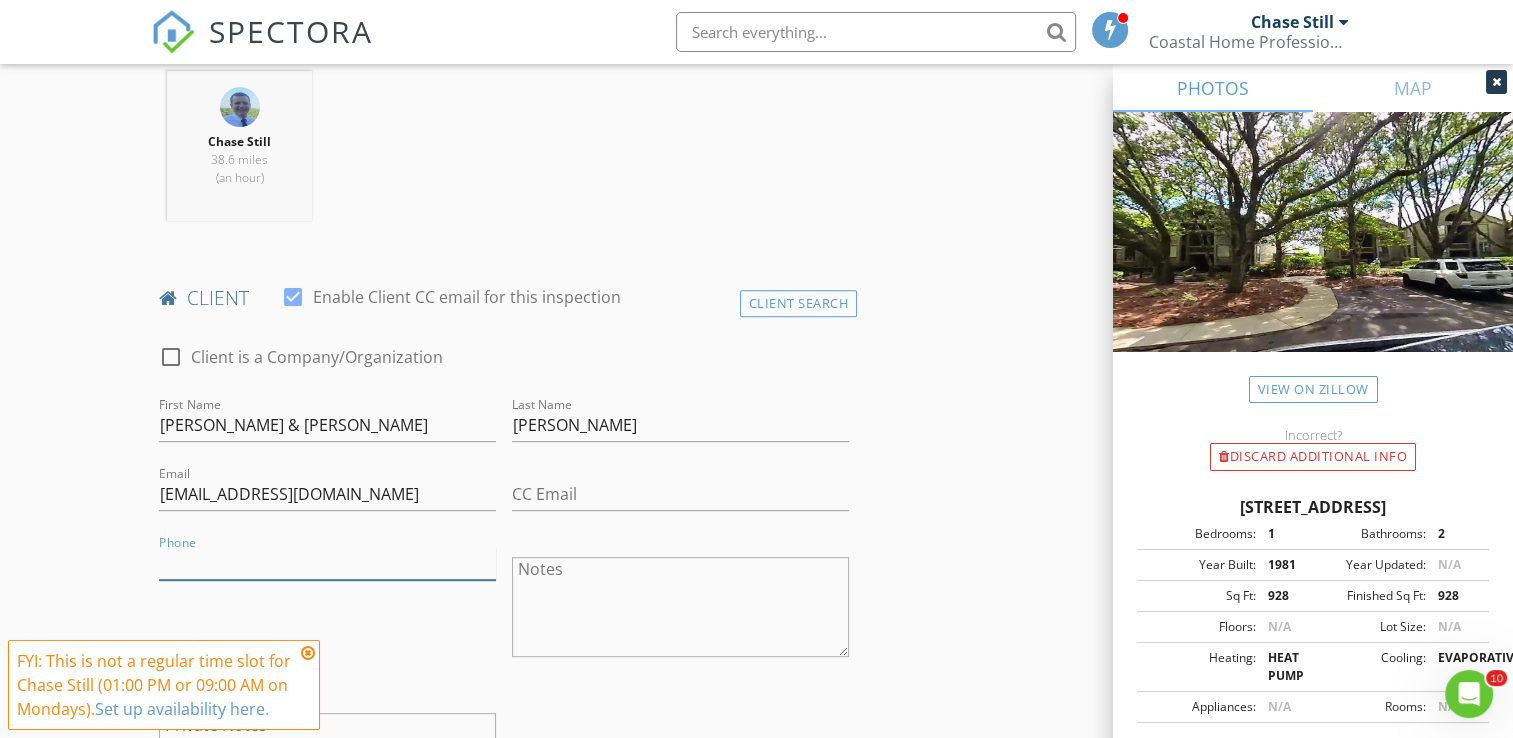 click on "Phone" at bounding box center (327, 563) 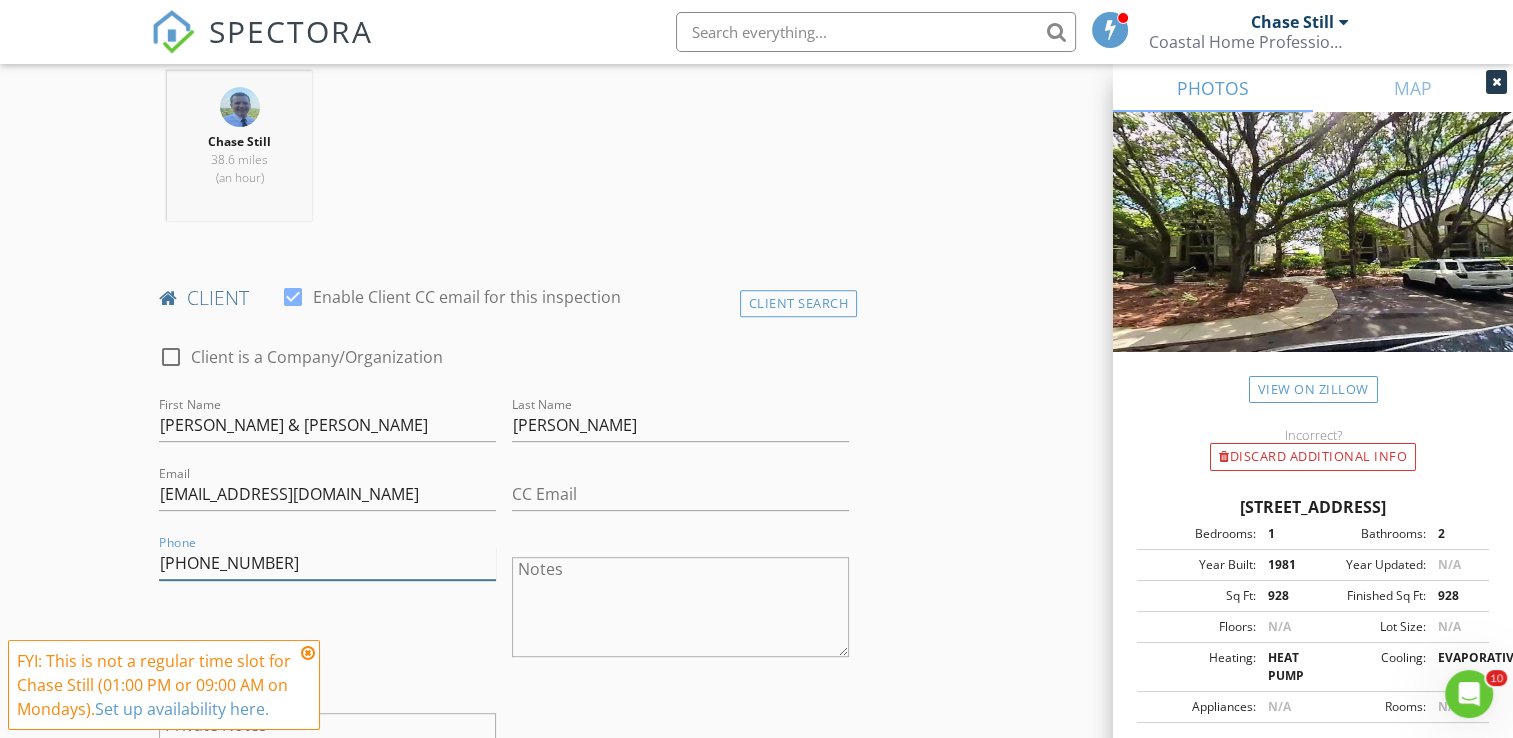 type on "973-647-5842" 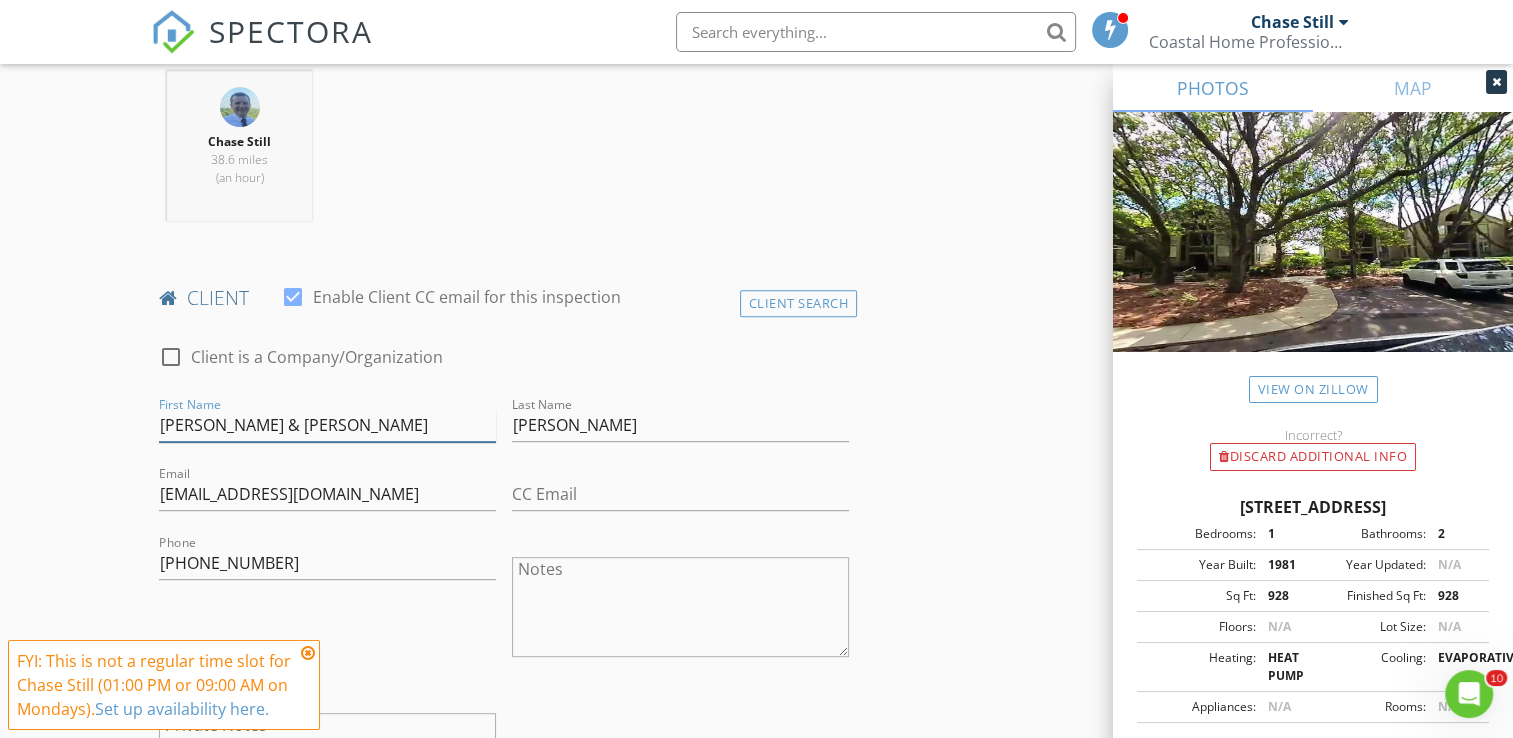 drag, startPoint x: 262, startPoint y: 424, endPoint x: 366, endPoint y: 433, distance: 104.388695 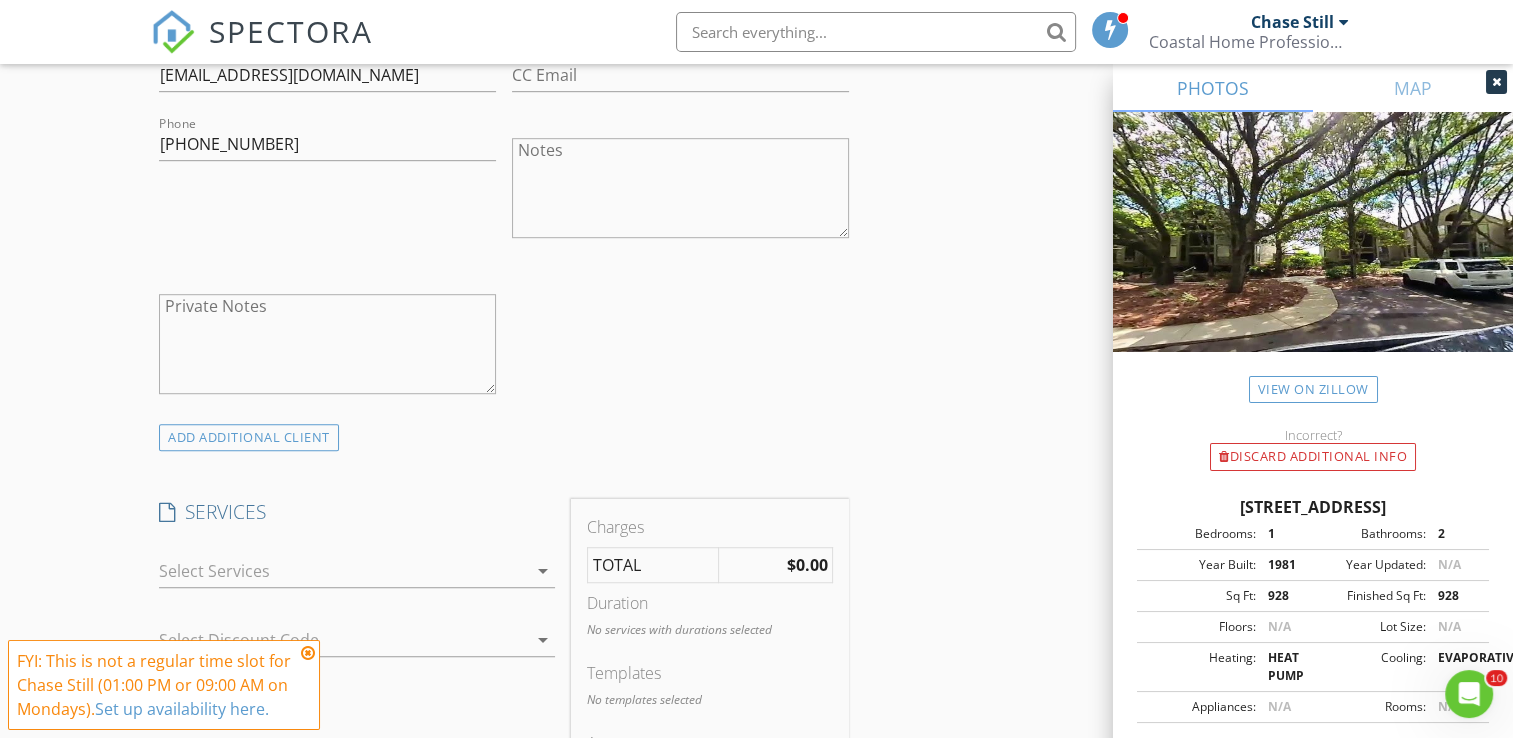 scroll, scrollTop: 1208, scrollLeft: 0, axis: vertical 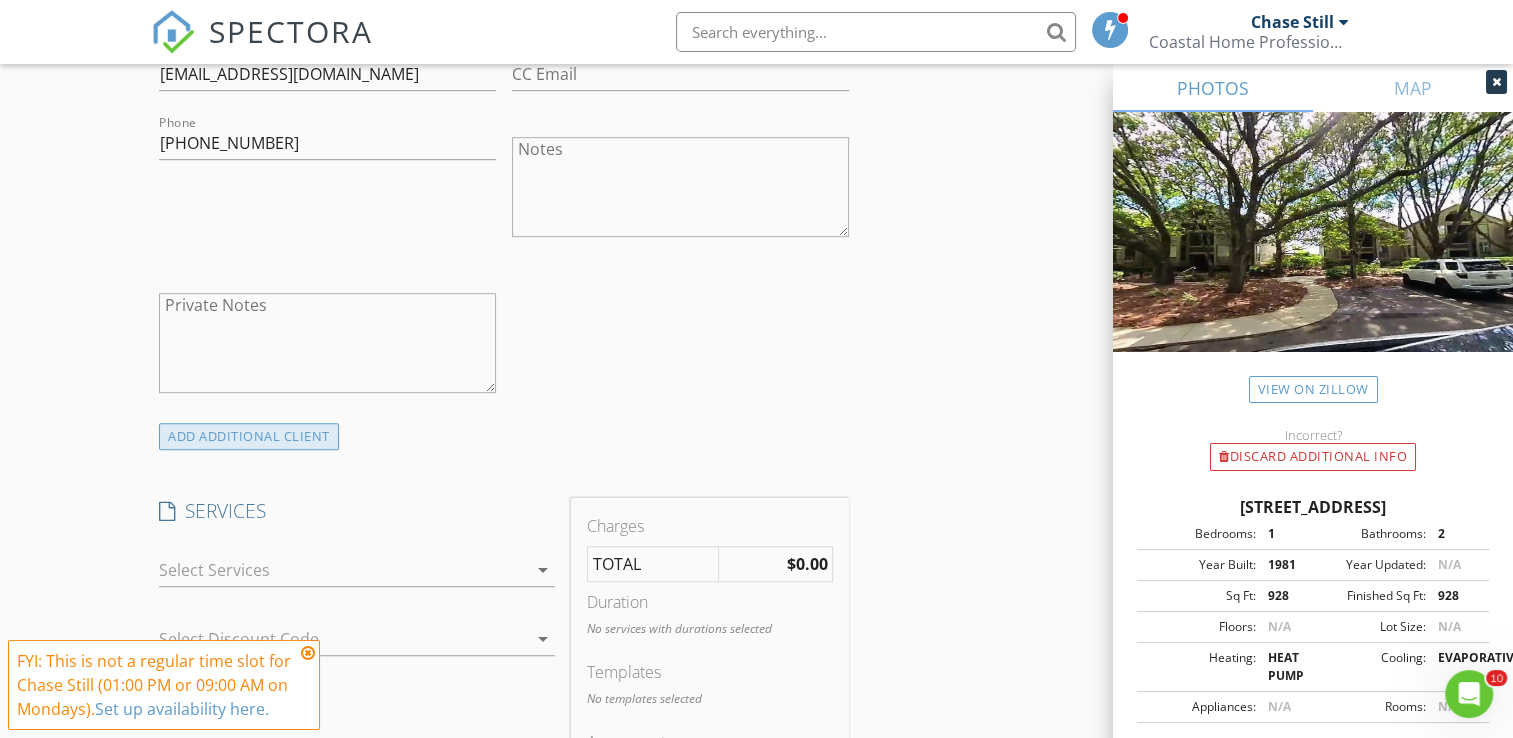 type on "Myra" 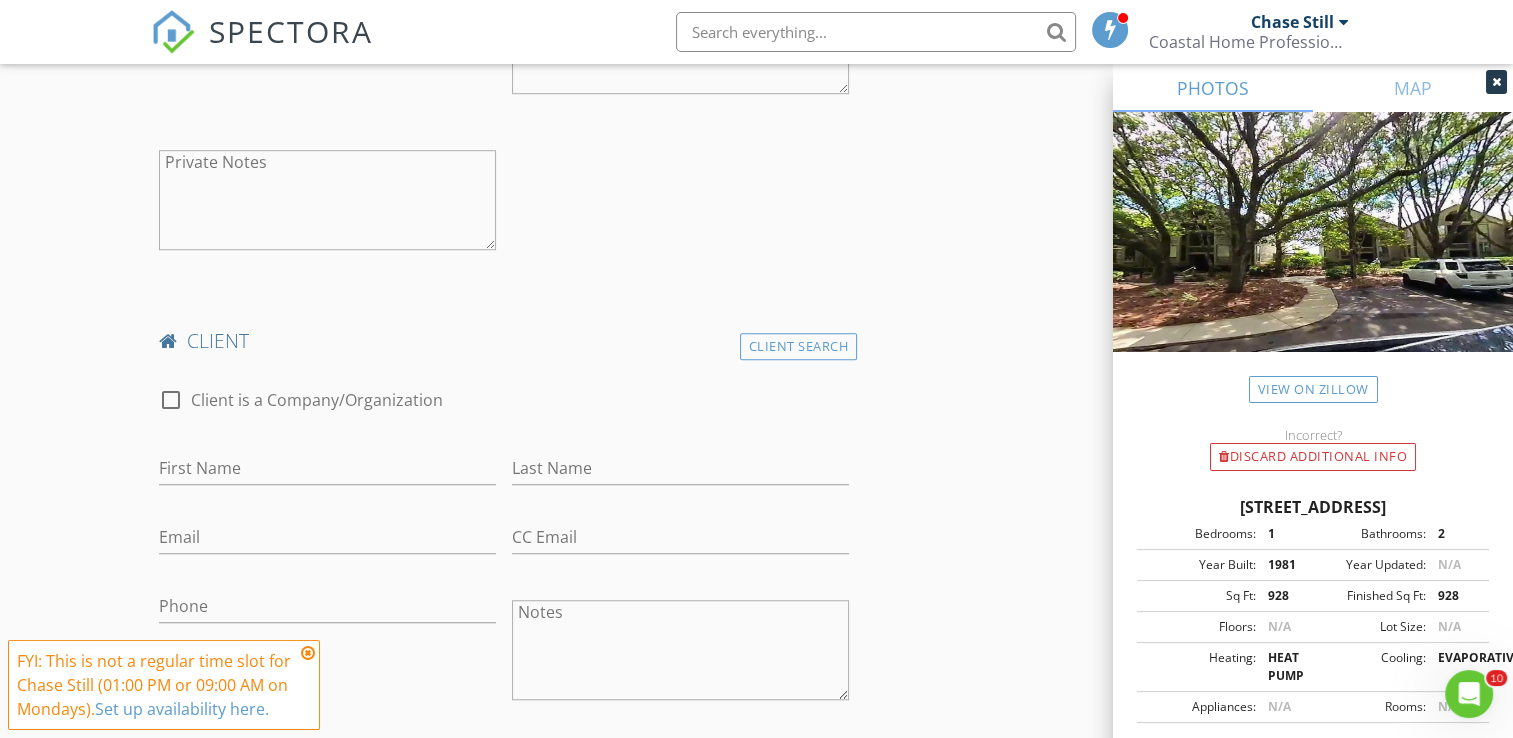 scroll, scrollTop: 1352, scrollLeft: 0, axis: vertical 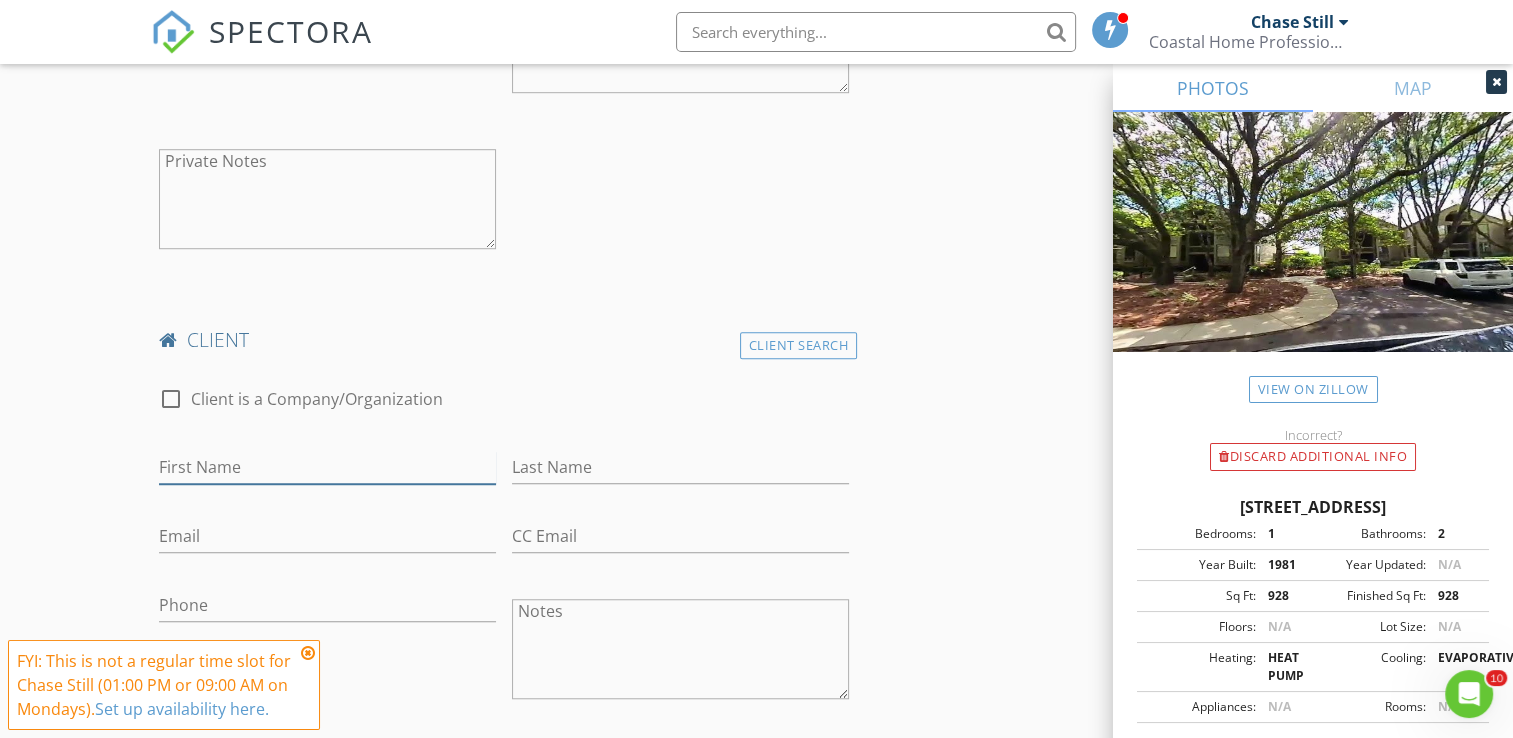 click on "First Name" at bounding box center [327, 467] 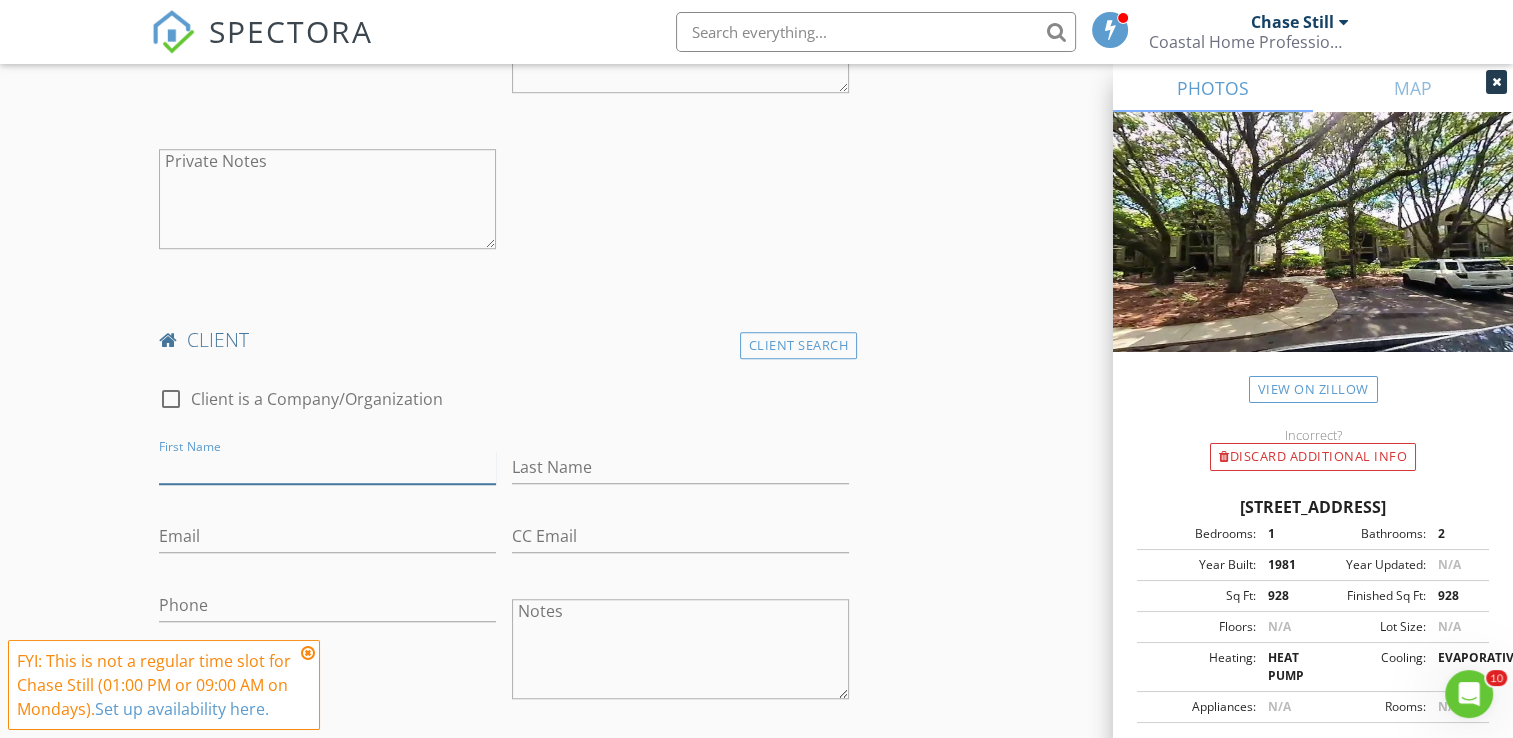 paste on "Jim McCready" 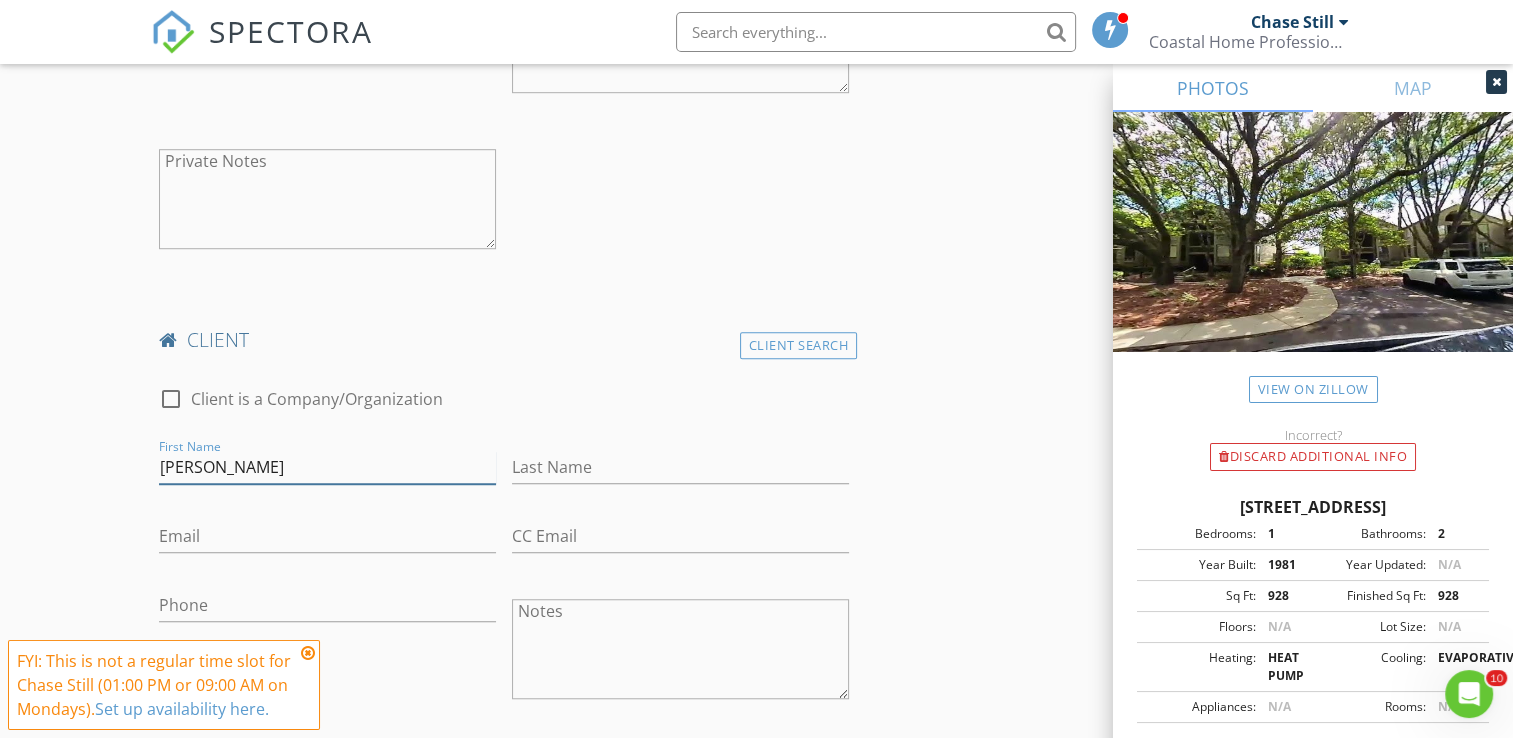 drag, startPoint x: 195, startPoint y: 462, endPoint x: 243, endPoint y: 465, distance: 48.09366 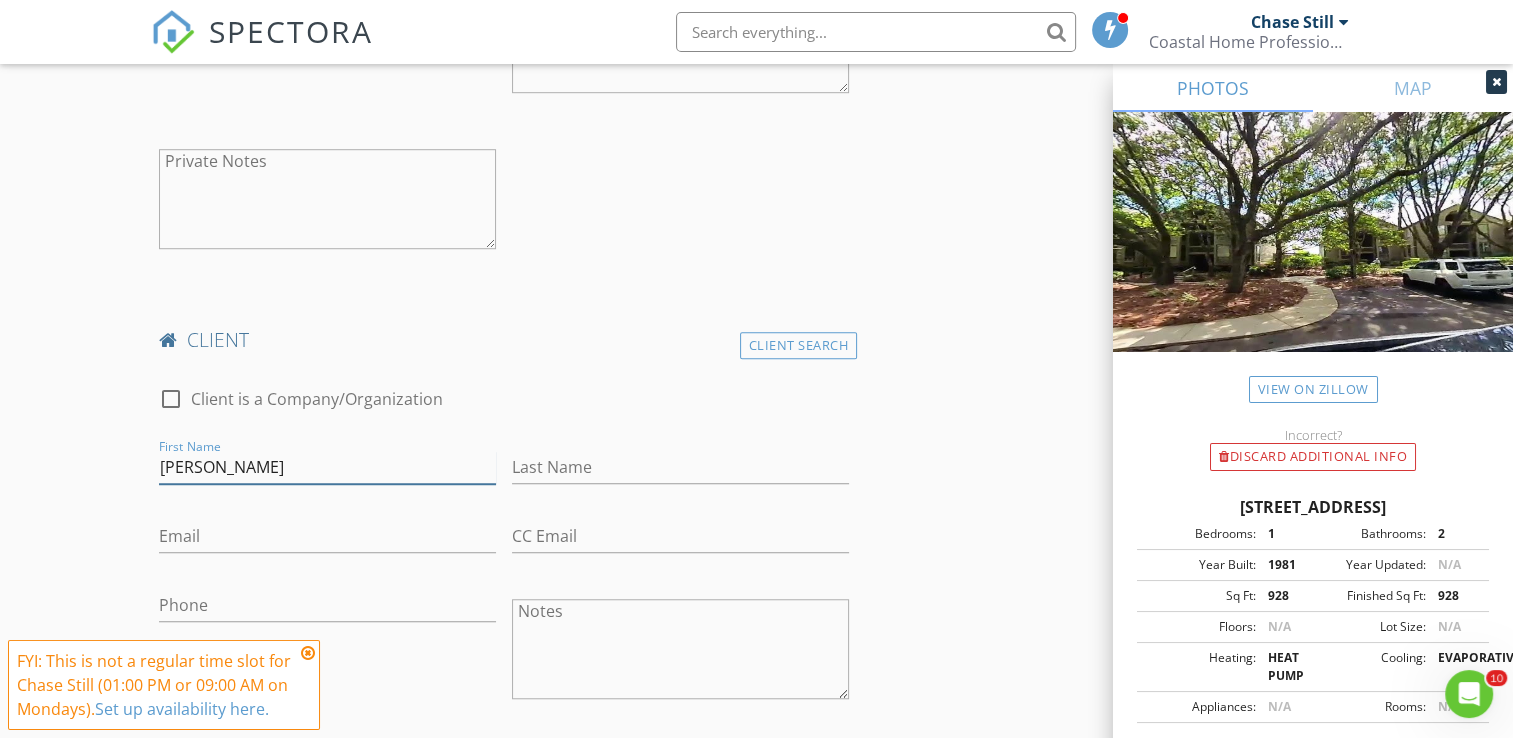 type on "Jim" 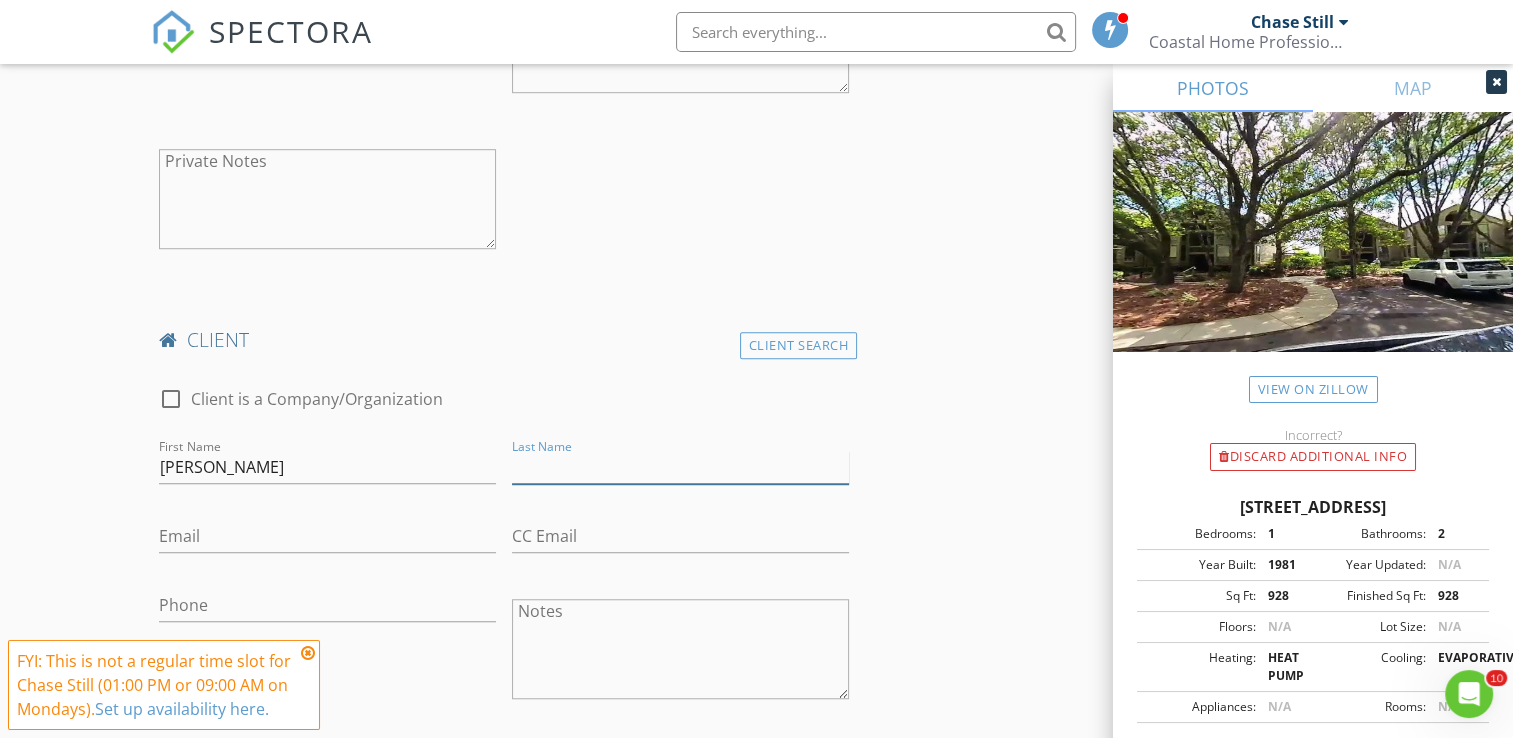 click on "Last Name" at bounding box center [680, 467] 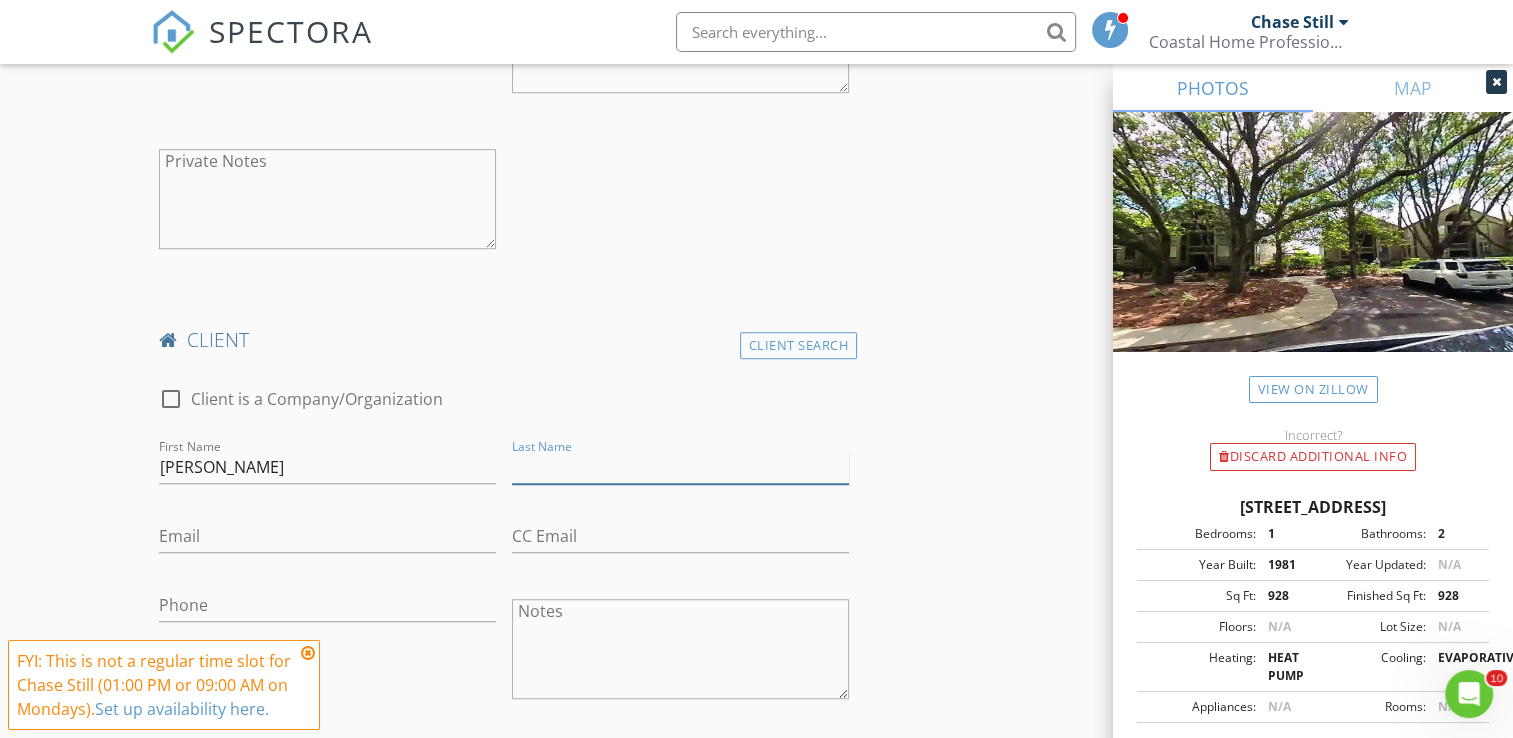paste on "McCready" 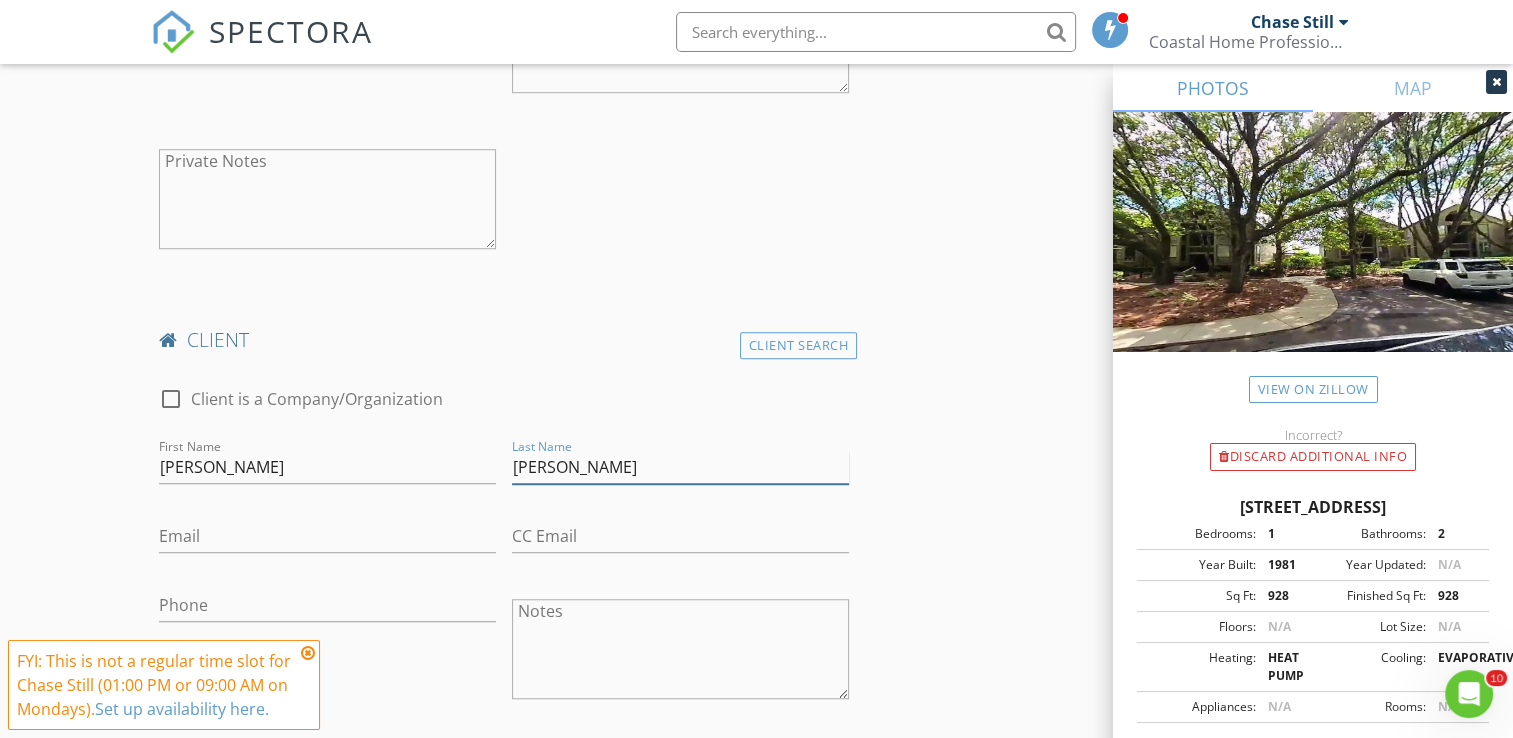 type on "McCready" 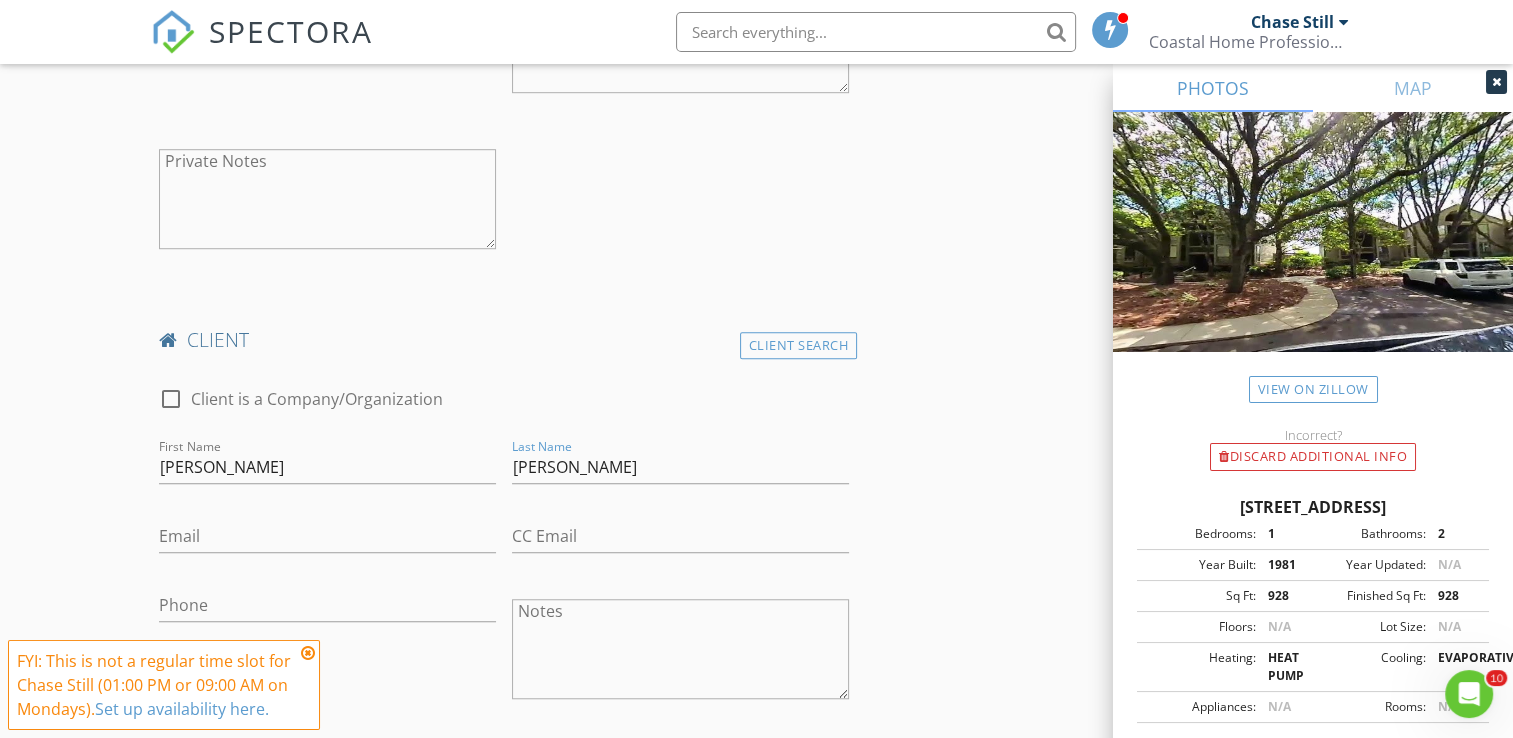 click on "INSPECTOR(S)
check_box   Chase Still   PRIMARY   Chase Still arrow_drop_down   check_box Chase Still specifically requested
Date/Time
07/14/2025 12:30 PM
Location
Address Search       Address 1323 Pelican Watch Villas   Unit   City Seabrook Island   State SC   Zip 29455   County Charleston     Square Feet 928   Year Built 1981   Foundation Slab arrow_drop_down     Chase Still     38.6 miles     (an hour)
client
check_box Enable Client CC email for this inspection   Client Search     check_box_outline_blank Client is a Company/Organization     First Name Myra   Last Name Bowie   Email mbowiemccready@icloud.com   CC Email   Phone 973-647-5842           Notes   Private Notes
client
Client Search     check_box_outline_blank Client is a Company/Organization     First Name Jim   Last Name McCready   Email   CC Email   Phone" at bounding box center [756, 809] 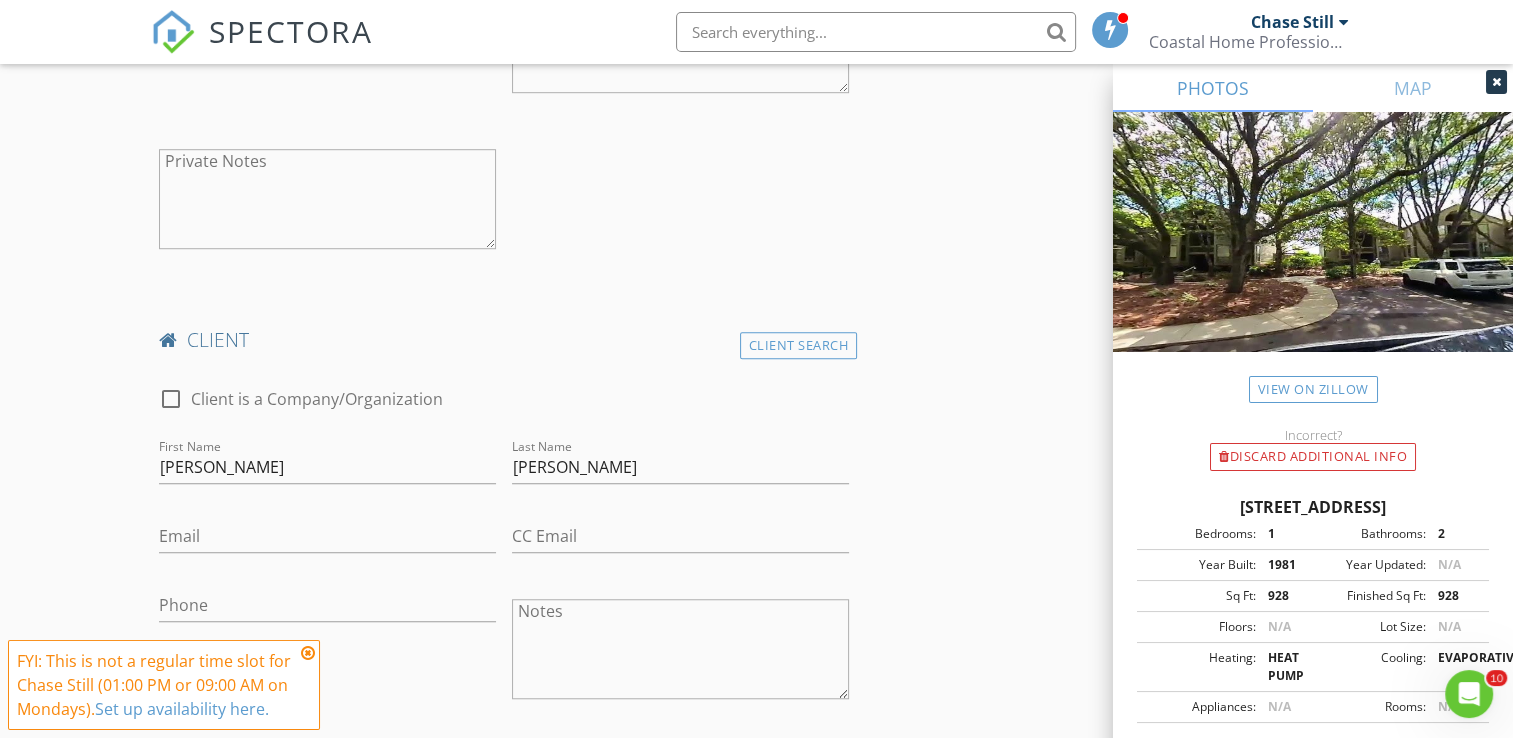 scroll, scrollTop: 1455, scrollLeft: 0, axis: vertical 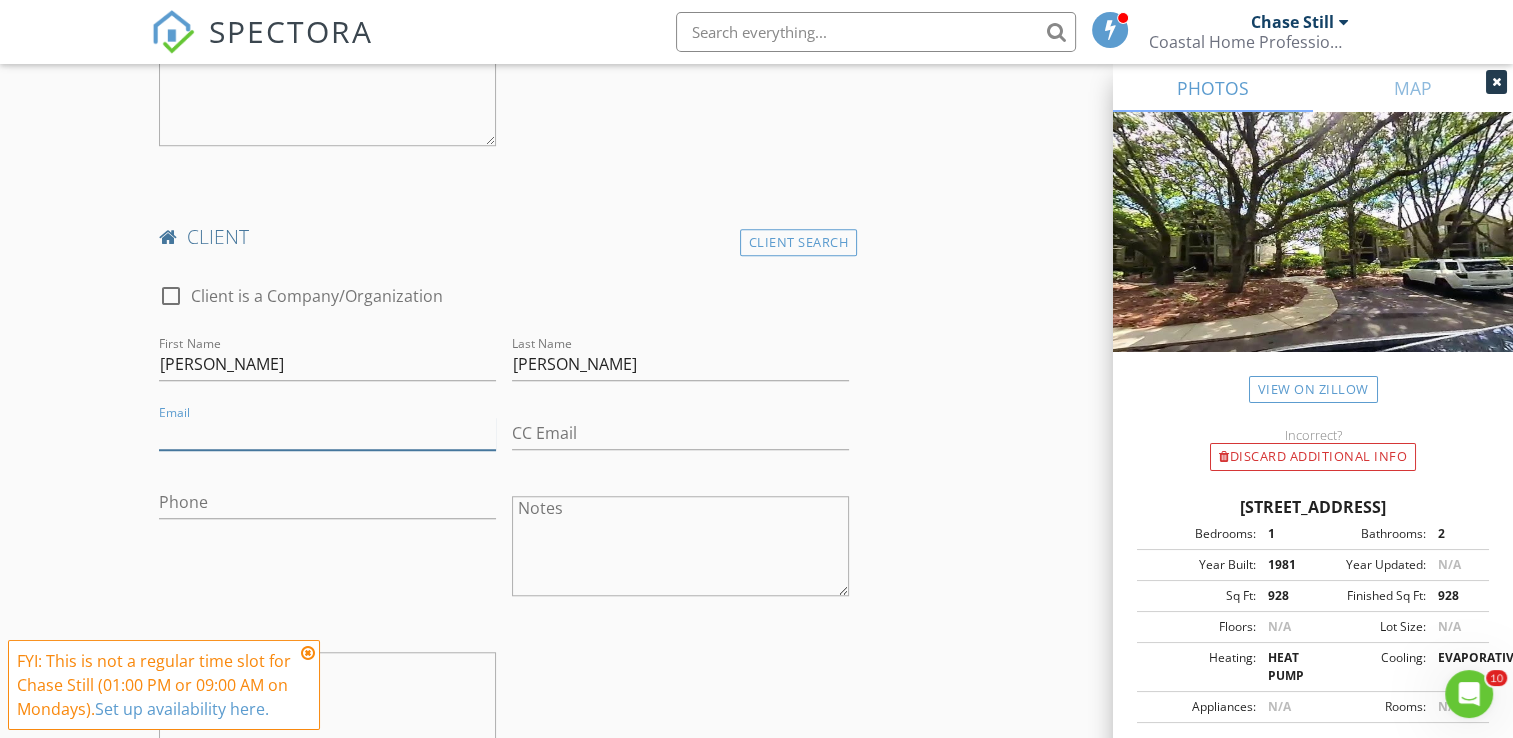 click on "Email" at bounding box center [327, 433] 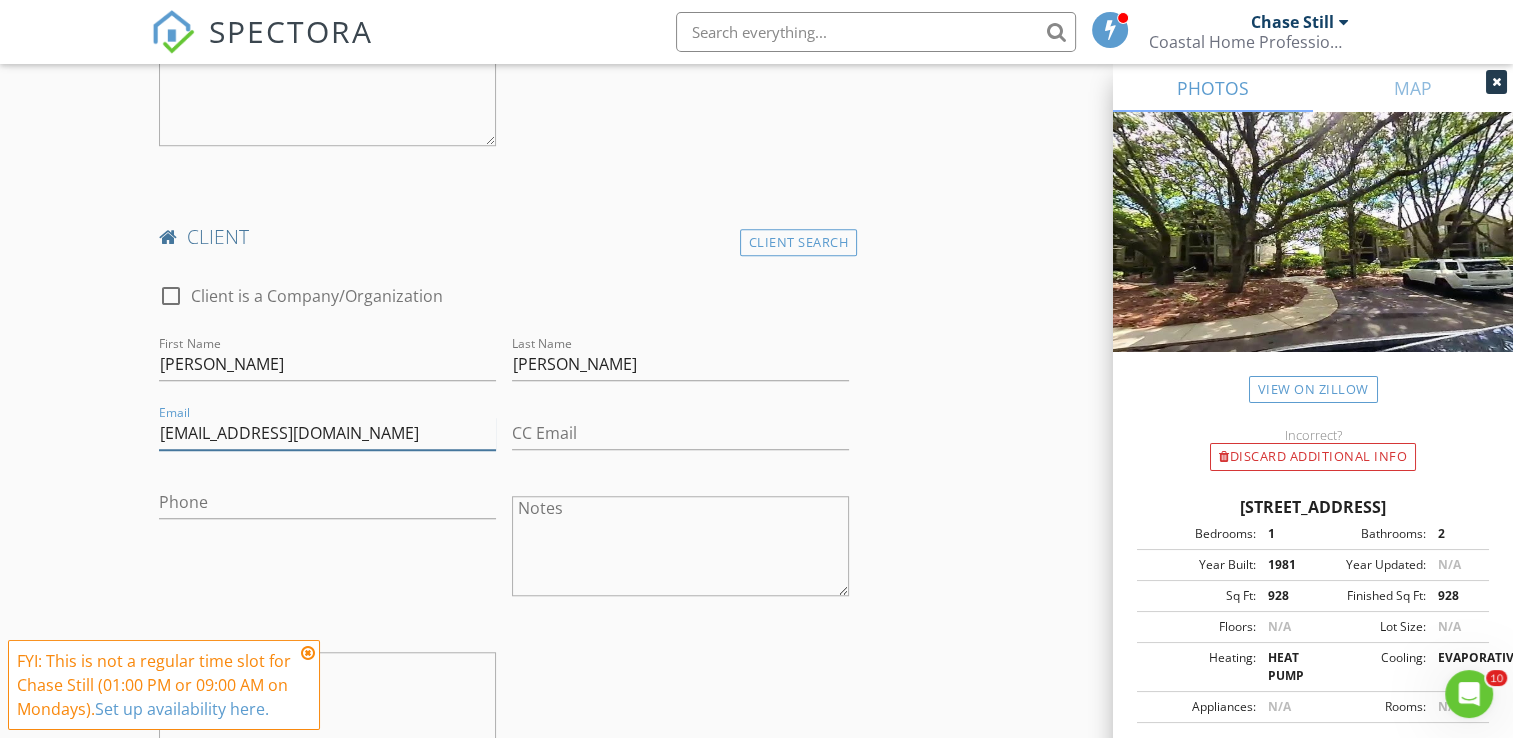 type on "wudrak@gmail.com" 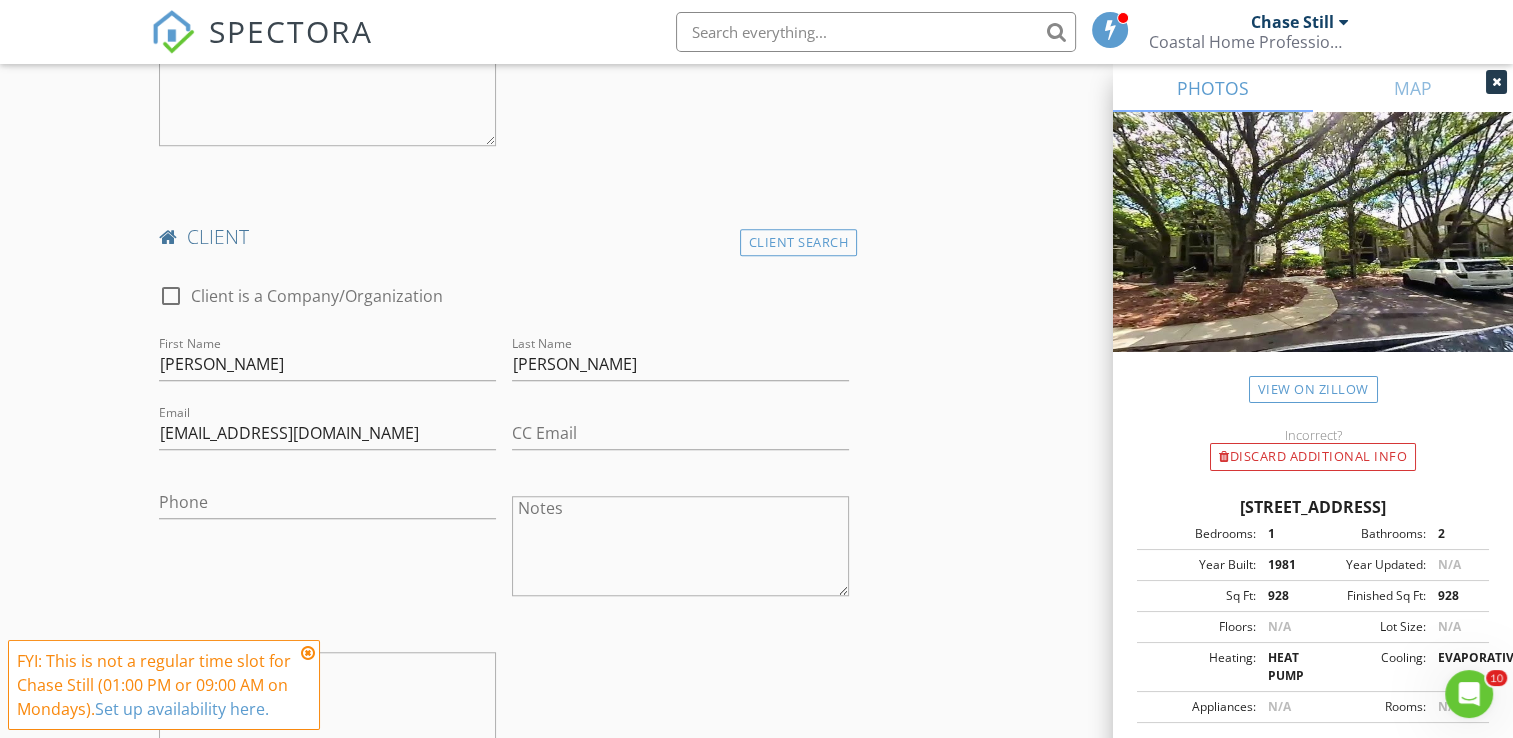 click on "INSPECTOR(S)
check_box   Chase Still   PRIMARY   Chase Still arrow_drop_down   check_box Chase Still specifically requested
Date/Time
07/14/2025 12:30 PM
Location
Address Search       Address 1323 Pelican Watch Villas   Unit   City Seabrook Island   State SC   Zip 29455   County Charleston     Square Feet 928   Year Built 1981   Foundation Slab arrow_drop_down     Chase Still     38.6 miles     (an hour)
client
check_box Enable Client CC email for this inspection   Client Search     check_box_outline_blank Client is a Company/Organization     First Name Myra   Last Name Bowie   Email mbowiemccready@icloud.com   CC Email   Phone 973-647-5842           Notes   Private Notes
client
Client Search     check_box_outline_blank Client is a Company/Organization     First Name Jim   Last Name McCready   Email wudrak@gmail.com" at bounding box center (756, 706) 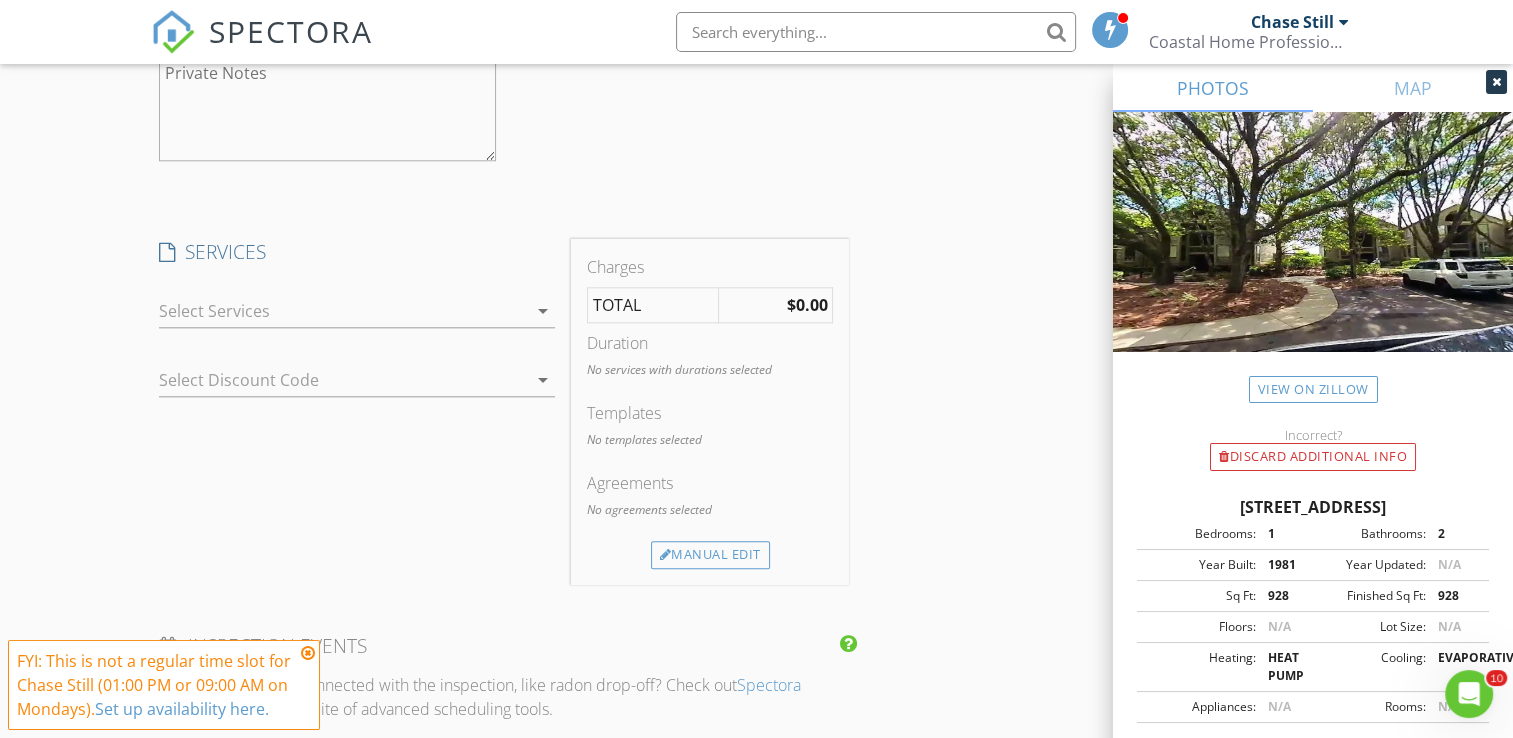 scroll, scrollTop: 2048, scrollLeft: 0, axis: vertical 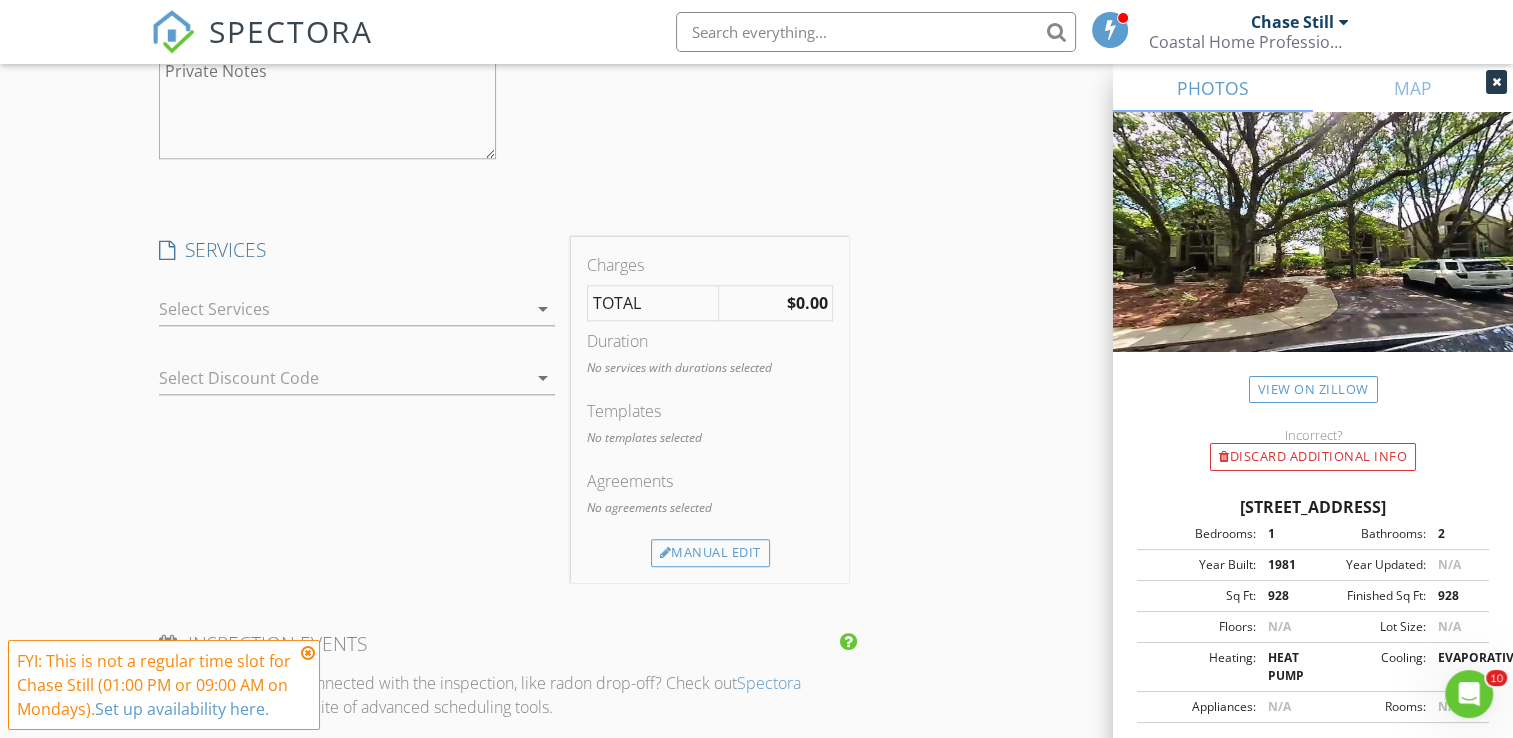 click at bounding box center [343, 309] 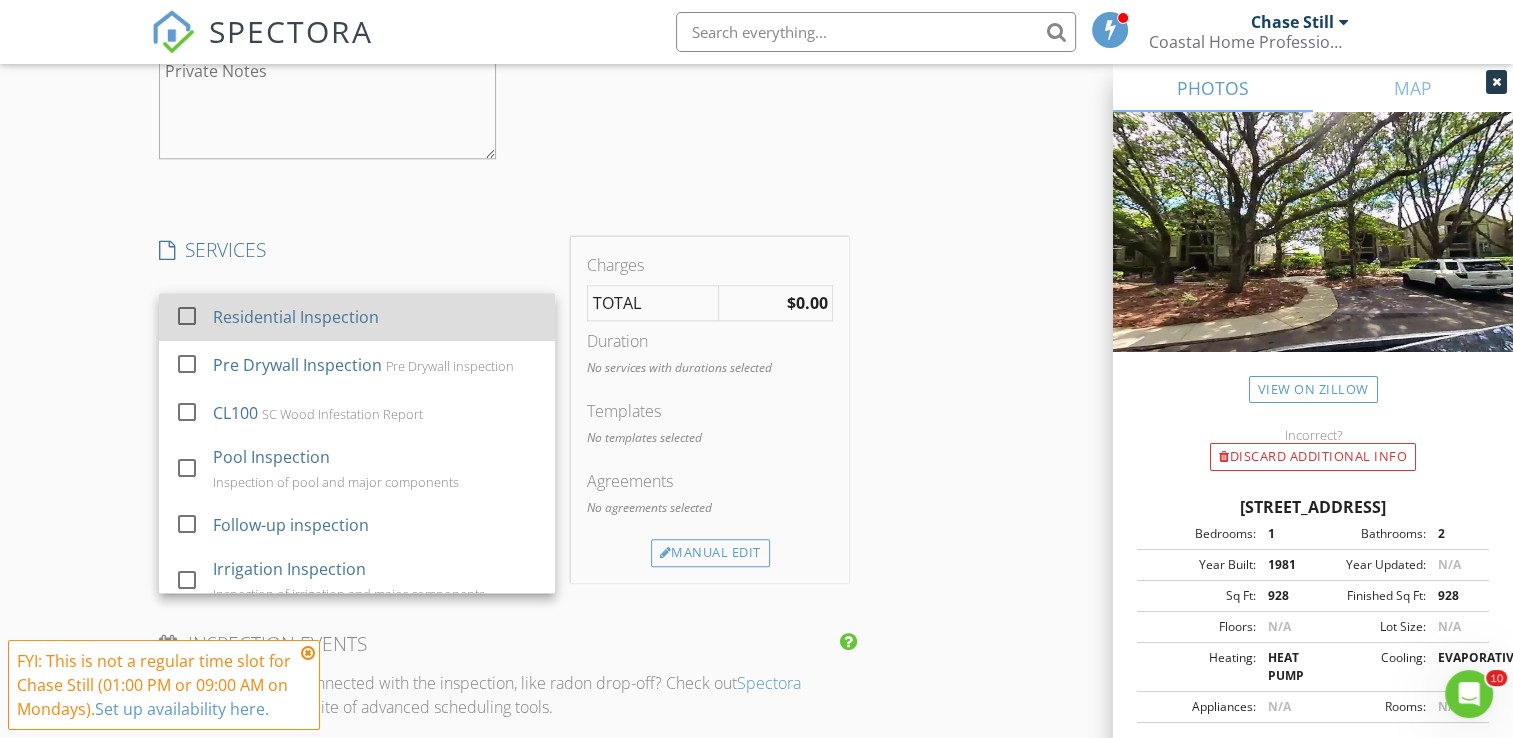 click on "Residential Inspection" at bounding box center (297, 317) 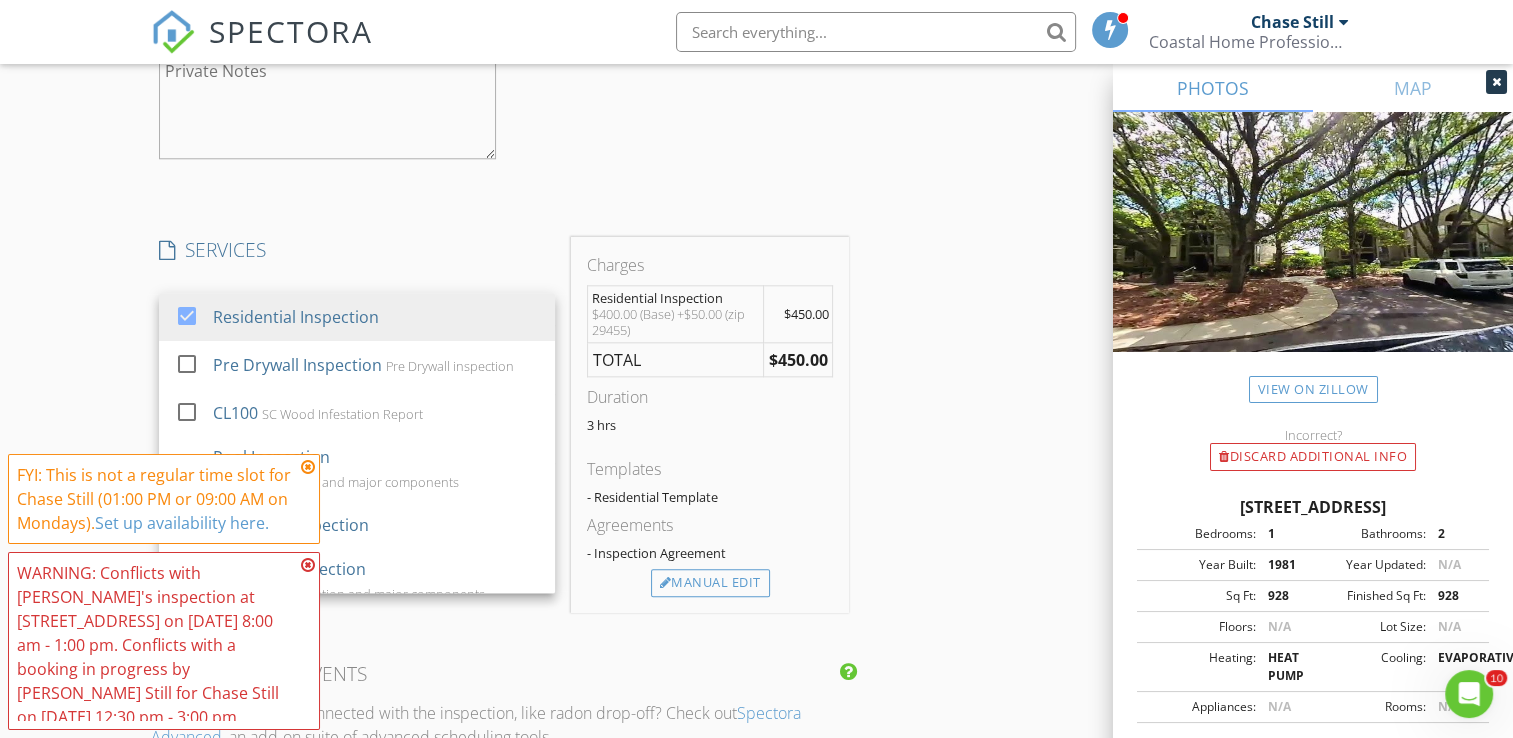 click on "INSPECTOR(S)
check_box   Chase Still   PRIMARY   Chase Still arrow_drop_down   check_box Chase Still specifically requested
Date/Time
07/14/2025 12:30 PM
Location
Address Search       Address 1323 Pelican Watch Villas   Unit   City Seabrook Island   State SC   Zip 29455   County Charleston     Square Feet 928   Year Built 1981   Foundation Slab arrow_drop_down     Chase Still     38.6 miles     (an hour)
client
check_box Enable Client CC email for this inspection   Client Search     check_box_outline_blank Client is a Company/Organization     First Name Myra   Last Name Bowie   Email mbowiemccready@icloud.com   CC Email   Phone 973-647-5842           Notes   Private Notes
client
Client Search     check_box_outline_blank Client is a Company/Organization     First Name Jim   Last Name McCready   Email wudrak@gmail.com" at bounding box center [756, 128] 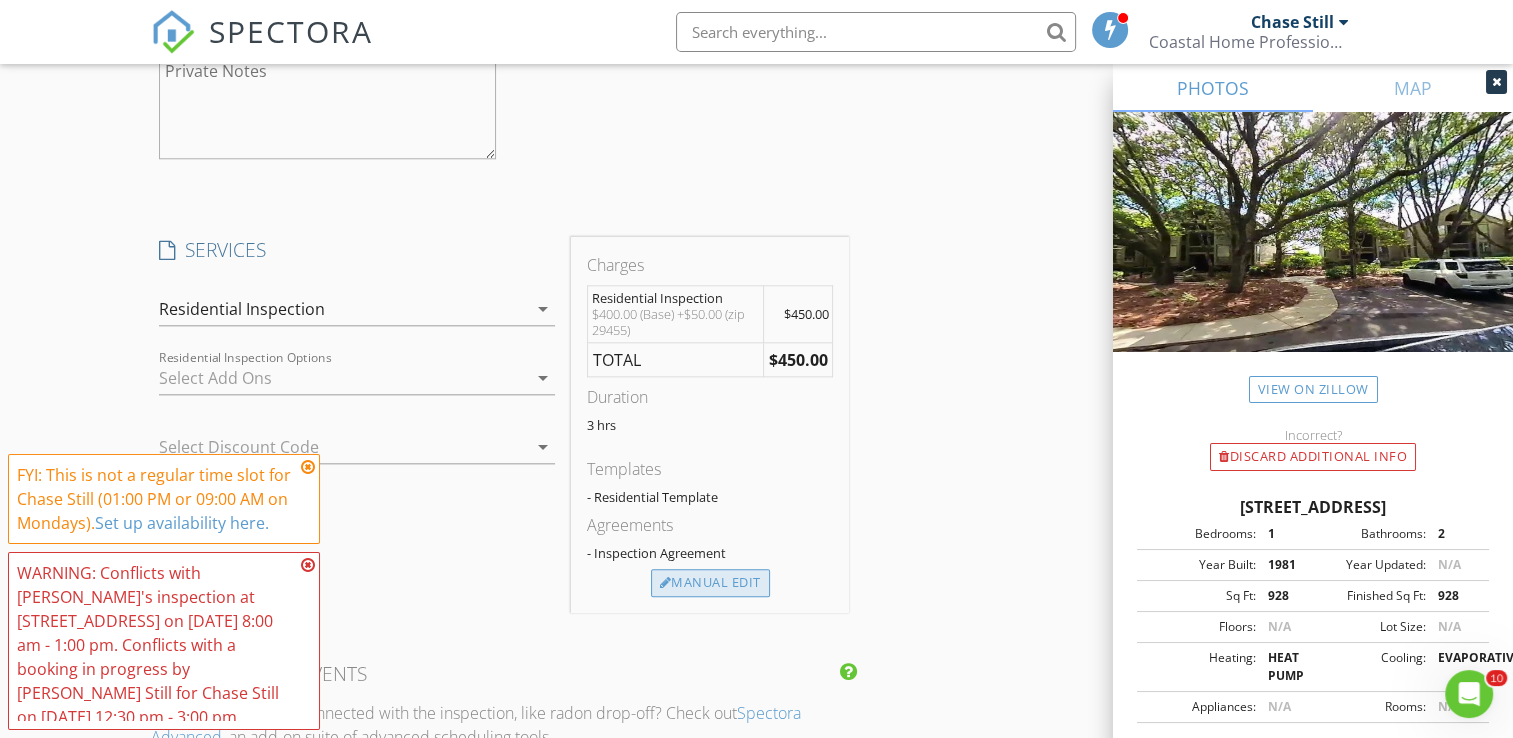 click on "Manual Edit" at bounding box center (710, 583) 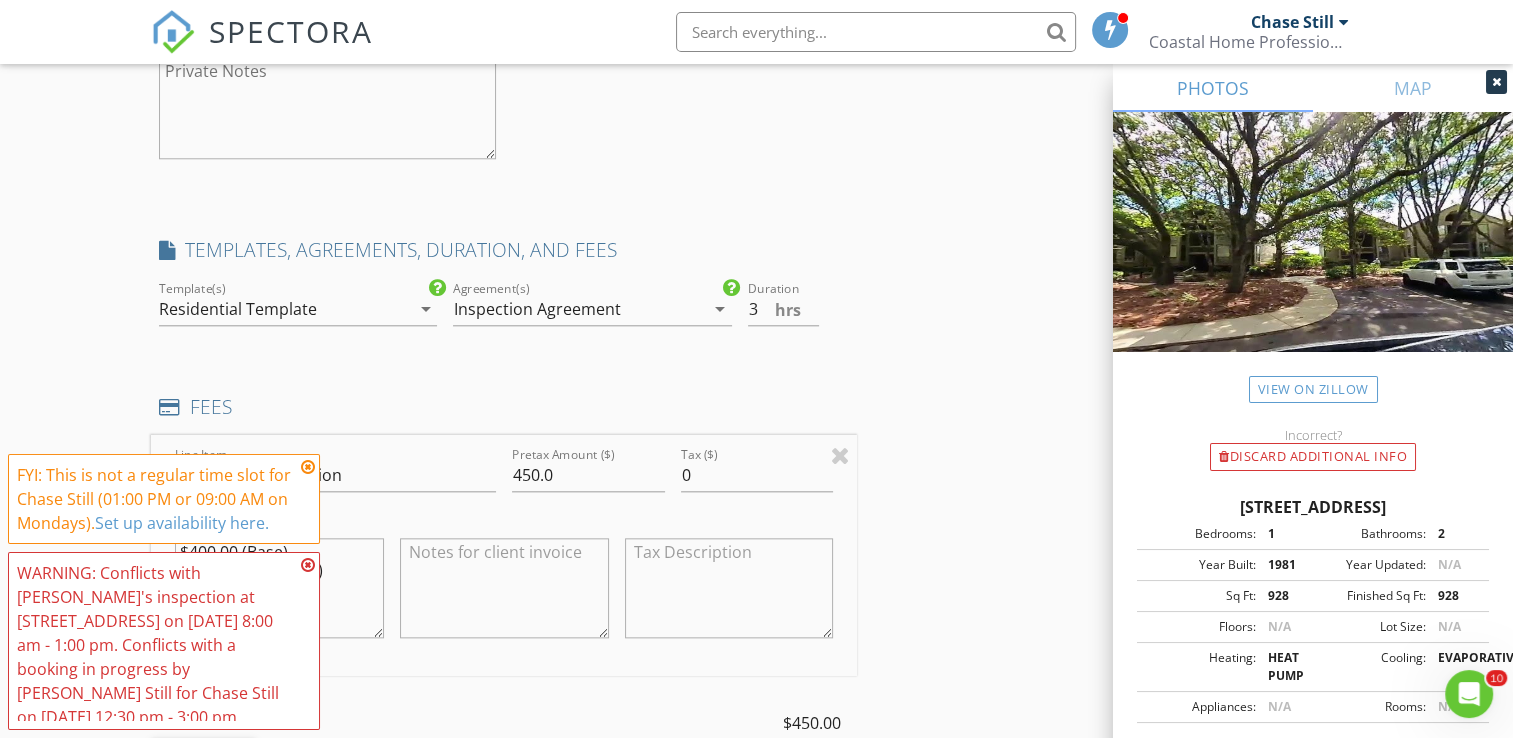 drag, startPoint x: 707, startPoint y: 573, endPoint x: 894, endPoint y: 315, distance: 318.64243 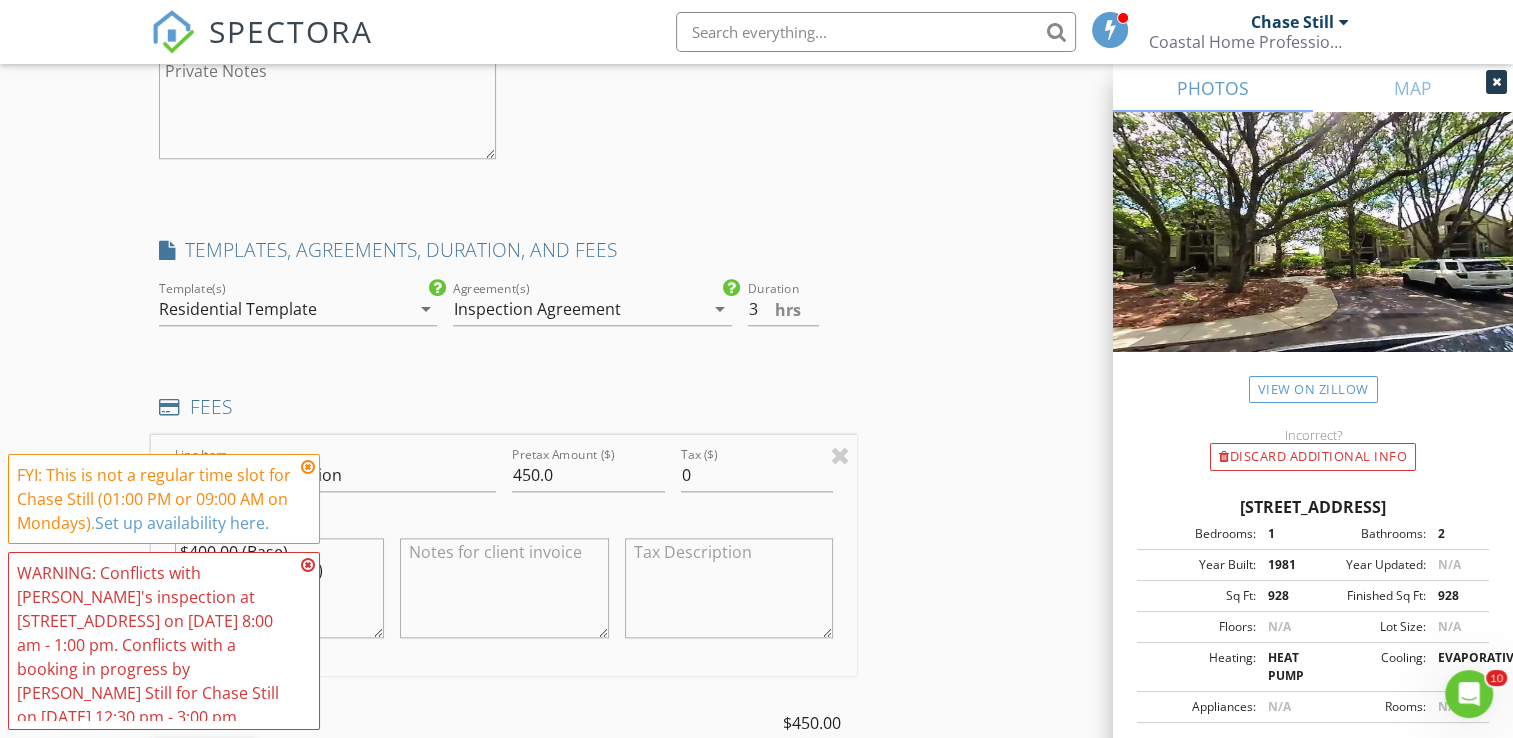 click at bounding box center [308, 565] 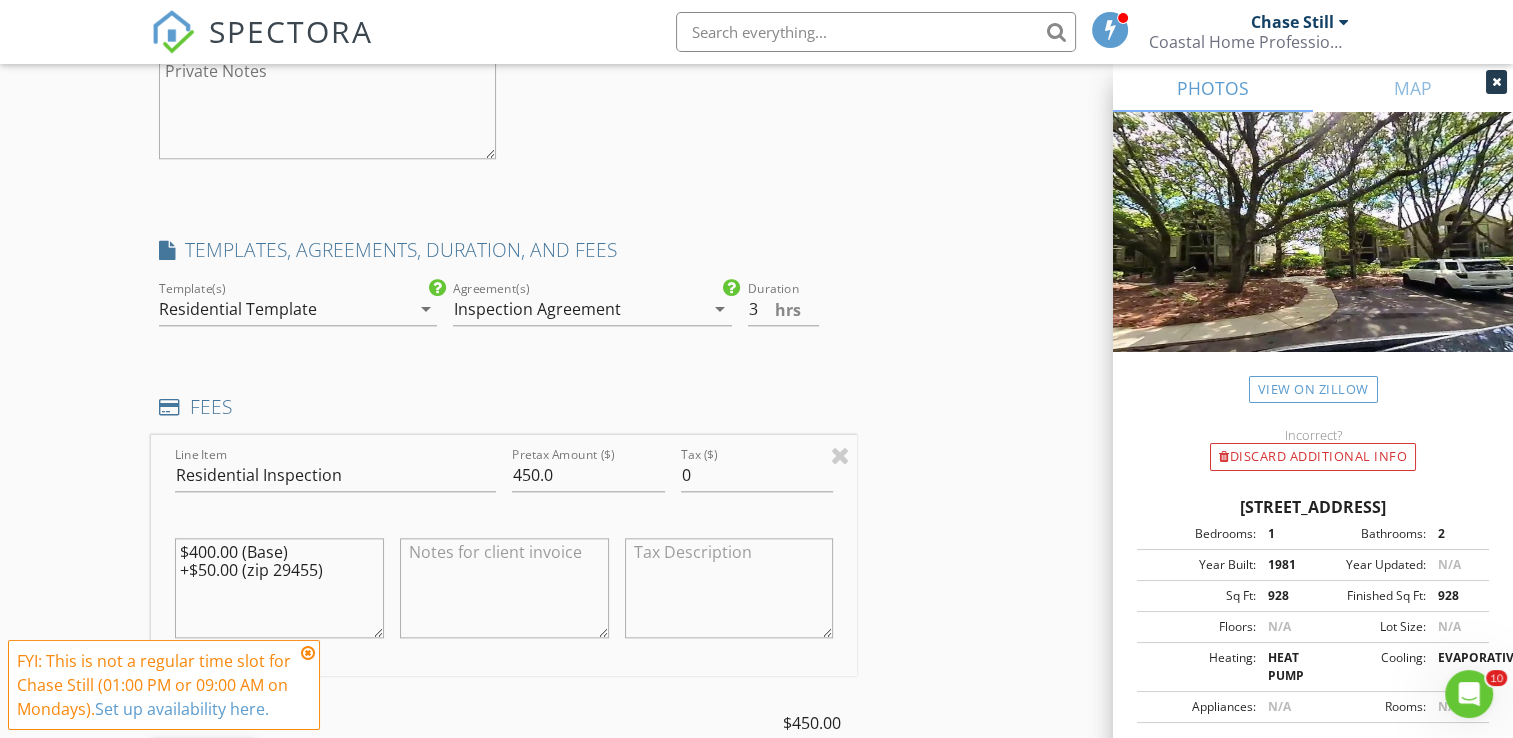 click at bounding box center [308, 653] 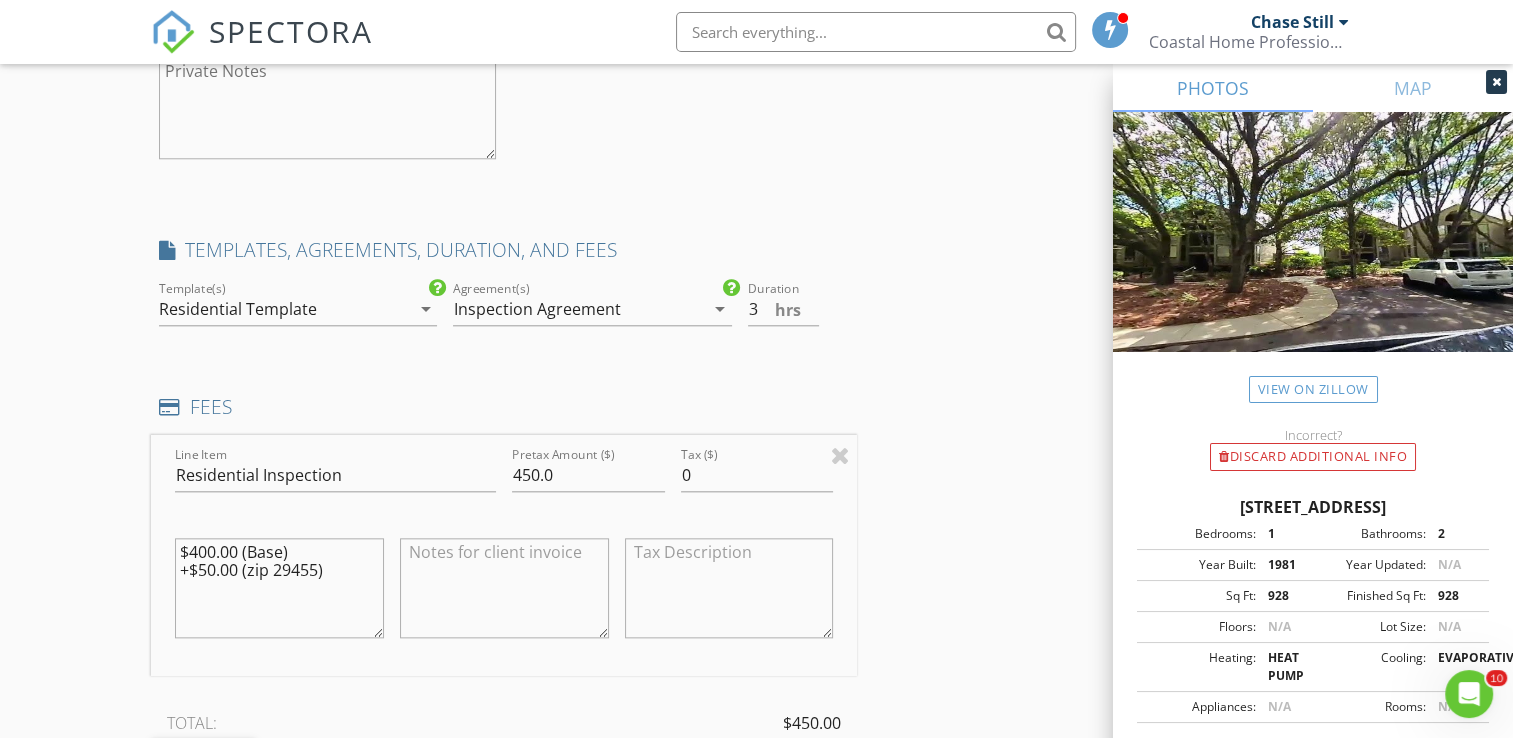 click on "$400.00 (Base)
+$50.00 (zip 29455)" at bounding box center [279, 588] 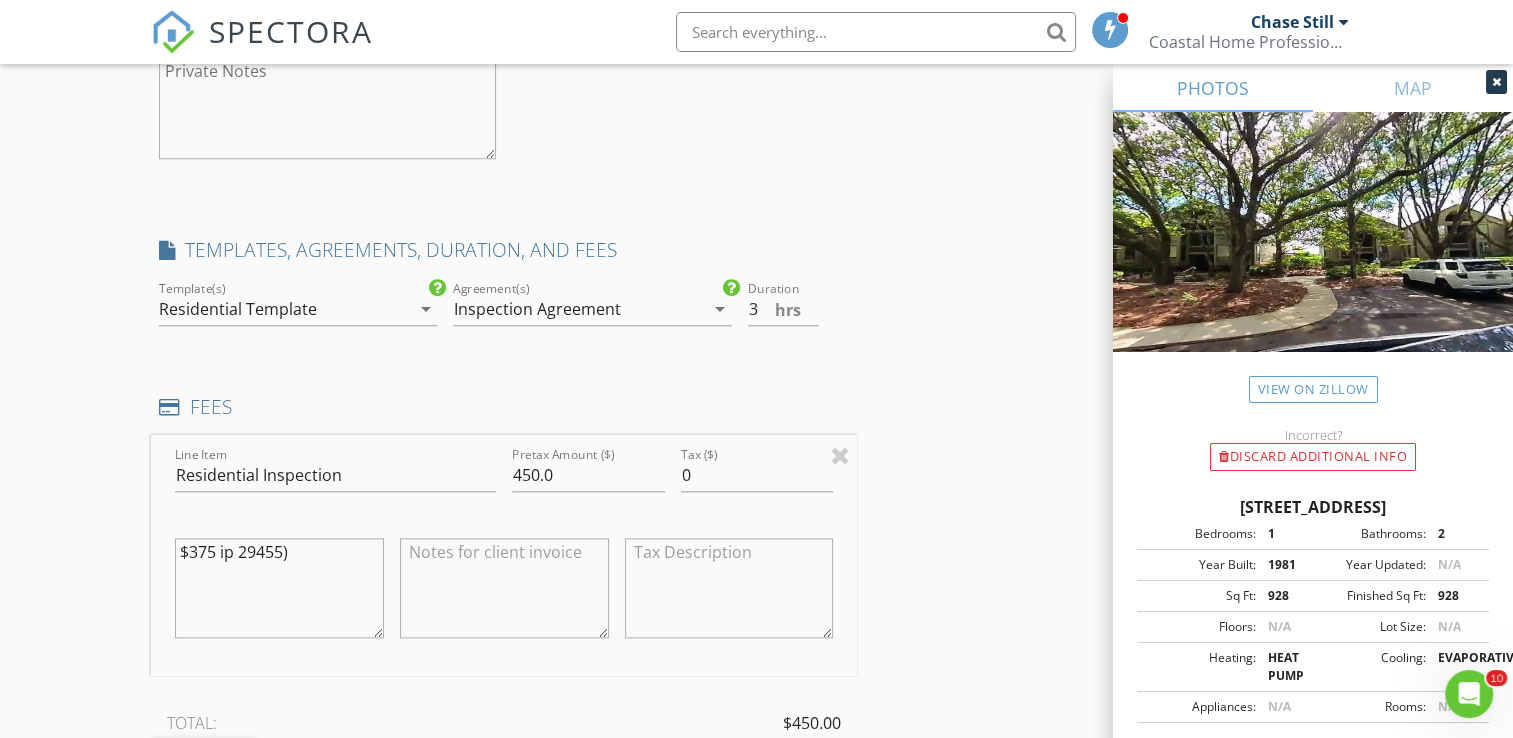 click on "$375 ip 29455)" at bounding box center [279, 588] 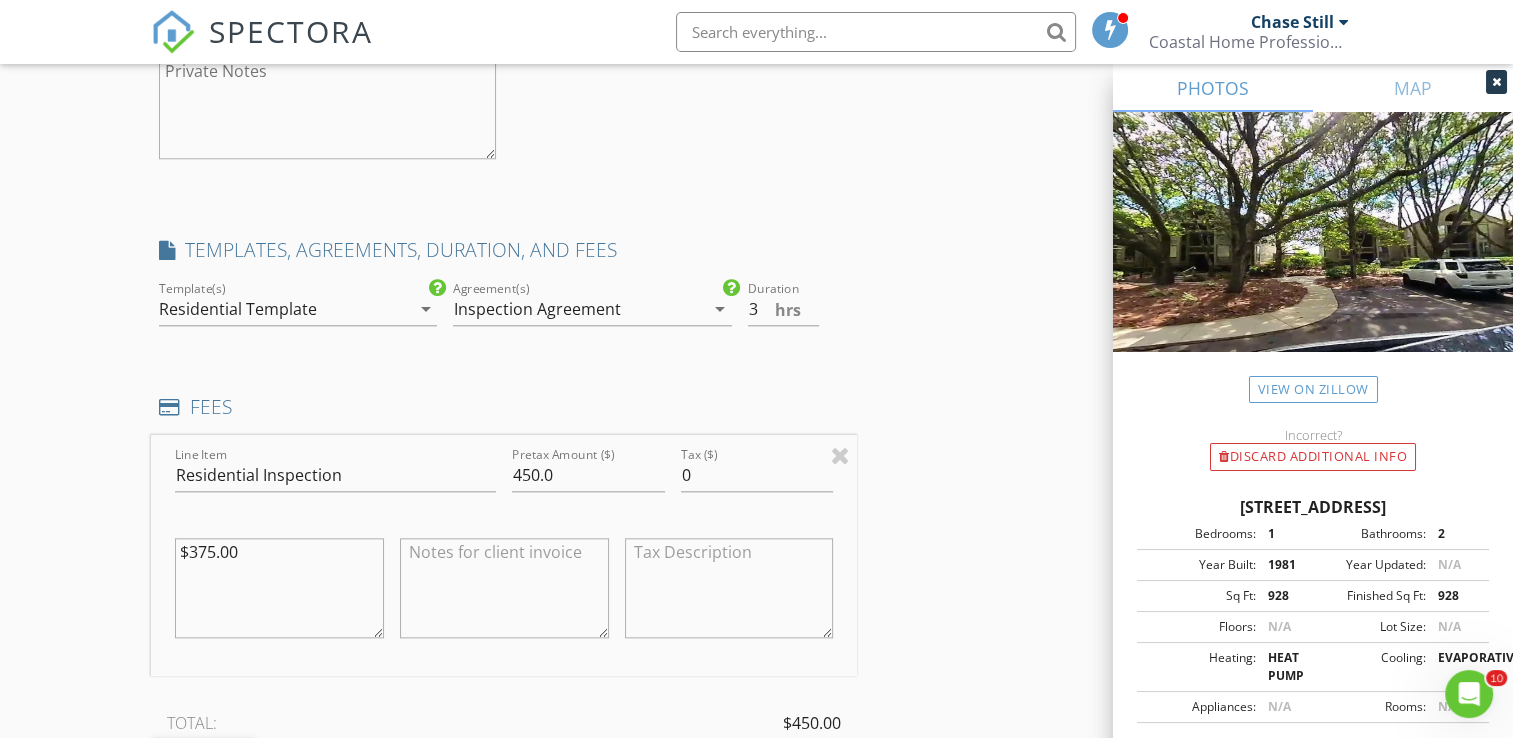 type on "$375.00" 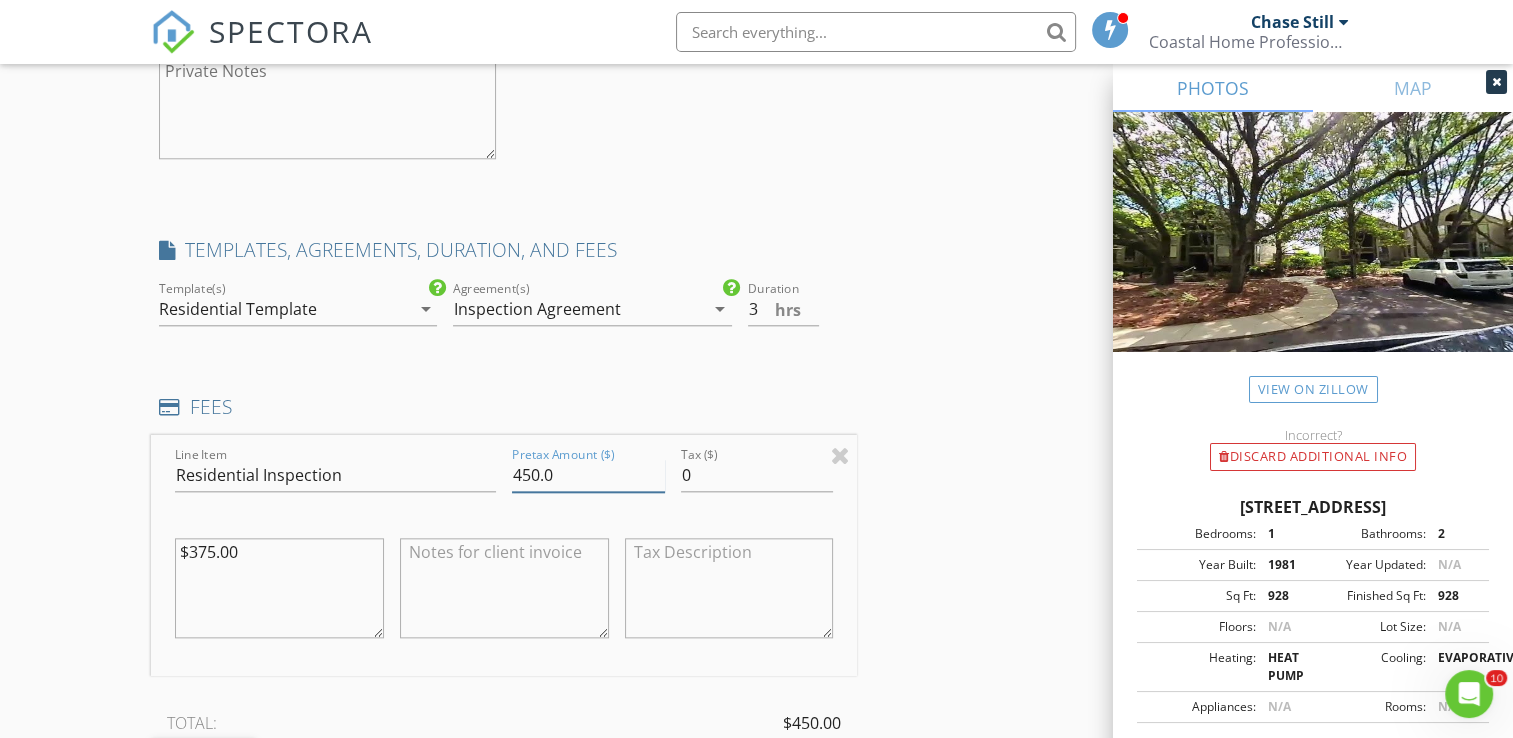 drag, startPoint x: 581, startPoint y: 477, endPoint x: 432, endPoint y: 481, distance: 149.05368 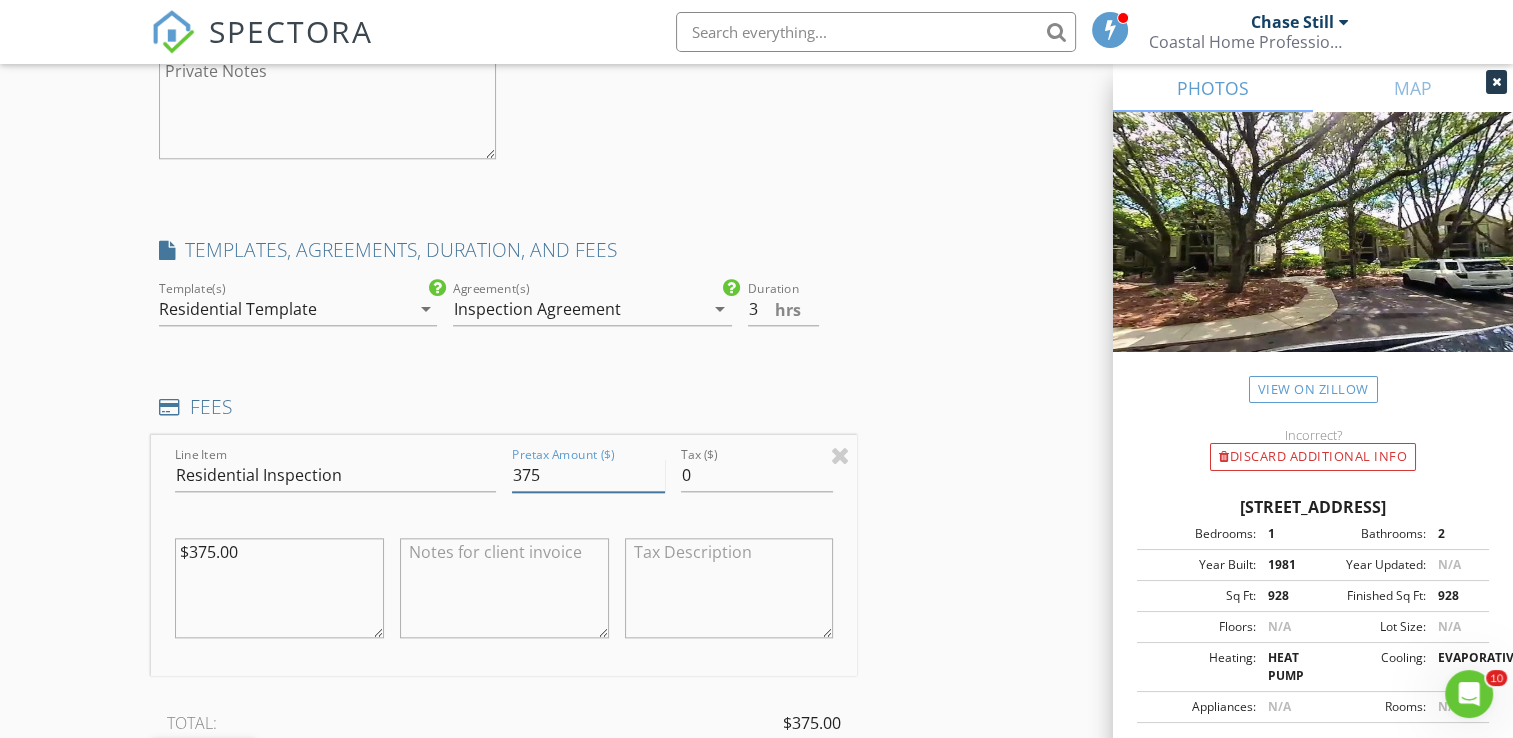 type on "375" 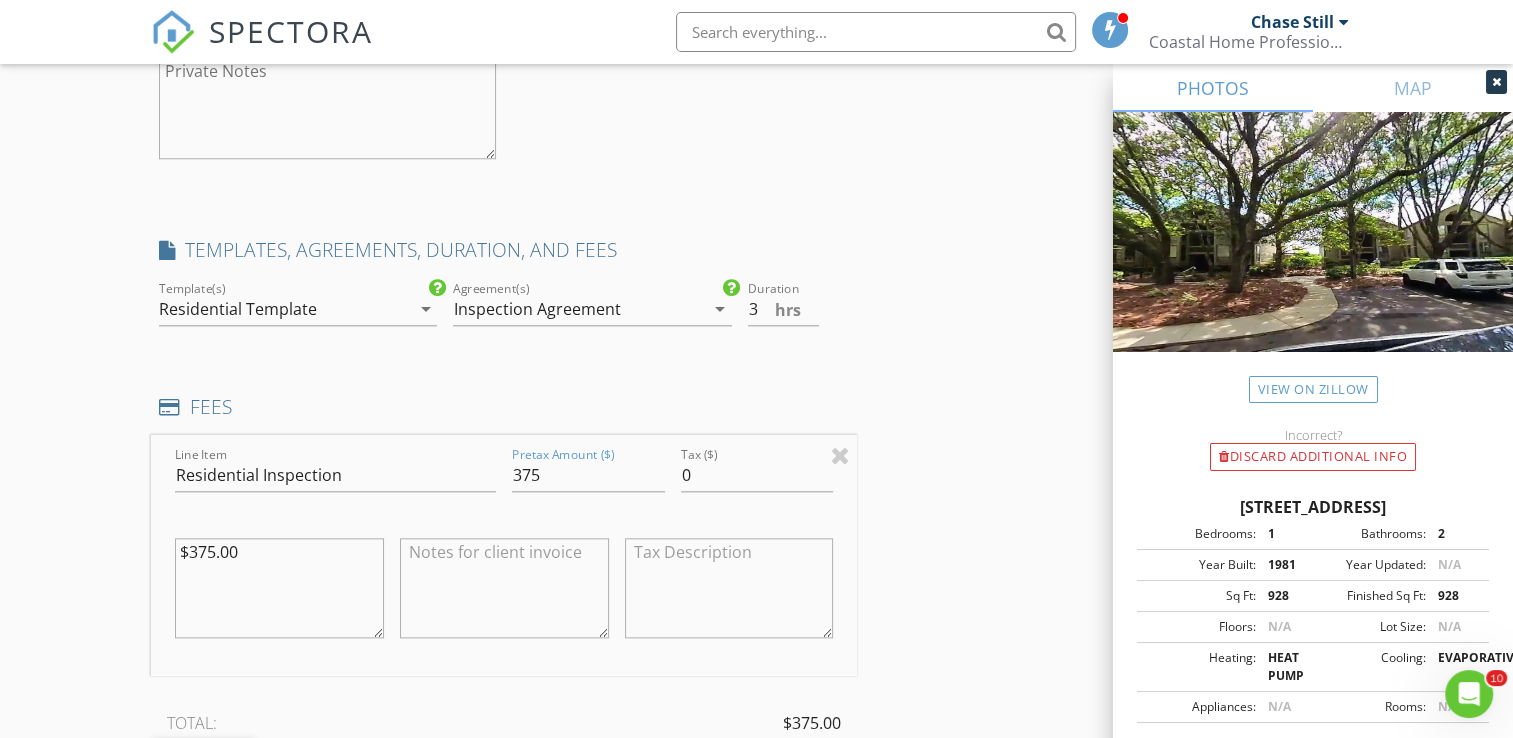 click on "INSPECTOR(S)
check_box   Chase Still   PRIMARY   Chase Still arrow_drop_down   check_box Chase Still specifically requested
Date/Time
07/14/2025 12:30 PM
Location
Address Search       Address 1323 Pelican Watch Villas   Unit   City Seabrook Island   State SC   Zip 29455   County Charleston     Square Feet 928   Year Built 1981   Foundation Slab arrow_drop_down     Chase Still     38.6 miles     (an hour)
client
check_box Enable Client CC email for this inspection   Client Search     check_box_outline_blank Client is a Company/Organization     First Name Myra   Last Name Bowie   Email mbowiemccready@icloud.com   CC Email   Phone 973-647-5842           Notes   Private Notes
client
Client Search     check_box_outline_blank Client is a Company/Organization     First Name Jim   Last Name McCready   Email wudrak@gmail.com" at bounding box center [756, 222] 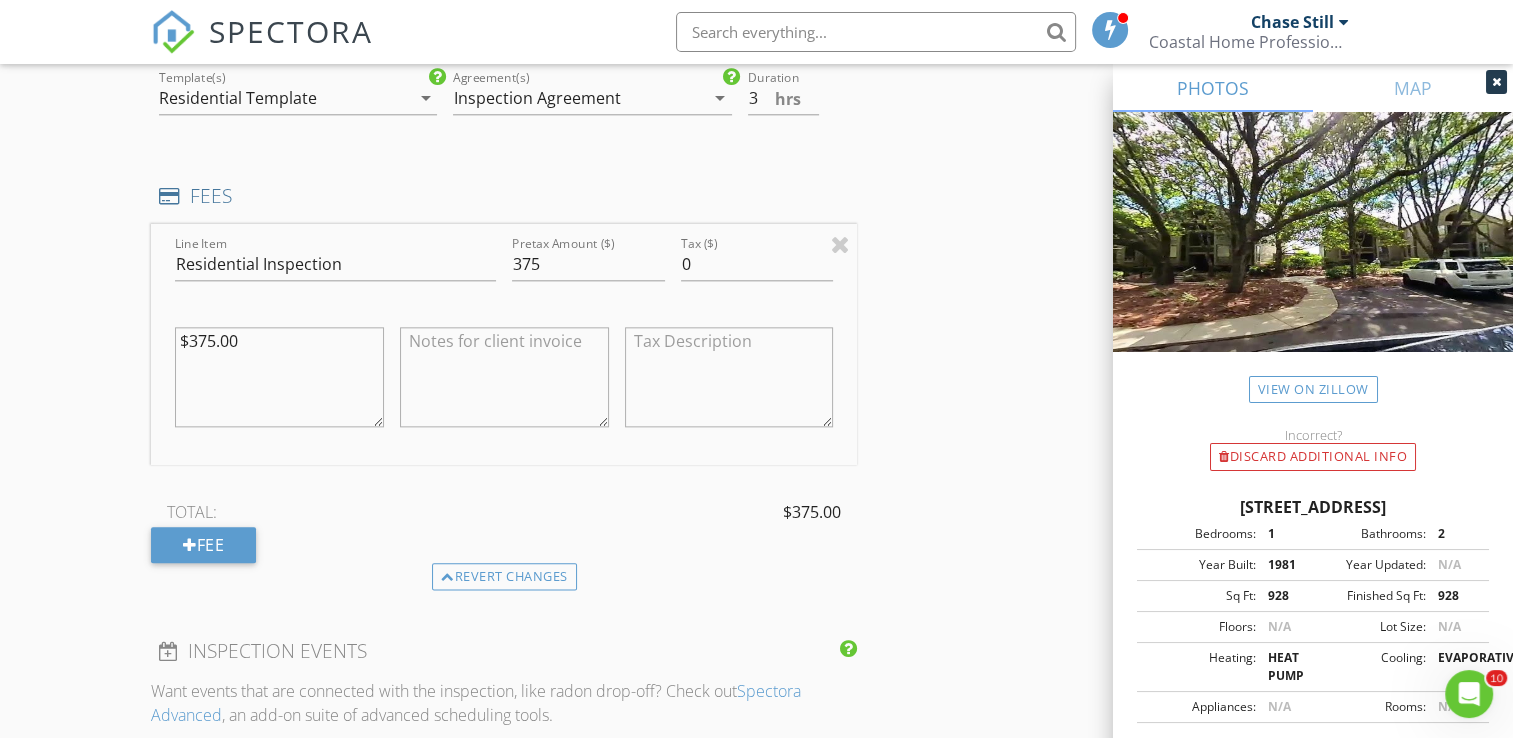 scroll, scrollTop: 2258, scrollLeft: 0, axis: vertical 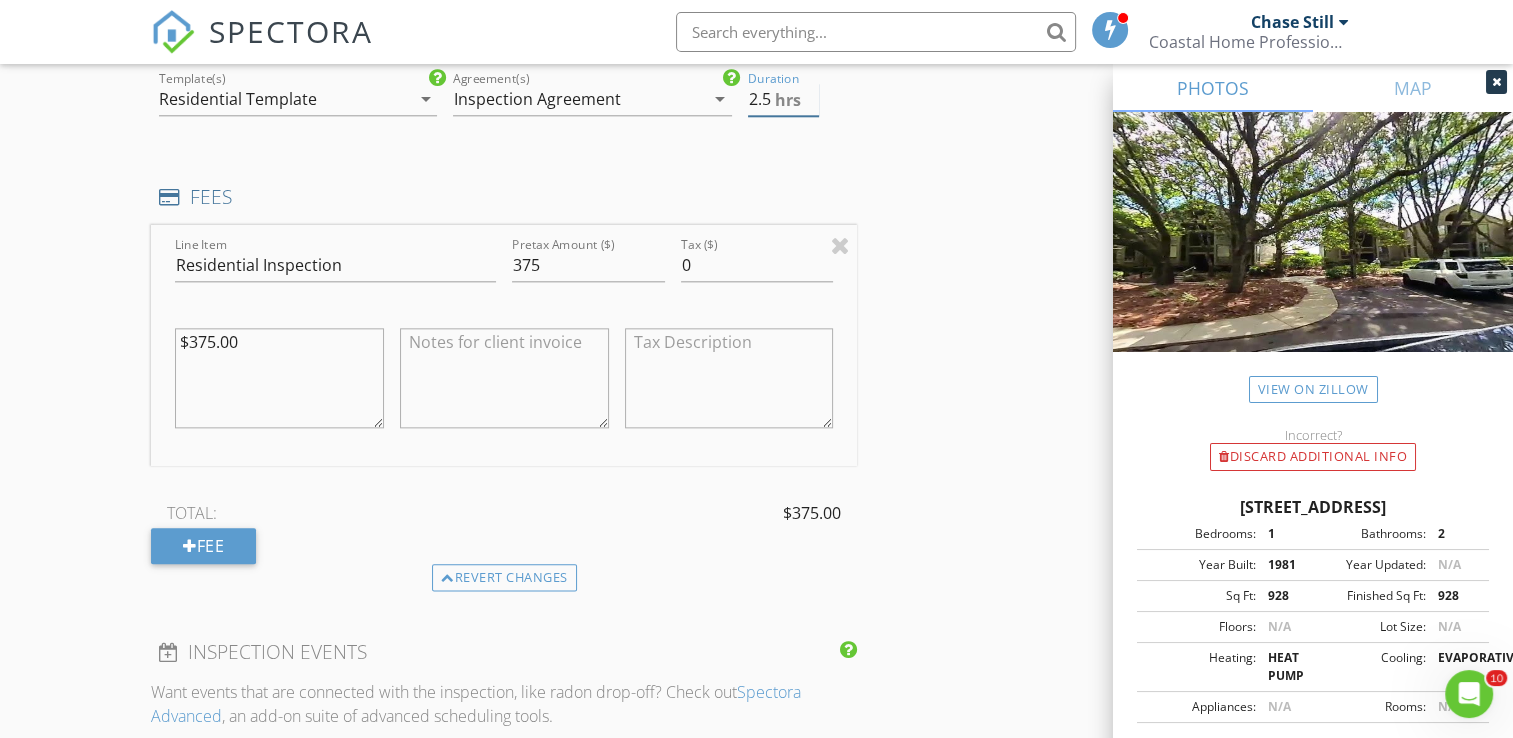 type on "2.5" 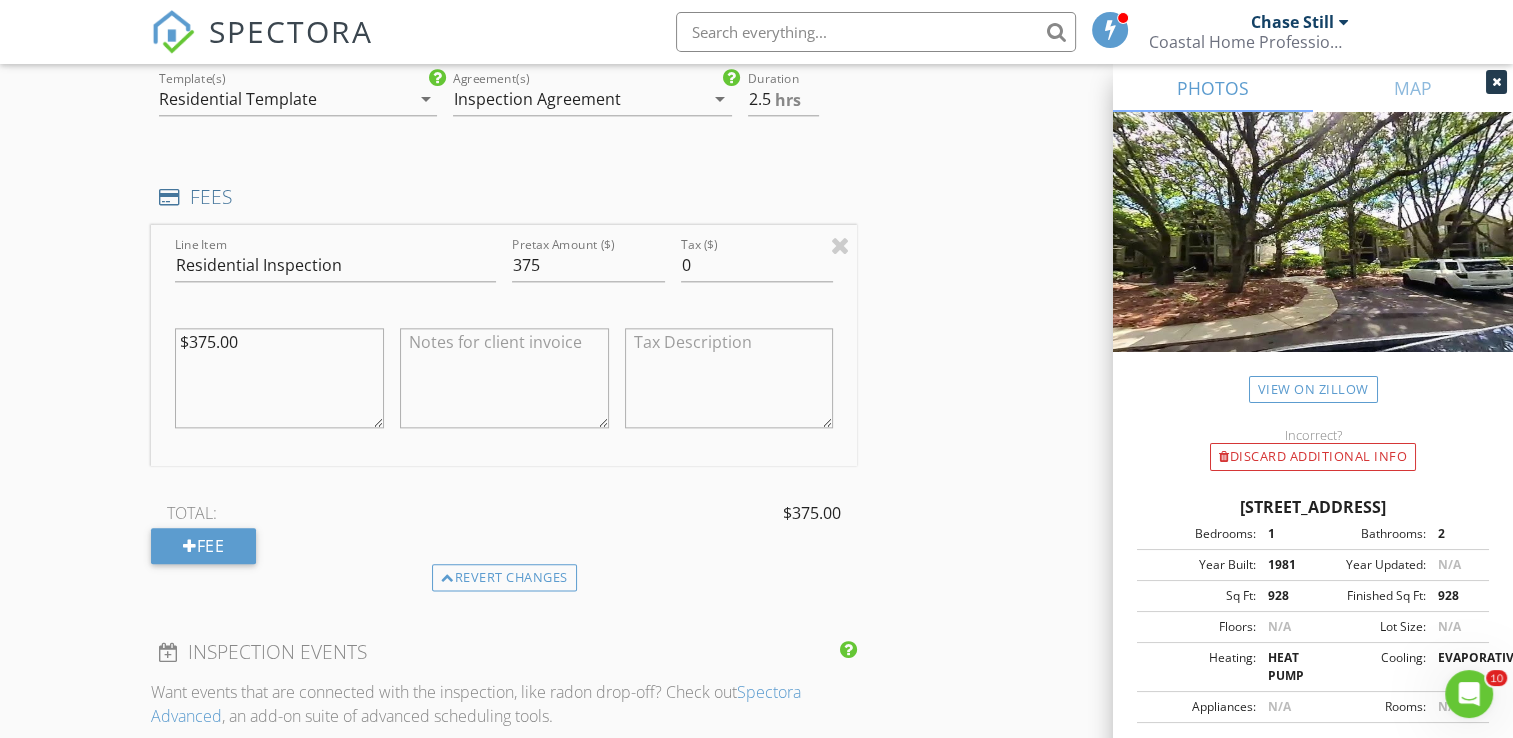 click on "INSPECTOR(S)
check_box   Chase Still   PRIMARY   Chase Still arrow_drop_down   check_box Chase Still specifically requested
Date/Time
07/14/2025 12:30 PM
Location
Address Search       Address 1323 Pelican Watch Villas   Unit   City Seabrook Island   State SC   Zip 29455   County Charleston     Square Feet 928   Year Built 1981   Foundation Slab arrow_drop_down     Chase Still     38.6 miles     (an hour)
client
check_box Enable Client CC email for this inspection   Client Search     check_box_outline_blank Client is a Company/Organization     First Name Myra   Last Name Bowie   Email mbowiemccready@icloud.com   CC Email   Phone 973-647-5842           Notes   Private Notes
client
Client Search     check_box_outline_blank Client is a Company/Organization     First Name Jim   Last Name McCready   Email wudrak@gmail.com" at bounding box center [756, 12] 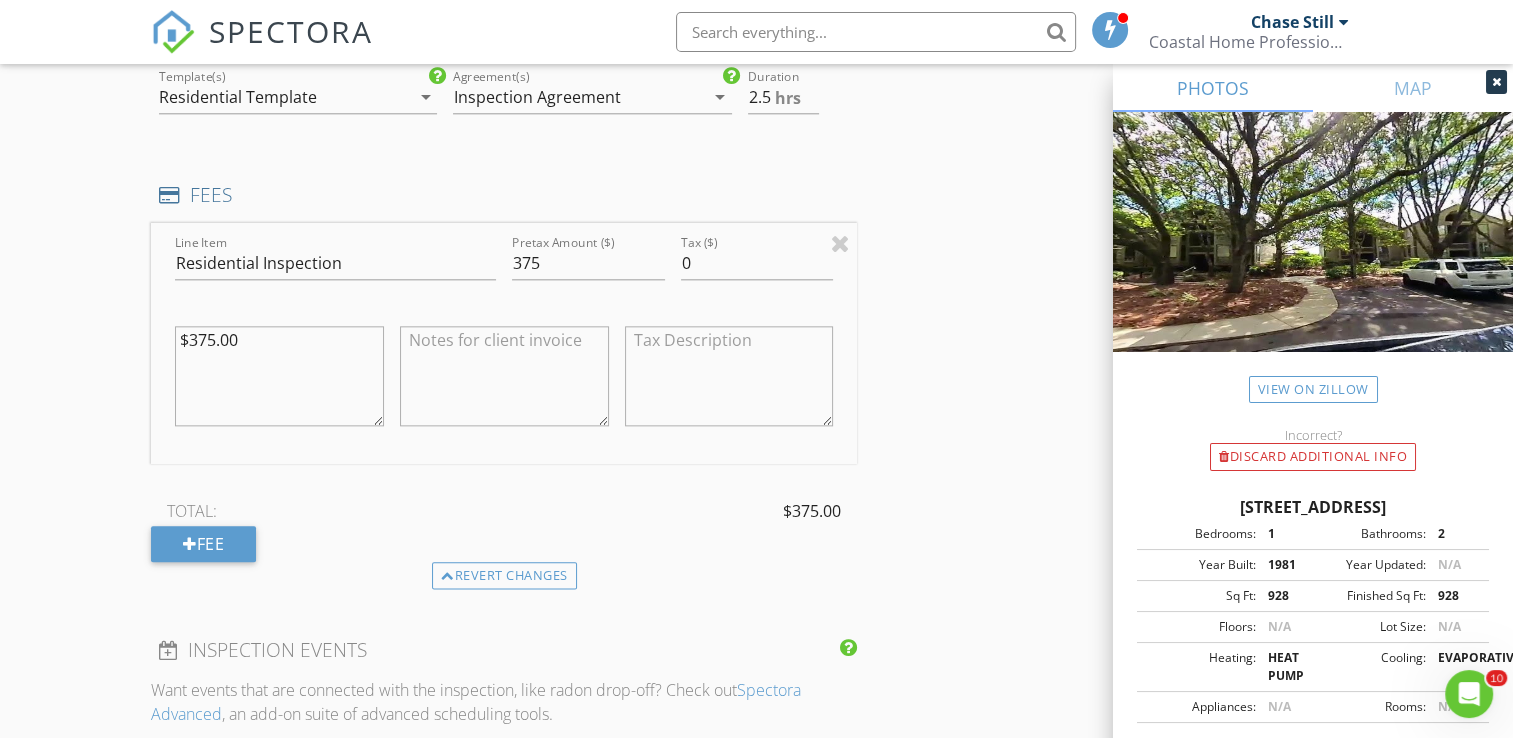 scroll, scrollTop: 2256, scrollLeft: 0, axis: vertical 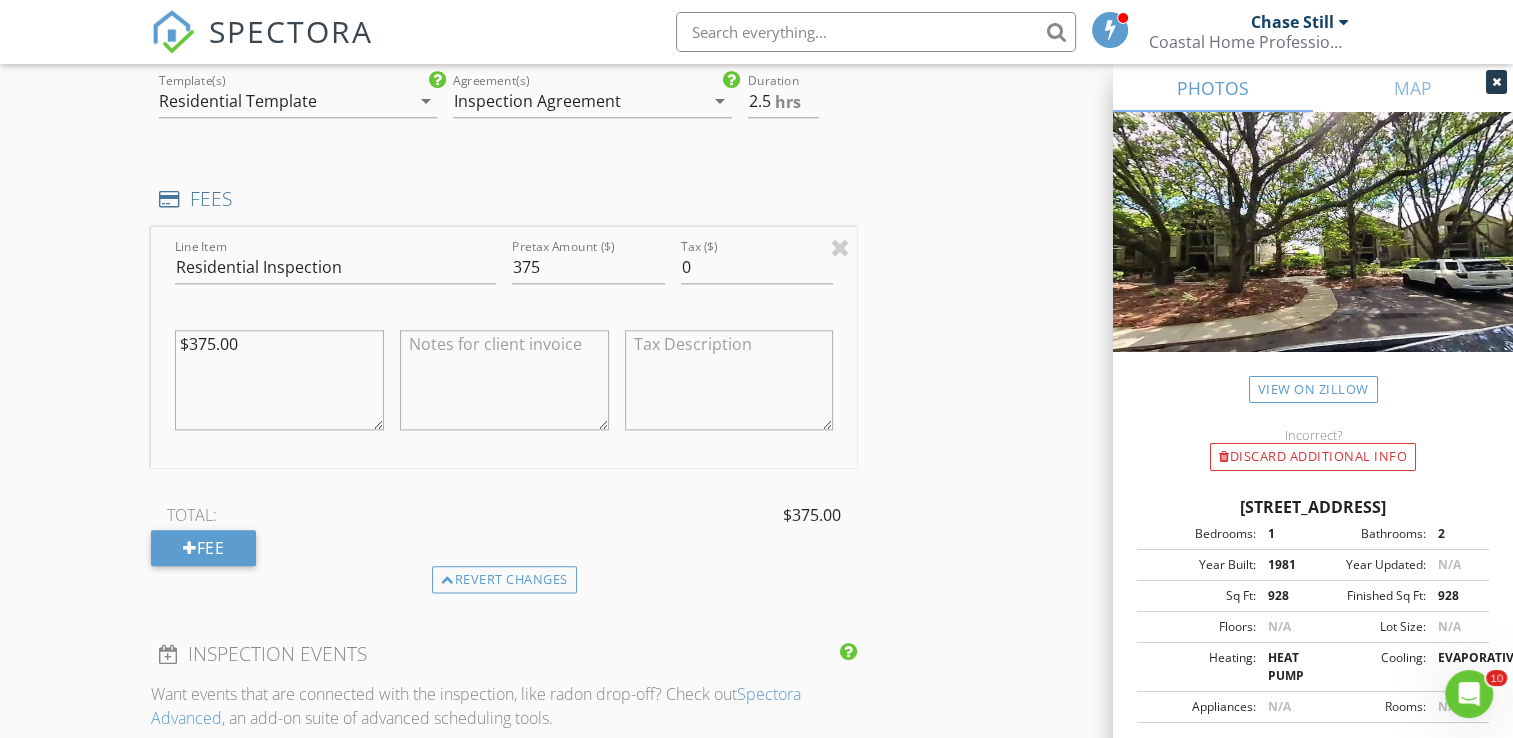 click on "$375.00" at bounding box center (279, 380) 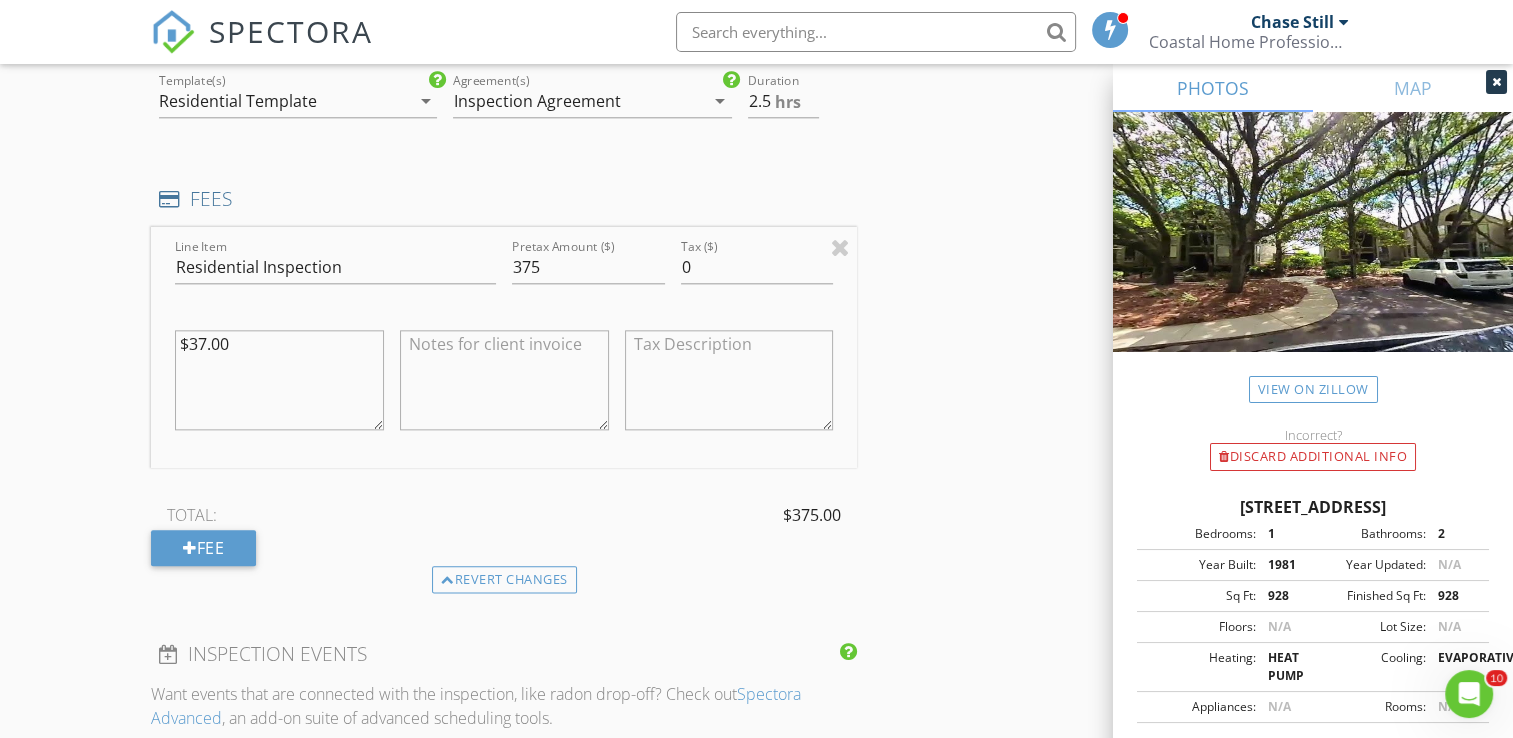 type on "$375.00" 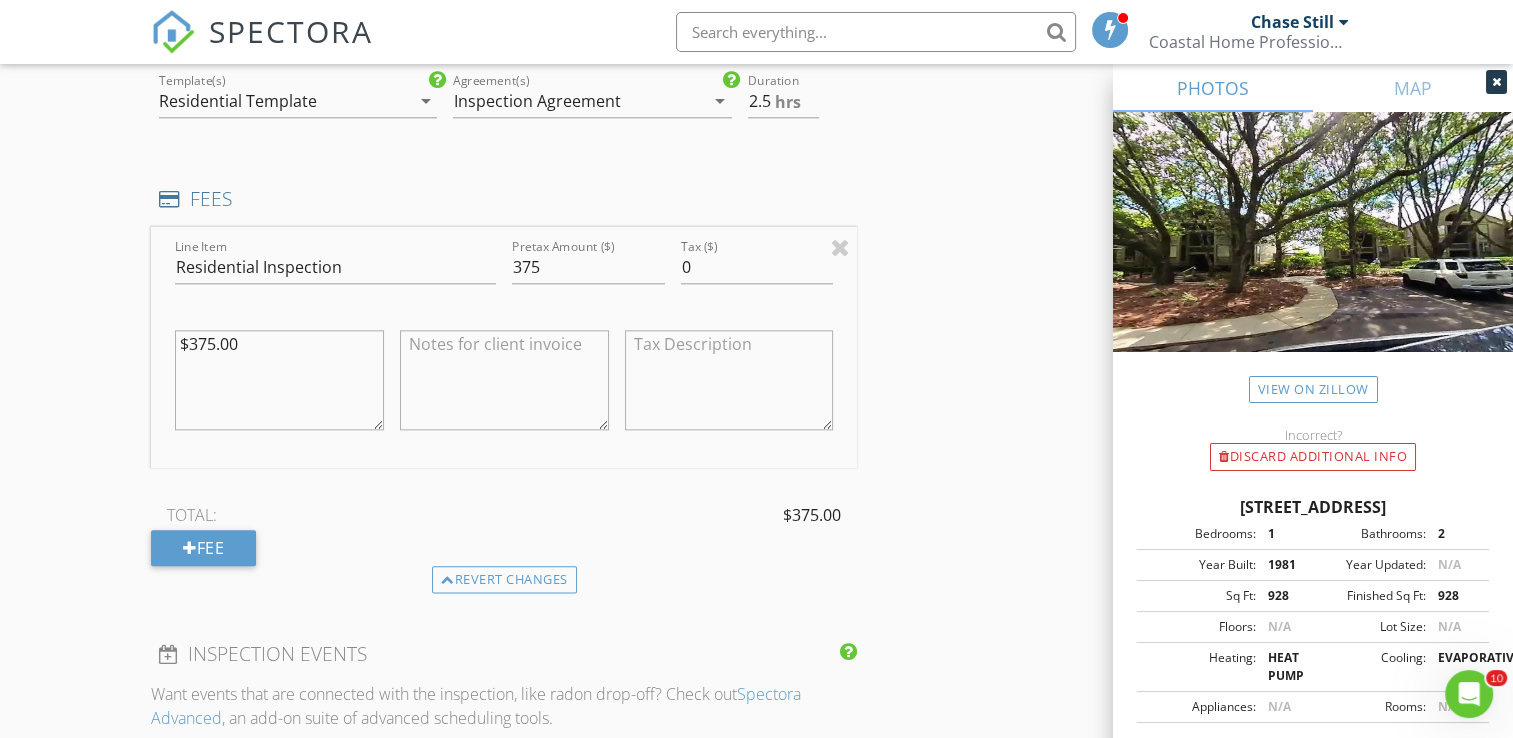 click on "INSPECTOR(S)
check_box   Chase Still   PRIMARY   Chase Still arrow_drop_down   check_box Chase Still specifically requested
Date/Time
07/14/2025 12:30 PM
Location
Address Search       Address 1323 Pelican Watch Villas   Unit   City Seabrook Island   State SC   Zip 29455   County Charleston     Square Feet 928   Year Built 1981   Foundation Slab arrow_drop_down     Chase Still     38.6 miles     (an hour)
client
check_box Enable Client CC email for this inspection   Client Search     check_box_outline_blank Client is a Company/Organization     First Name Myra   Last Name Bowie   Email mbowiemccready@icloud.com   CC Email   Phone 973-647-5842           Notes   Private Notes
client
Client Search     check_box_outline_blank Client is a Company/Organization     First Name Jim   Last Name McCready   Email wudrak@gmail.com" at bounding box center [756, 14] 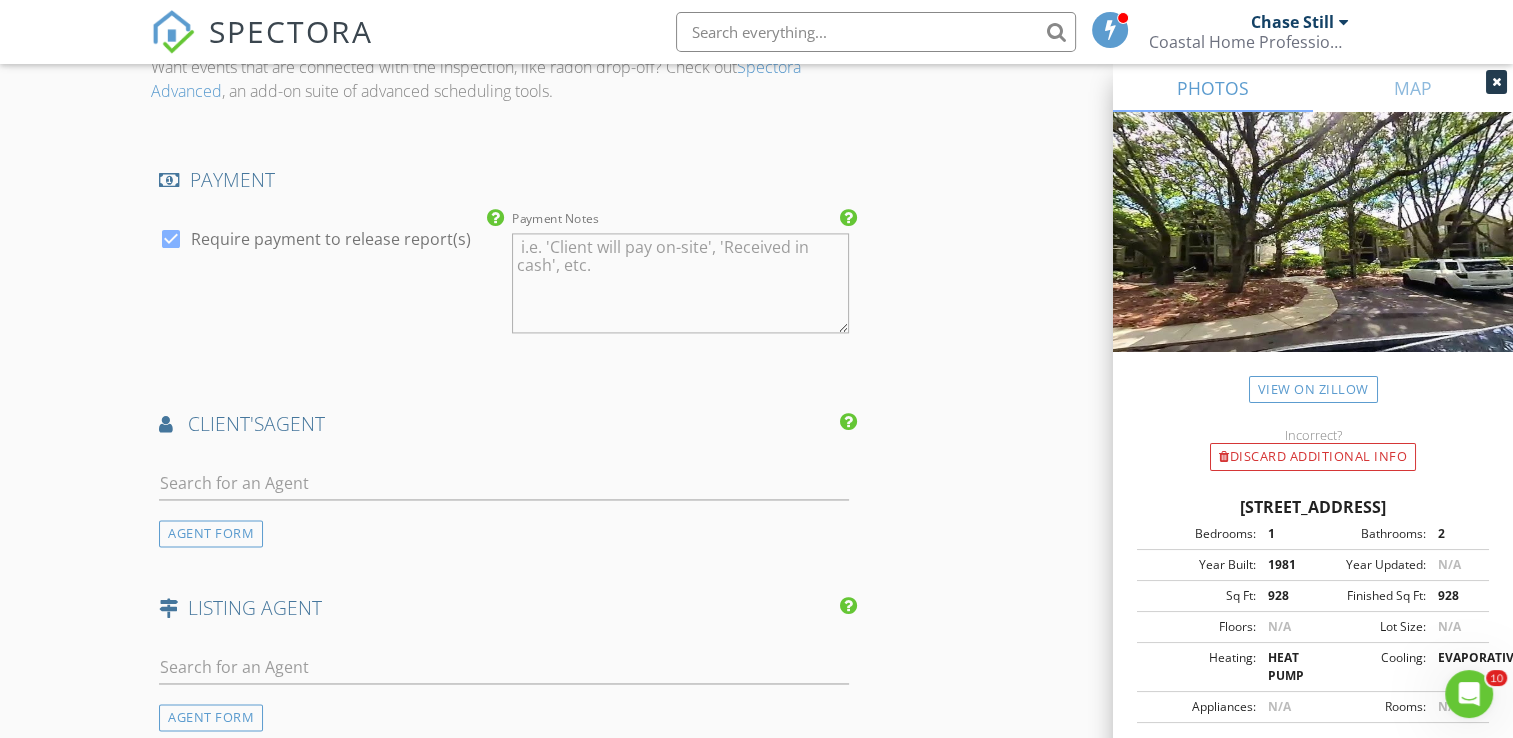 scroll, scrollTop: 2895, scrollLeft: 0, axis: vertical 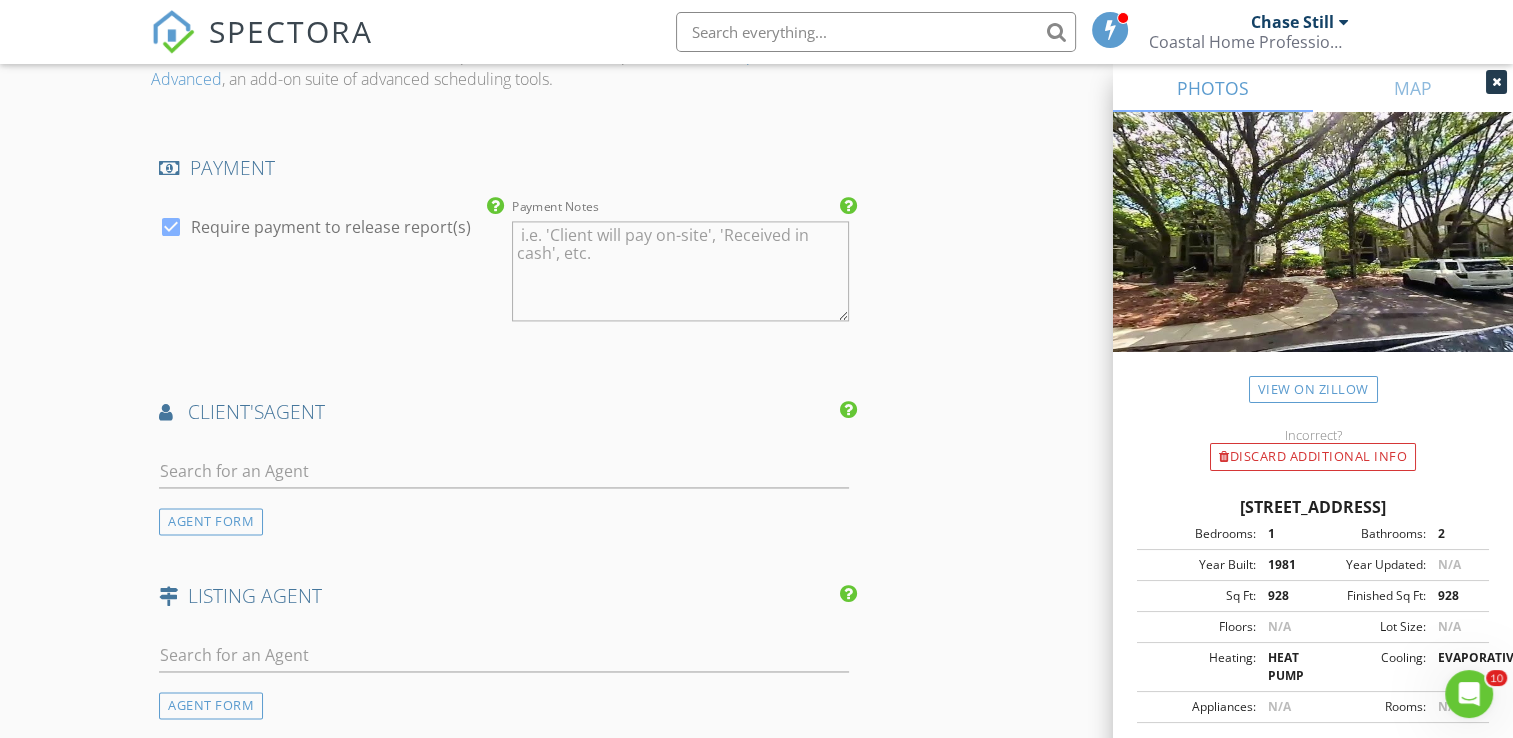 click at bounding box center [504, 475] 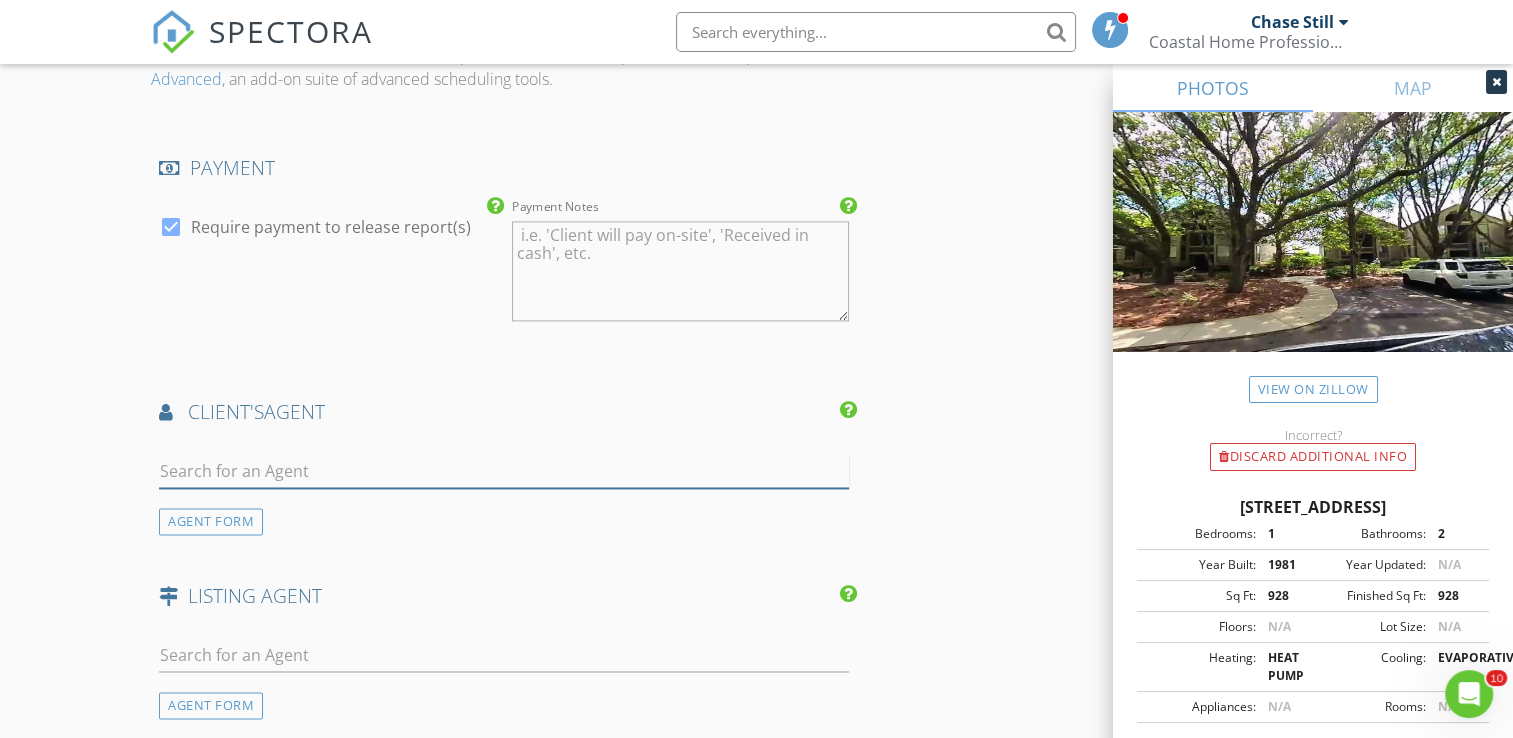 click at bounding box center [504, 471] 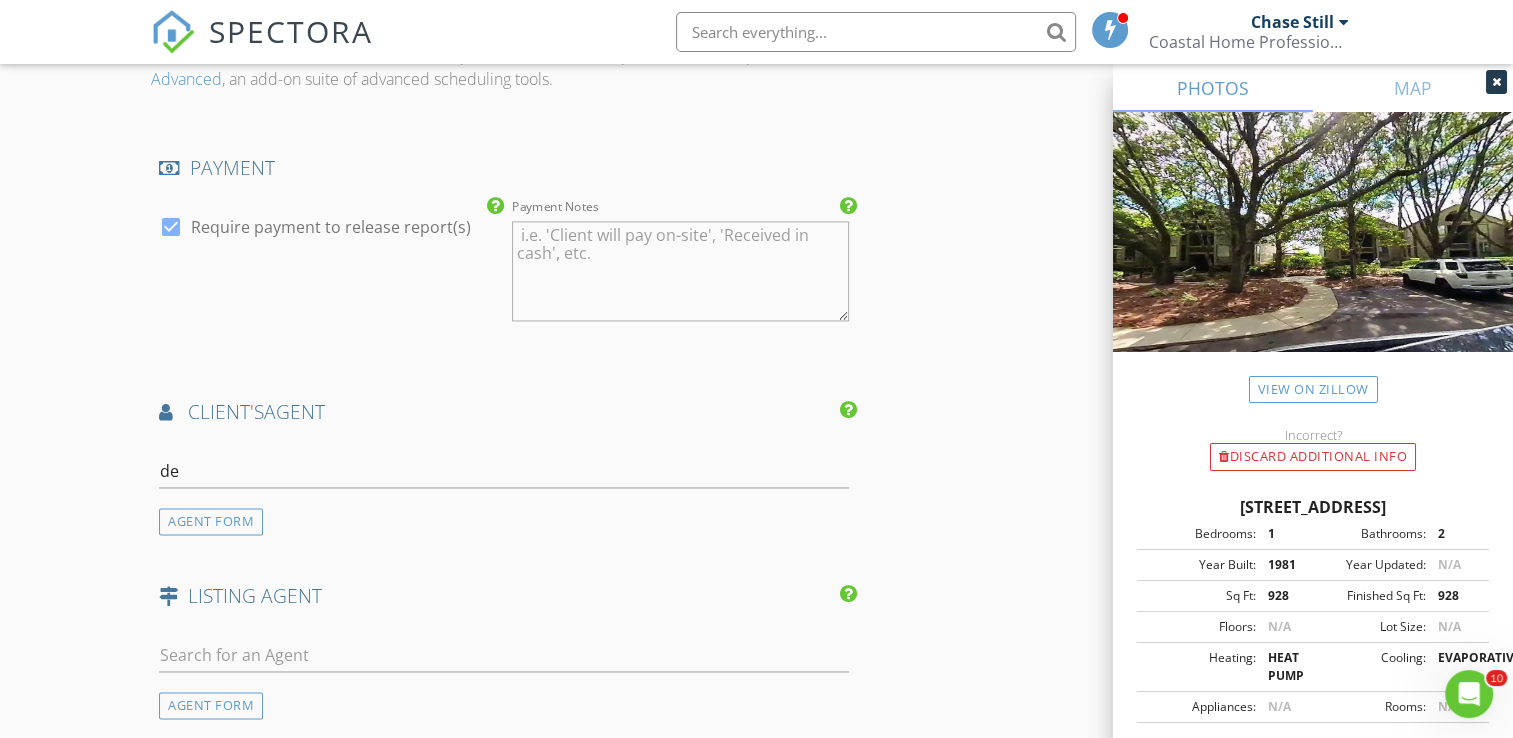 click on "New Inspection
Click here to use the New Order Form
INSPECTOR(S)
check_box   Chase Still   PRIMARY   Chase Still arrow_drop_down   check_box Chase Still specifically requested
Date/Time
07/14/2025 12:30 PM
Location
Address Search       Address 1323 Pelican Watch Villas   Unit   City Seabrook Island   State SC   Zip 29455   County Charleston     Square Feet 928   Year Built 1981   Foundation Slab arrow_drop_down     Chase Still     38.6 miles     (an hour)
client
check_box Enable Client CC email for this inspection   Client Search     check_box_outline_blank Client is a Company/Organization     First Name Myra   Last Name Bowie   Email mbowiemccready@icloud.com   CC Email   Phone 973-647-5842           Notes   Private Notes
client
Client Search     check_box_outline_blank Client is a Company/Organization" at bounding box center [756, -659] 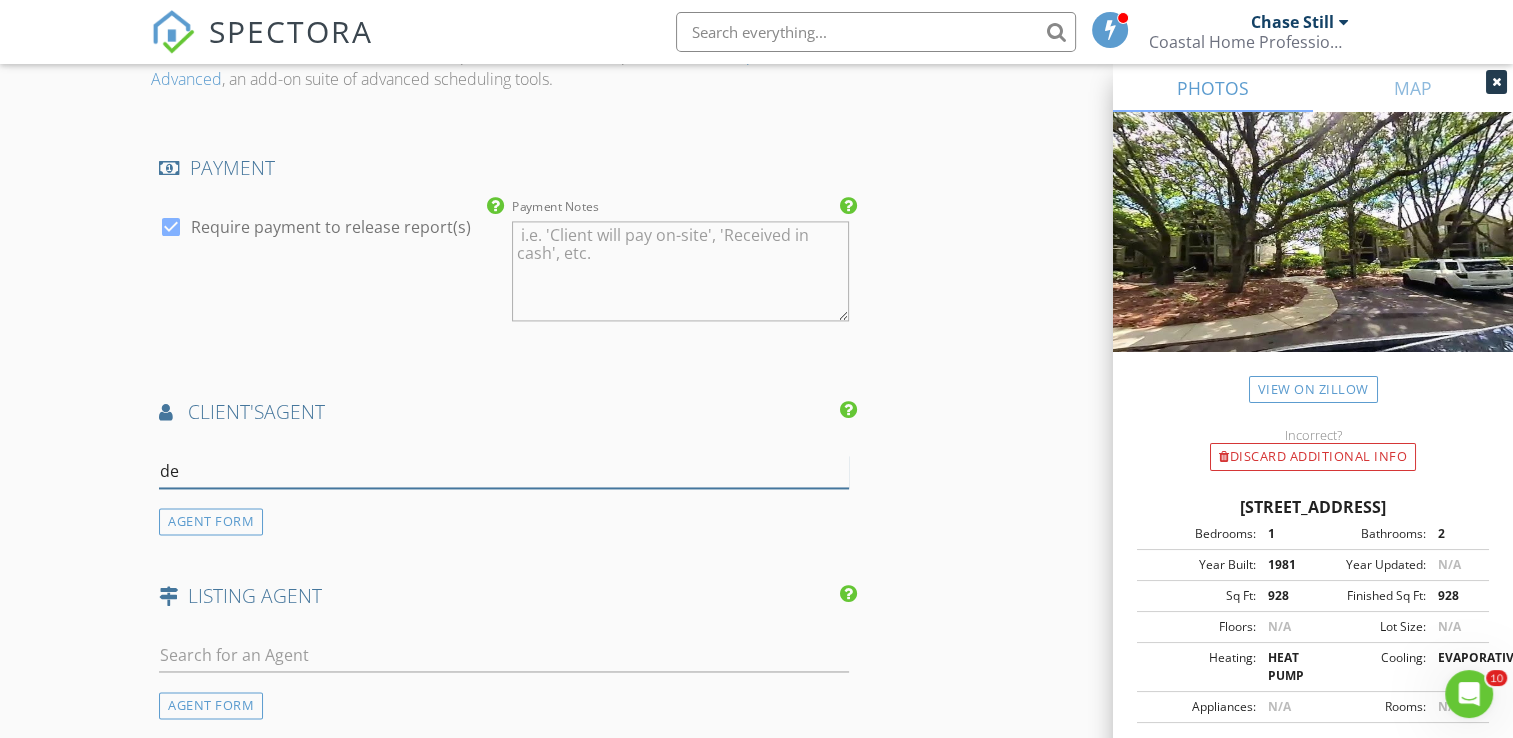 click on "de" at bounding box center [504, 471] 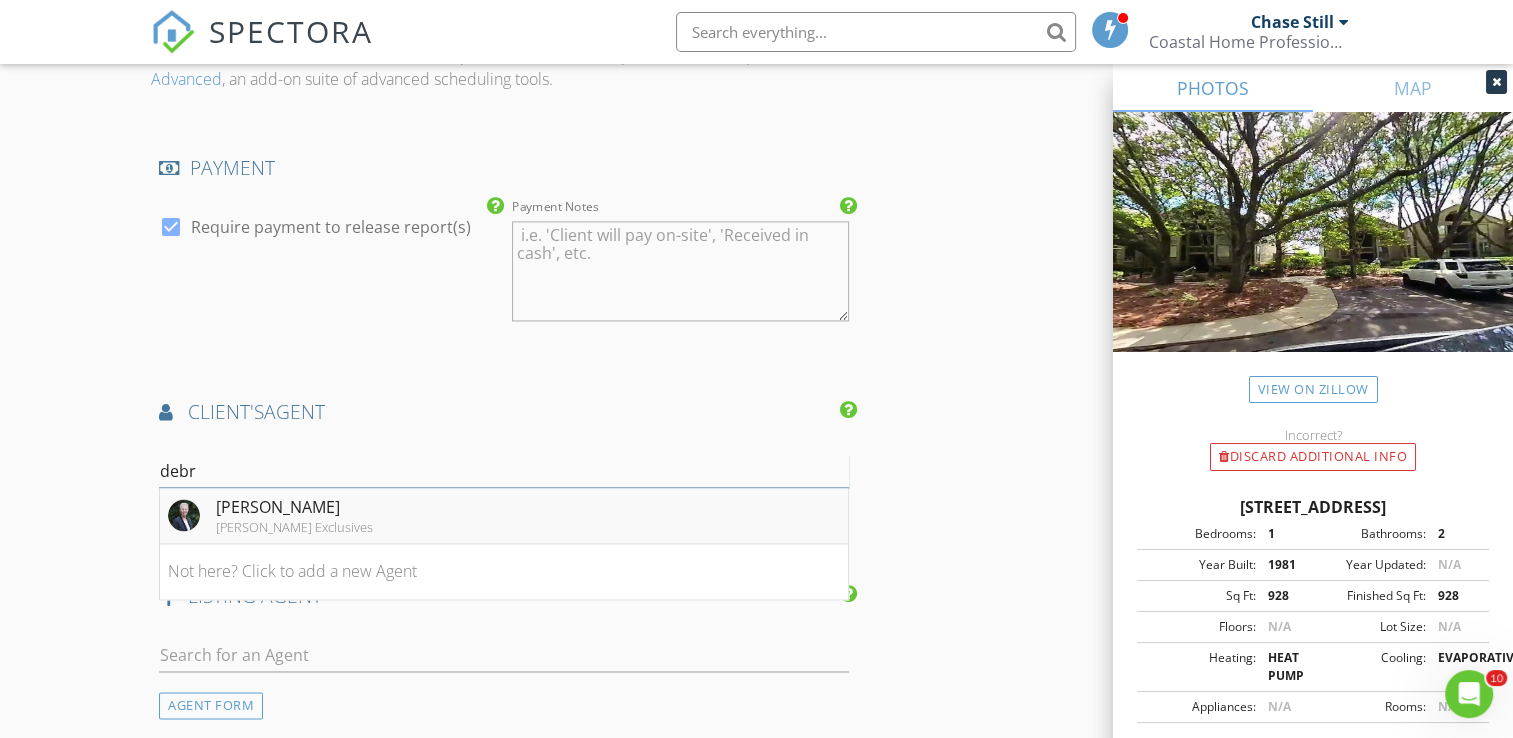 type on "debr" 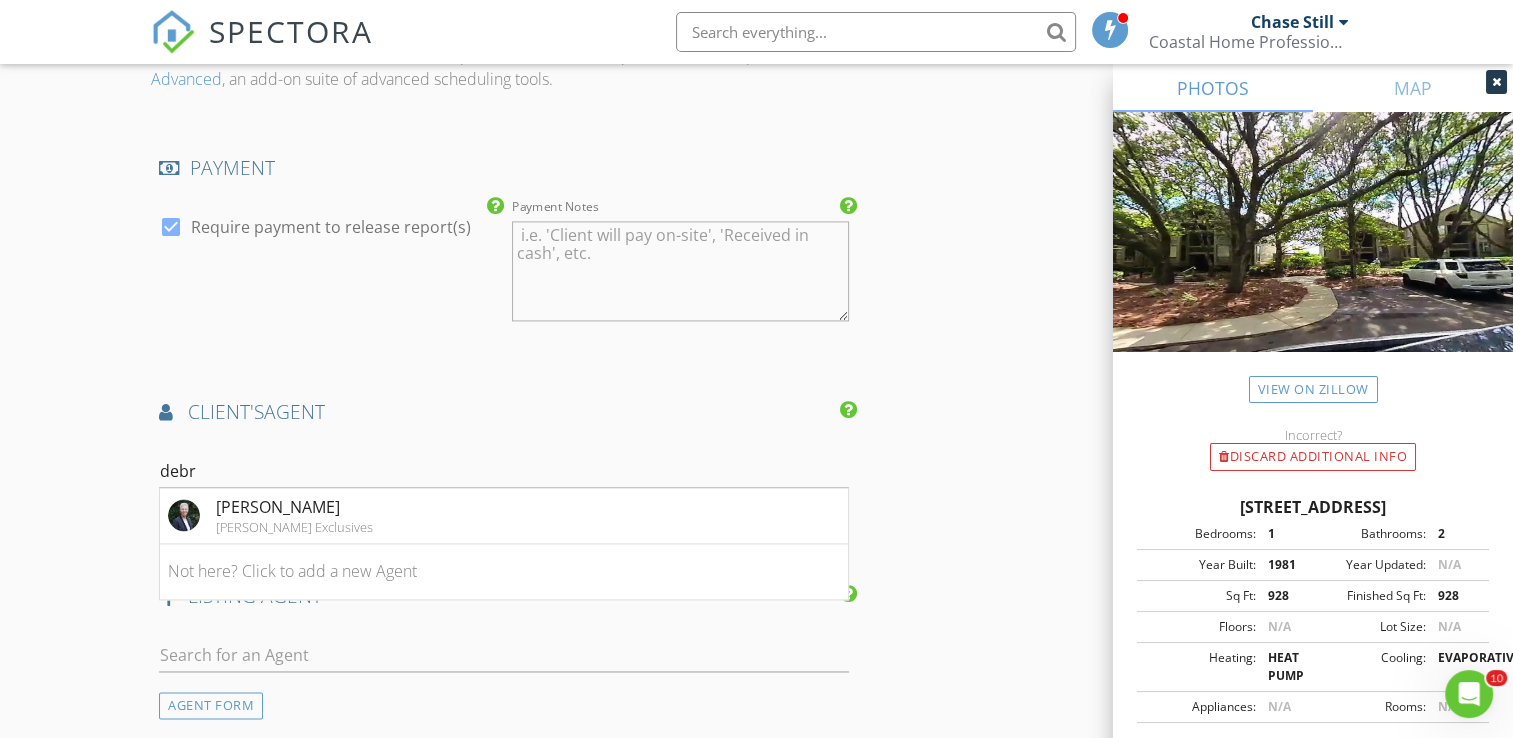 click at bounding box center (184, 515) 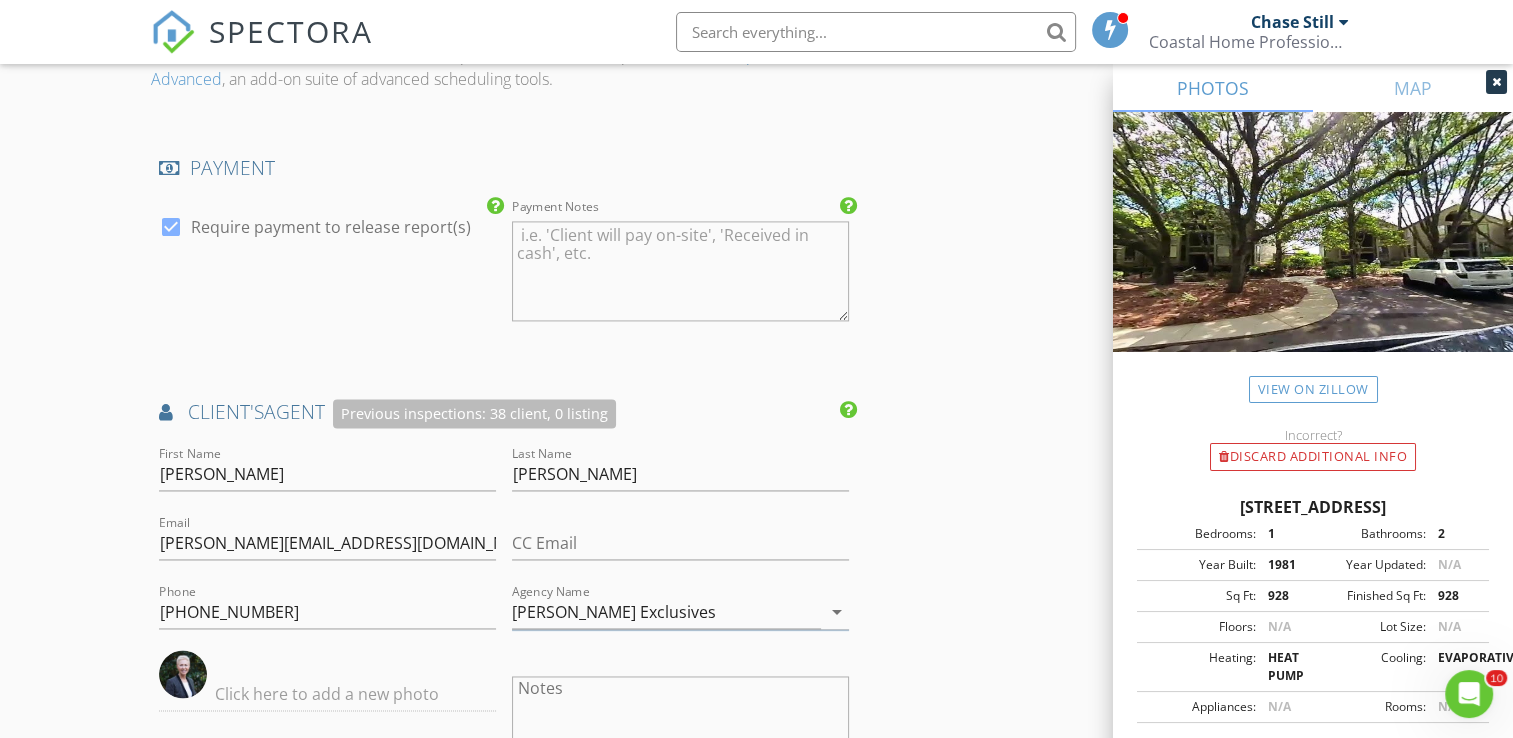 click on "New Inspection
Click here to use the New Order Form
INSPECTOR(S)
check_box   Chase Still   PRIMARY   Chase Still arrow_drop_down   check_box Chase Still specifically requested
Date/Time
07/14/2025 12:30 PM
Location
Address Search       Address 1323 Pelican Watch Villas   Unit   City Seabrook Island   State SC   Zip 29455   County Charleston     Square Feet 928   Year Built 1981   Foundation Slab arrow_drop_down     Chase Still     38.6 miles     (an hour)
client
check_box Enable Client CC email for this inspection   Client Search     check_box_outline_blank Client is a Company/Organization     First Name Myra   Last Name Bowie   Email mbowiemccready@icloud.com   CC Email   Phone 973-647-5842           Notes   Private Notes
client
Client Search     check_box_outline_blank Client is a Company/Organization" at bounding box center [756, -431] 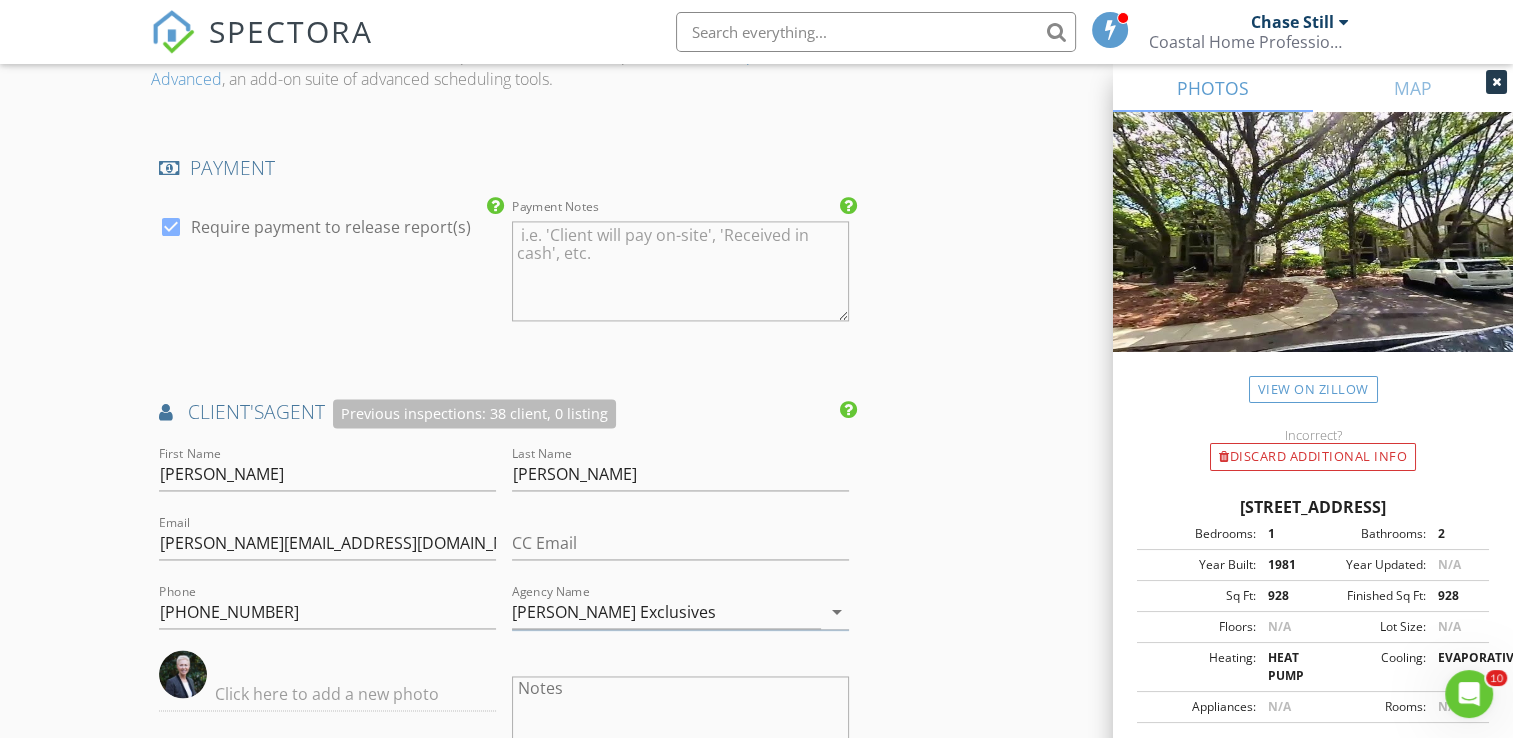 click on "New Inspection
Click here to use the New Order Form
INSPECTOR(S)
check_box   Chase Still   PRIMARY   Chase Still arrow_drop_down   check_box Chase Still specifically requested
Date/Time
07/14/2025 12:30 PM
Location
Address Search       Address 1323 Pelican Watch Villas   Unit   City Seabrook Island   State SC   Zip 29455   County Charleston     Square Feet 928   Year Built 1981   Foundation Slab arrow_drop_down     Chase Still     38.6 miles     (an hour)
client
check_box Enable Client CC email for this inspection   Client Search     check_box_outline_blank Client is a Company/Organization     First Name Myra   Last Name Bowie   Email mbowiemccready@icloud.com   CC Email   Phone 973-647-5842           Notes   Private Notes
client
Client Search     check_box_outline_blank Client is a Company/Organization" at bounding box center [756, -431] 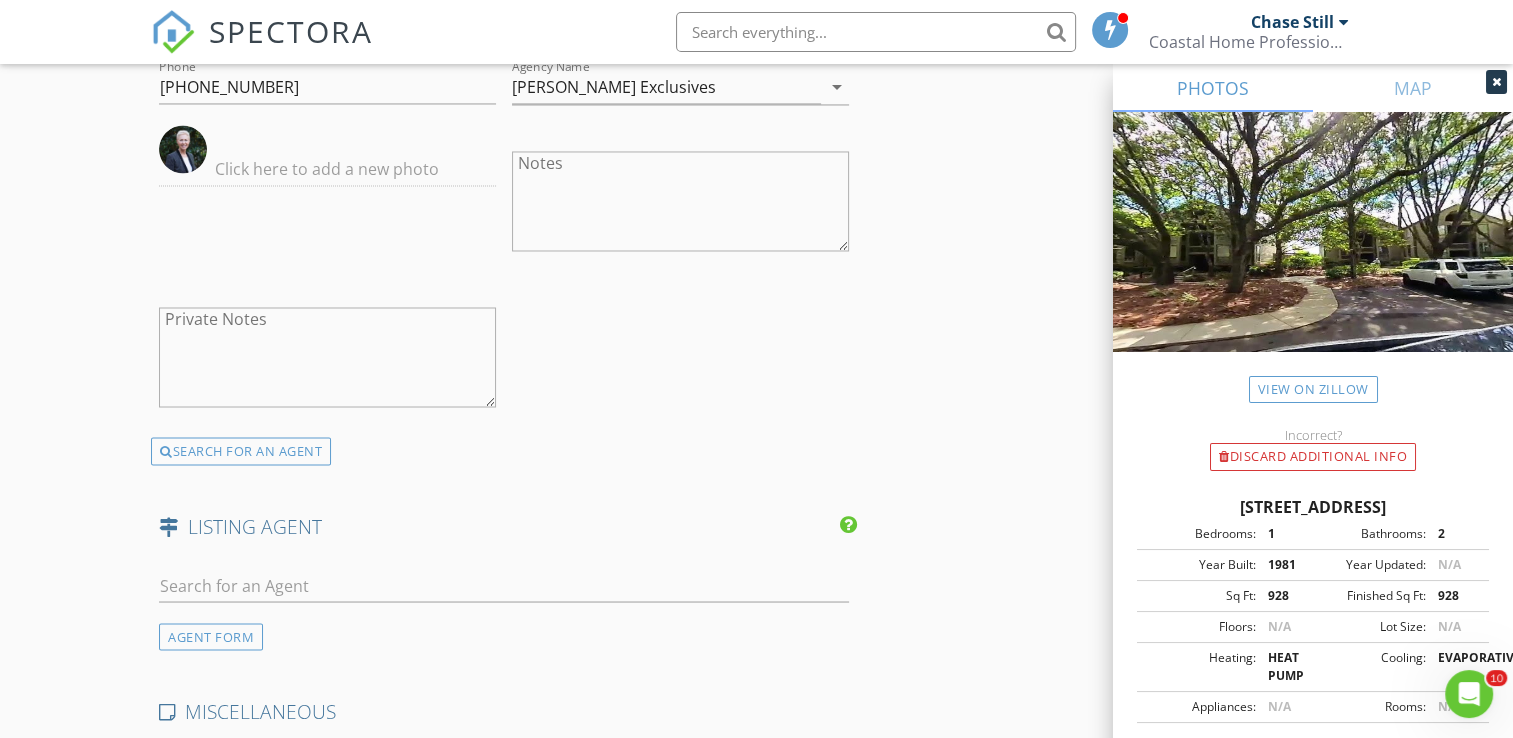 scroll, scrollTop: 3484, scrollLeft: 0, axis: vertical 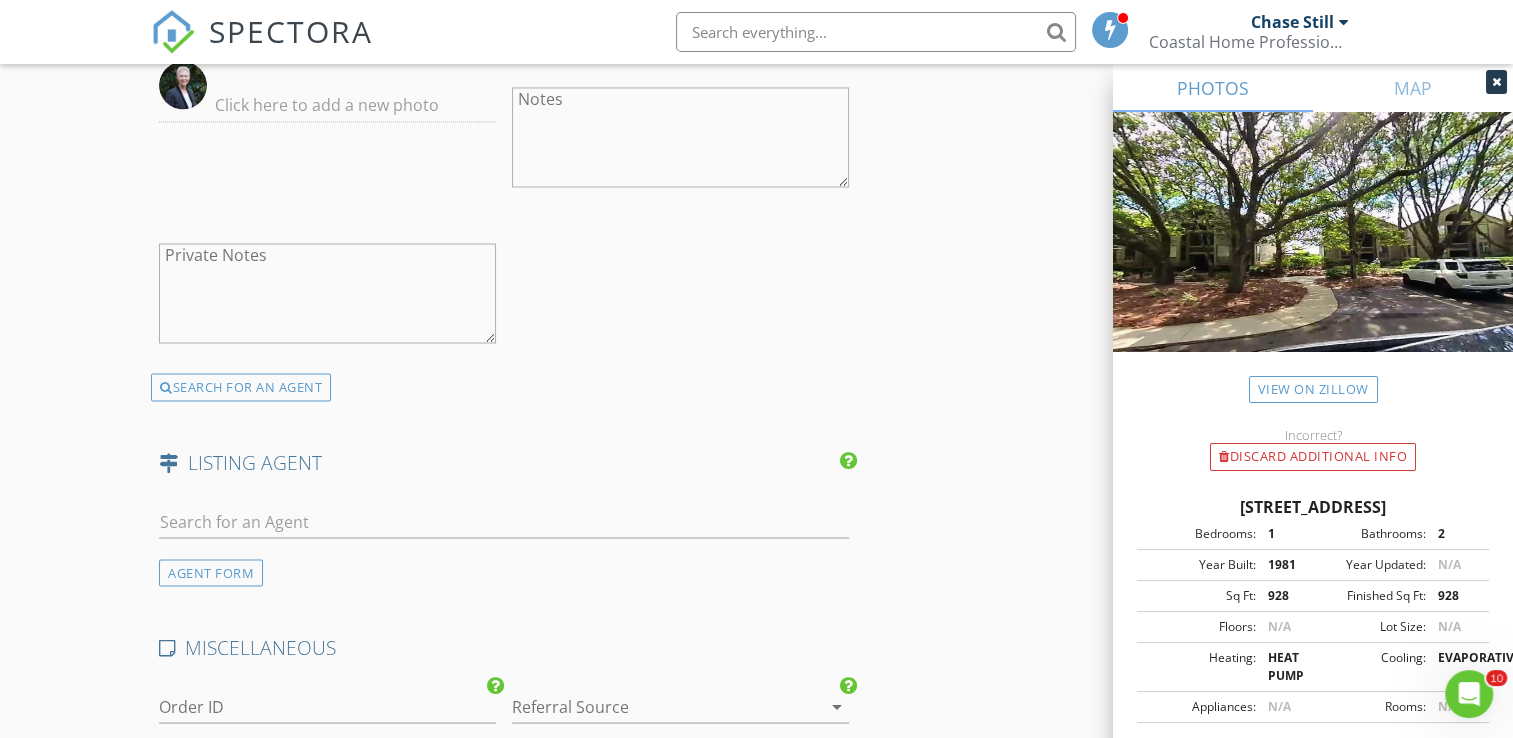 click on "INSPECTOR(S)
check_box   Chase Still   PRIMARY   Chase Still arrow_drop_down   check_box Chase Still specifically requested
Date/Time
07/14/2025 12:30 PM
Location
Address Search       Address 1323 Pelican Watch Villas   Unit   City Seabrook Island   State SC   Zip 29455   County Charleston     Square Feet 928   Year Built 1981   Foundation Slab arrow_drop_down     Chase Still     38.6 miles     (an hour)
client
check_box Enable Client CC email for this inspection   Client Search     check_box_outline_blank Client is a Company/Organization     First Name Myra   Last Name Bowie   Email mbowiemccready@icloud.com   CC Email   Phone 973-647-5842           Notes   Private Notes
client
Client Search     check_box_outline_blank Client is a Company/Organization     First Name Jim   Last Name McCready   Email wudrak@gmail.com" at bounding box center [756, -986] 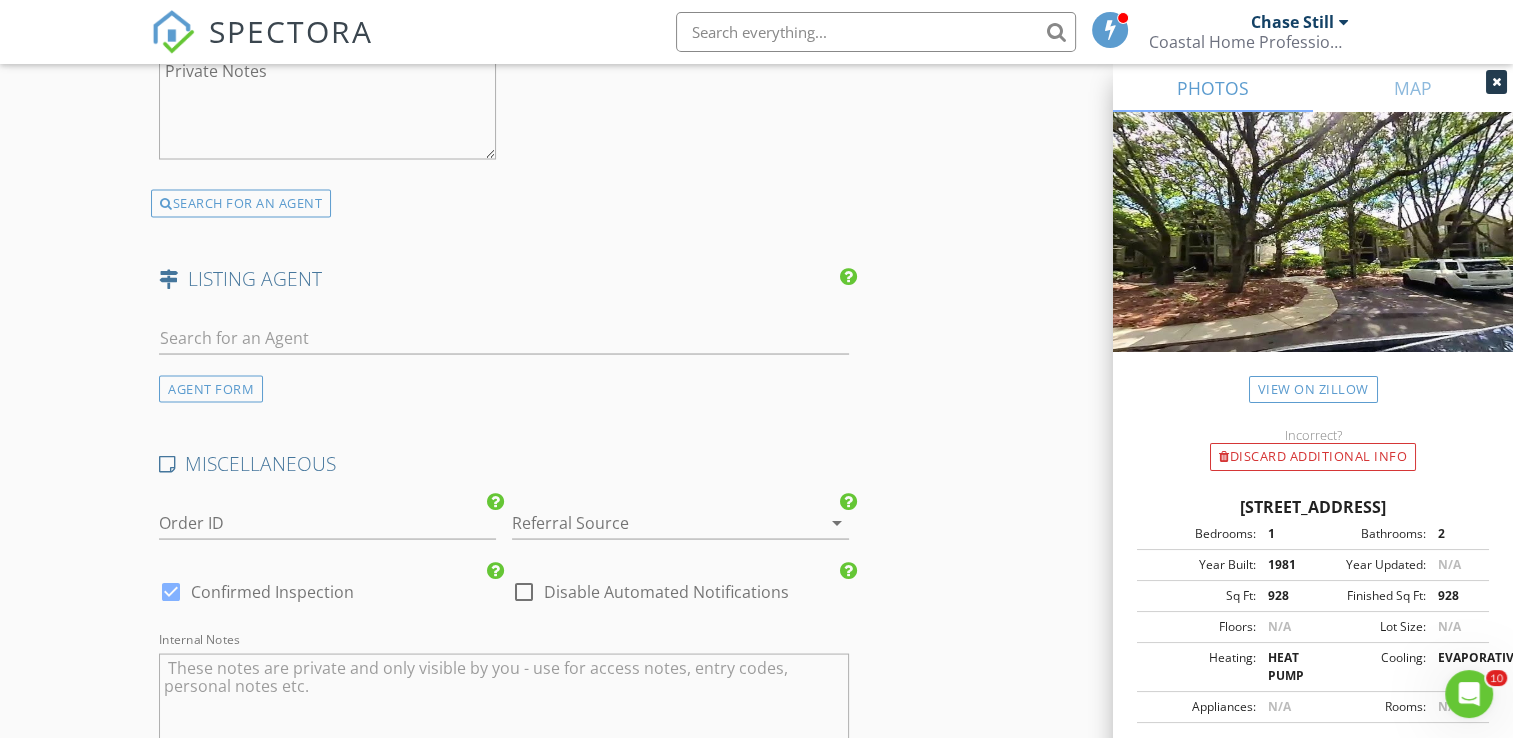 click on "Referral Source arrow_drop_down" at bounding box center [680, 532] 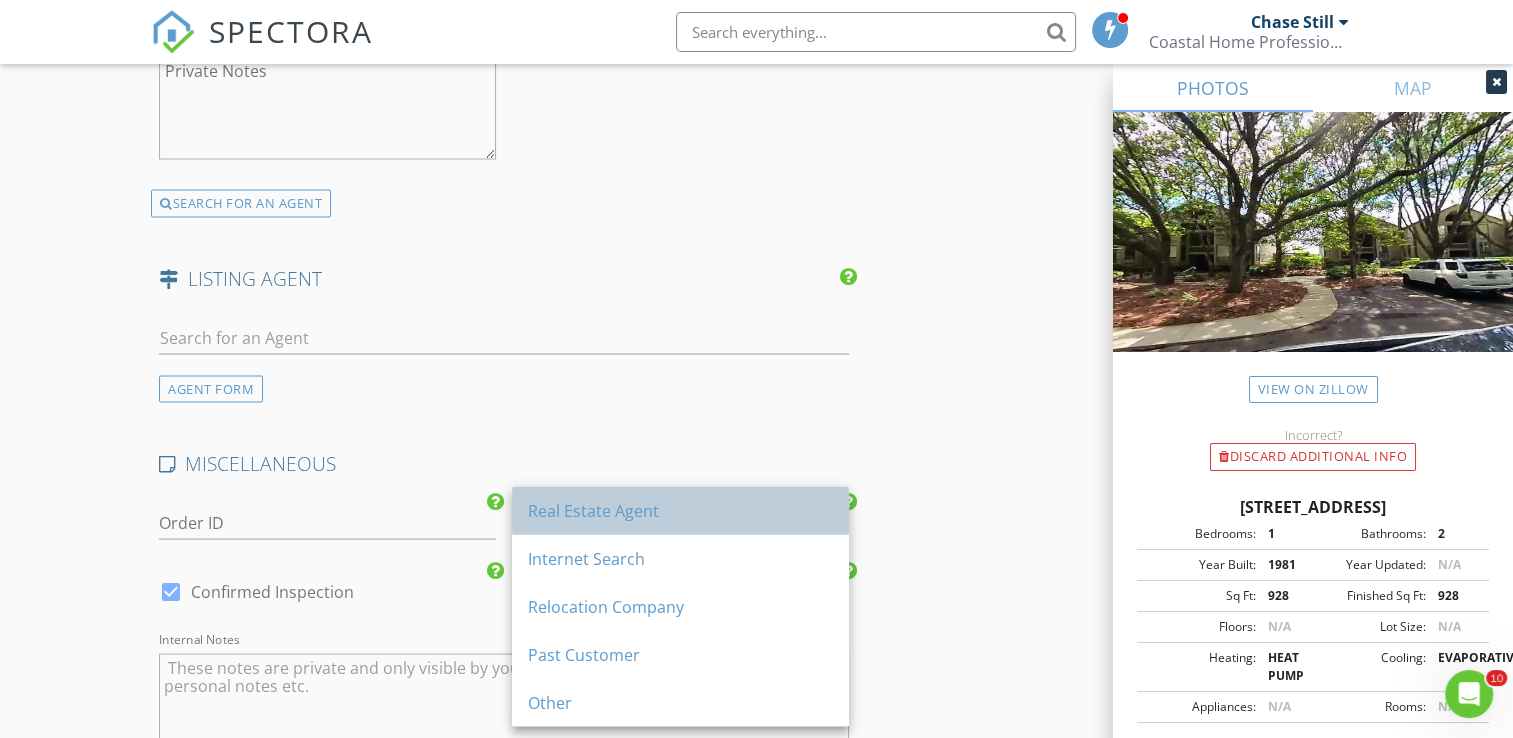 click on "Real Estate Agent" at bounding box center (680, 510) 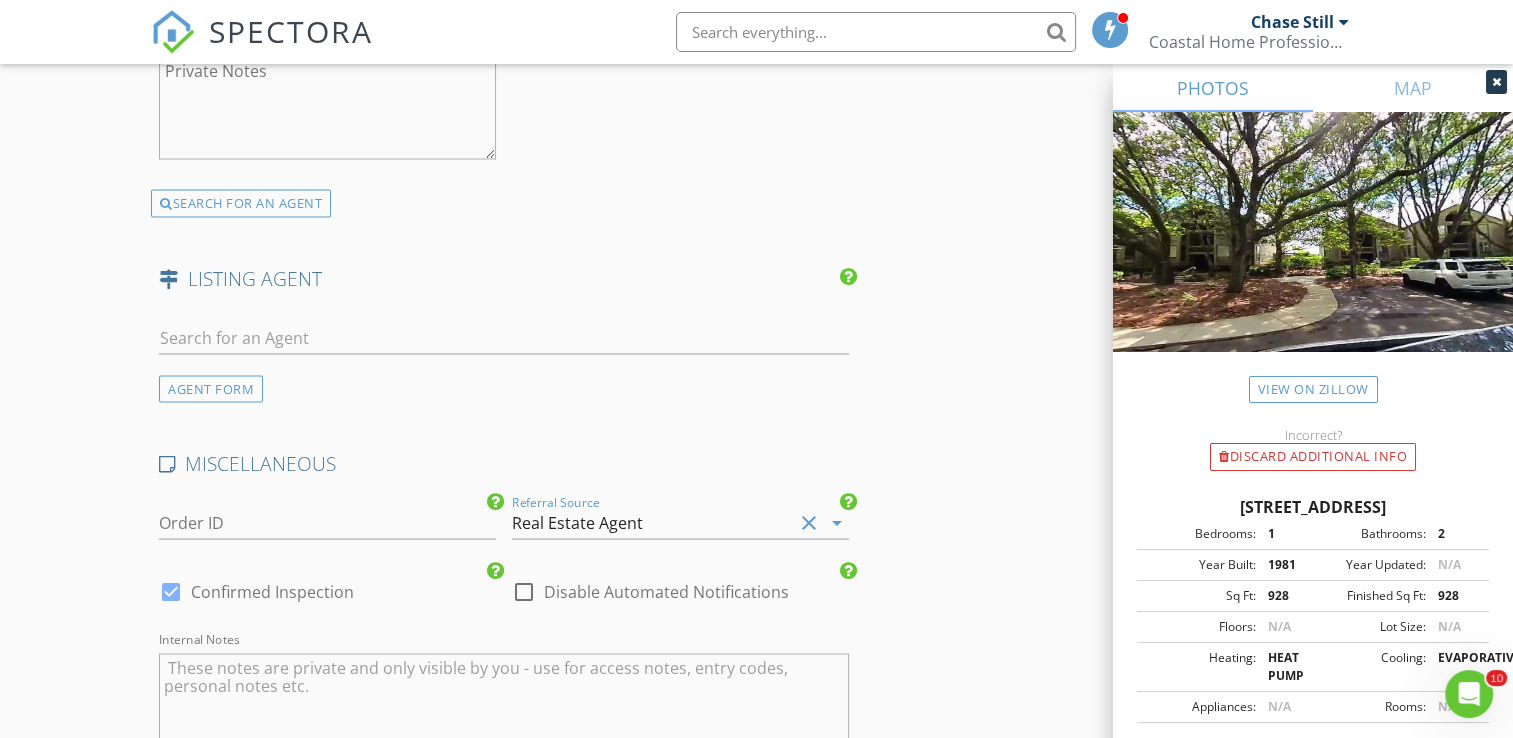 click on "INSPECTOR(S)
check_box   Chase Still   PRIMARY   Chase Still arrow_drop_down   check_box Chase Still specifically requested
Date/Time
07/14/2025 12:30 PM
Location
Address Search       Address 1323 Pelican Watch Villas   Unit   City Seabrook Island   State SC   Zip 29455   County Charleston     Square Feet 928   Year Built 1981   Foundation Slab arrow_drop_down     Chase Still     38.6 miles     (an hour)
client
check_box Enable Client CC email for this inspection   Client Search     check_box_outline_blank Client is a Company/Organization     First Name Myra   Last Name Bowie   Email mbowiemccready@icloud.com   CC Email   Phone 973-647-5842           Notes   Private Notes
client
Client Search     check_box_outline_blank Client is a Company/Organization     First Name Jim   Last Name McCready   Email wudrak@gmail.com" at bounding box center (756, -1170) 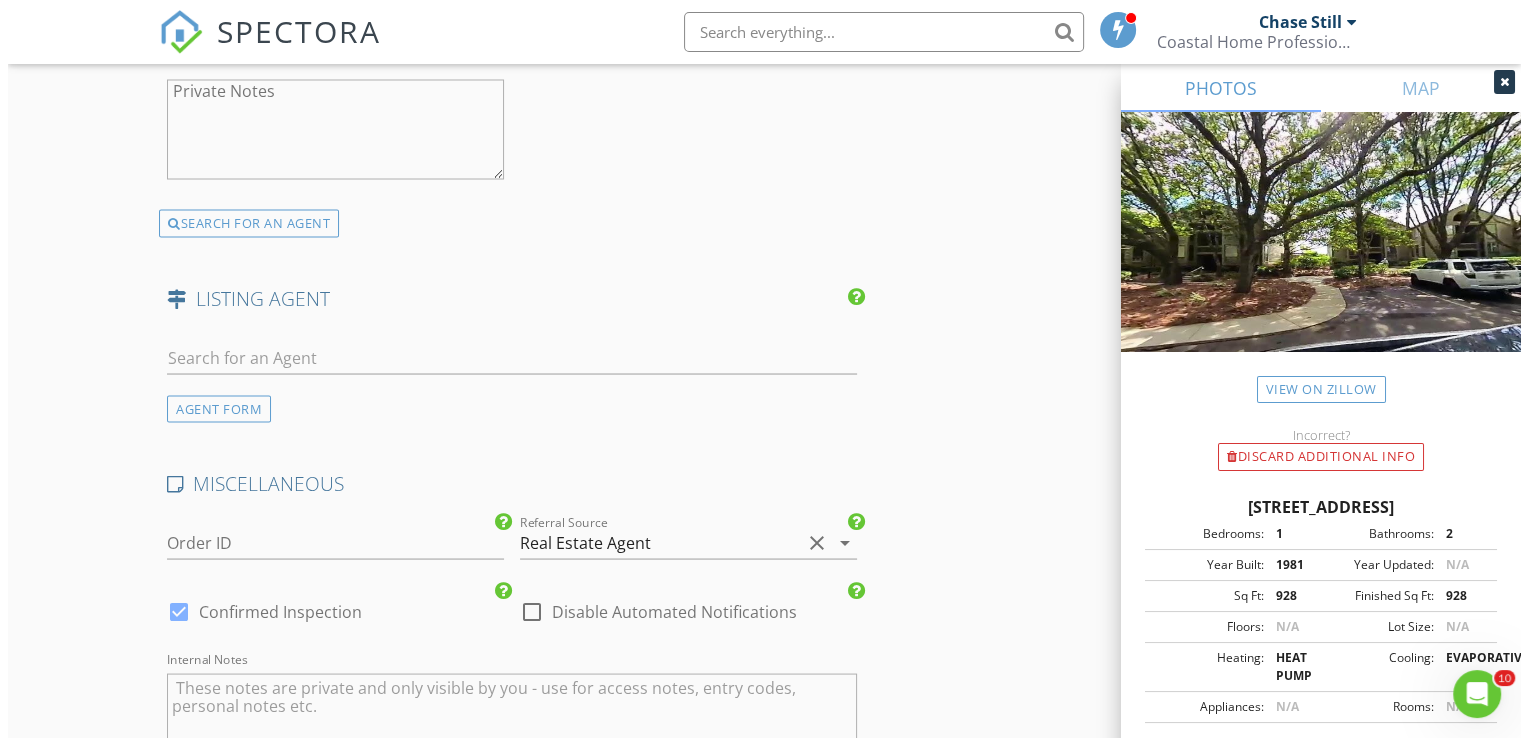 scroll, scrollTop: 4066, scrollLeft: 0, axis: vertical 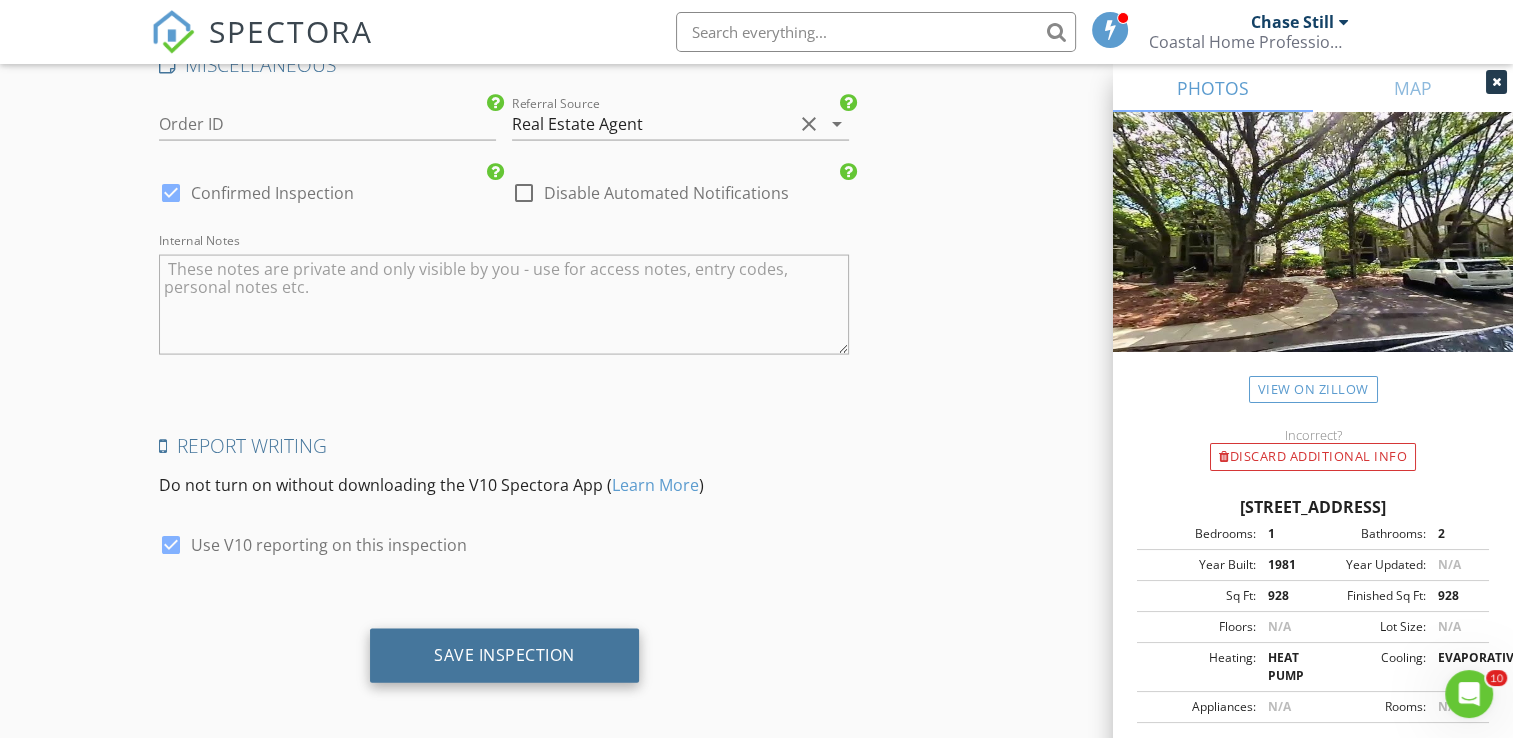 click on "Save Inspection" at bounding box center [504, 655] 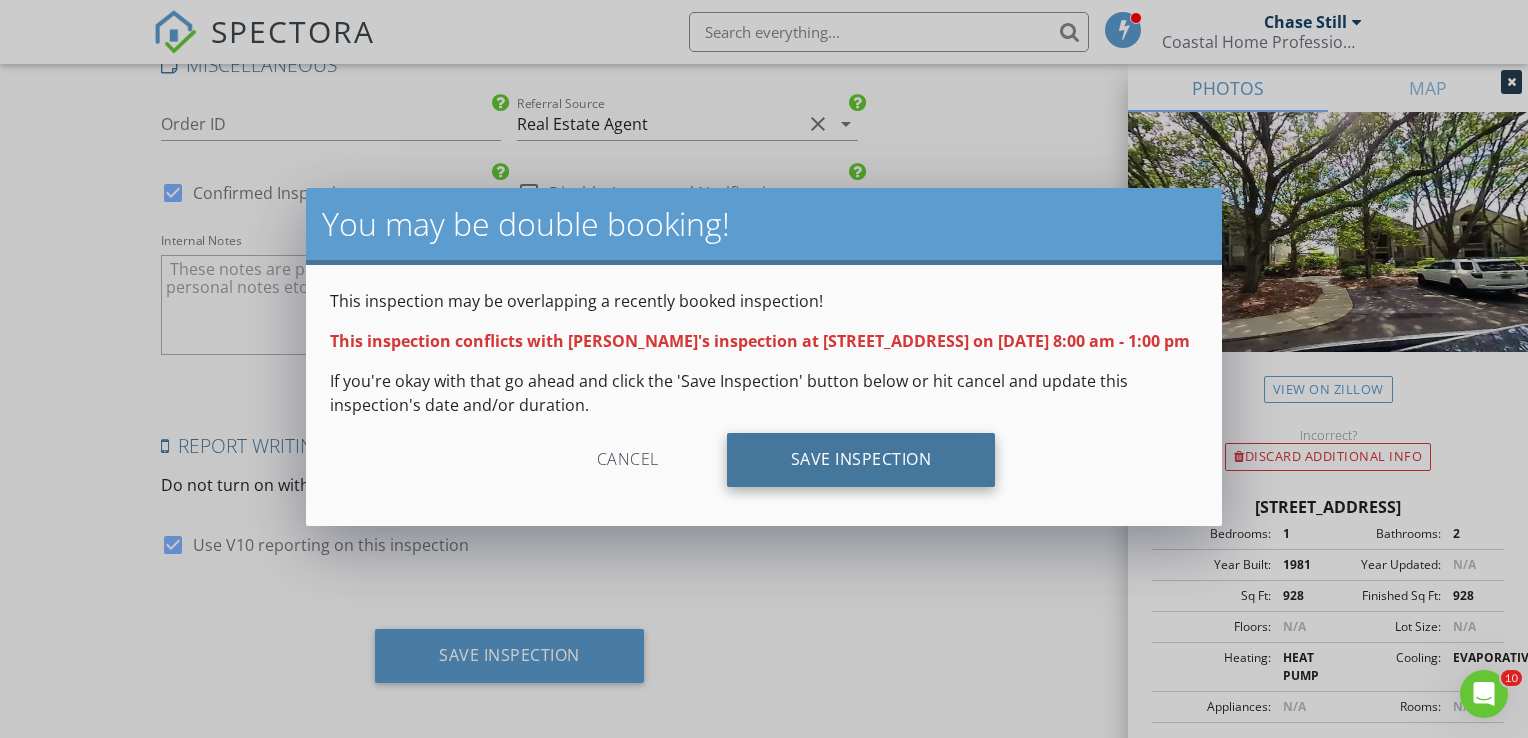 click on "Save Inspection" at bounding box center (861, 460) 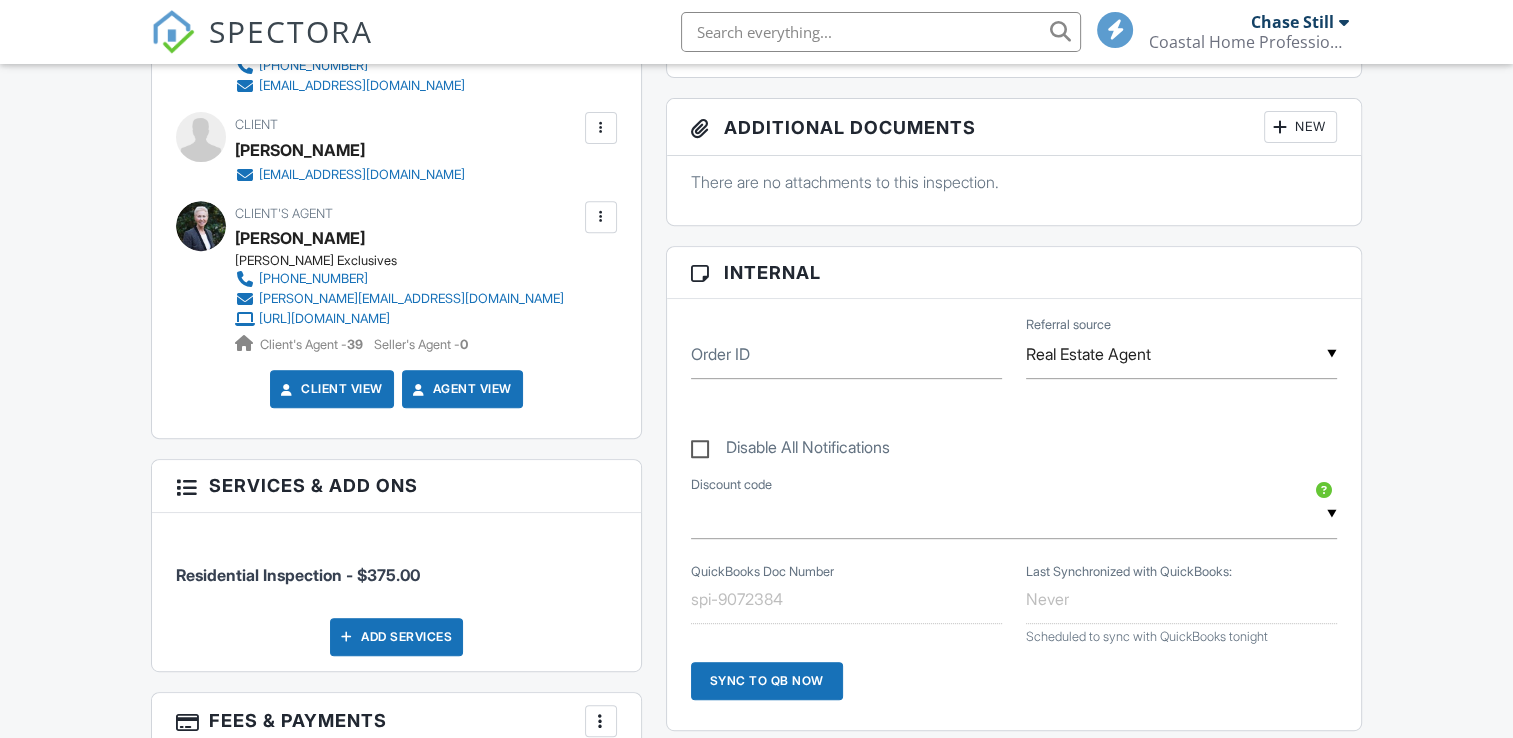 scroll, scrollTop: 764, scrollLeft: 0, axis: vertical 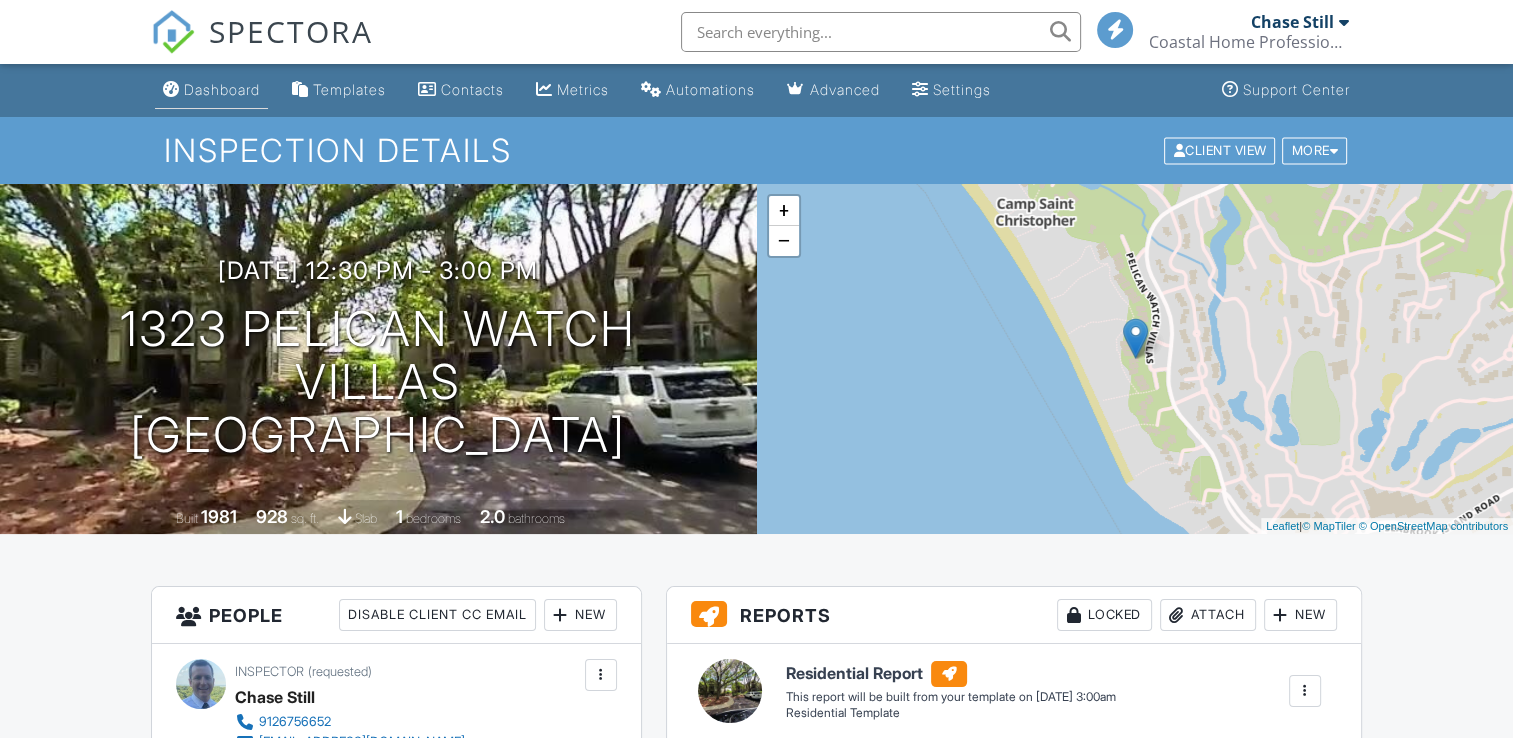 click on "Dashboard" at bounding box center [222, 89] 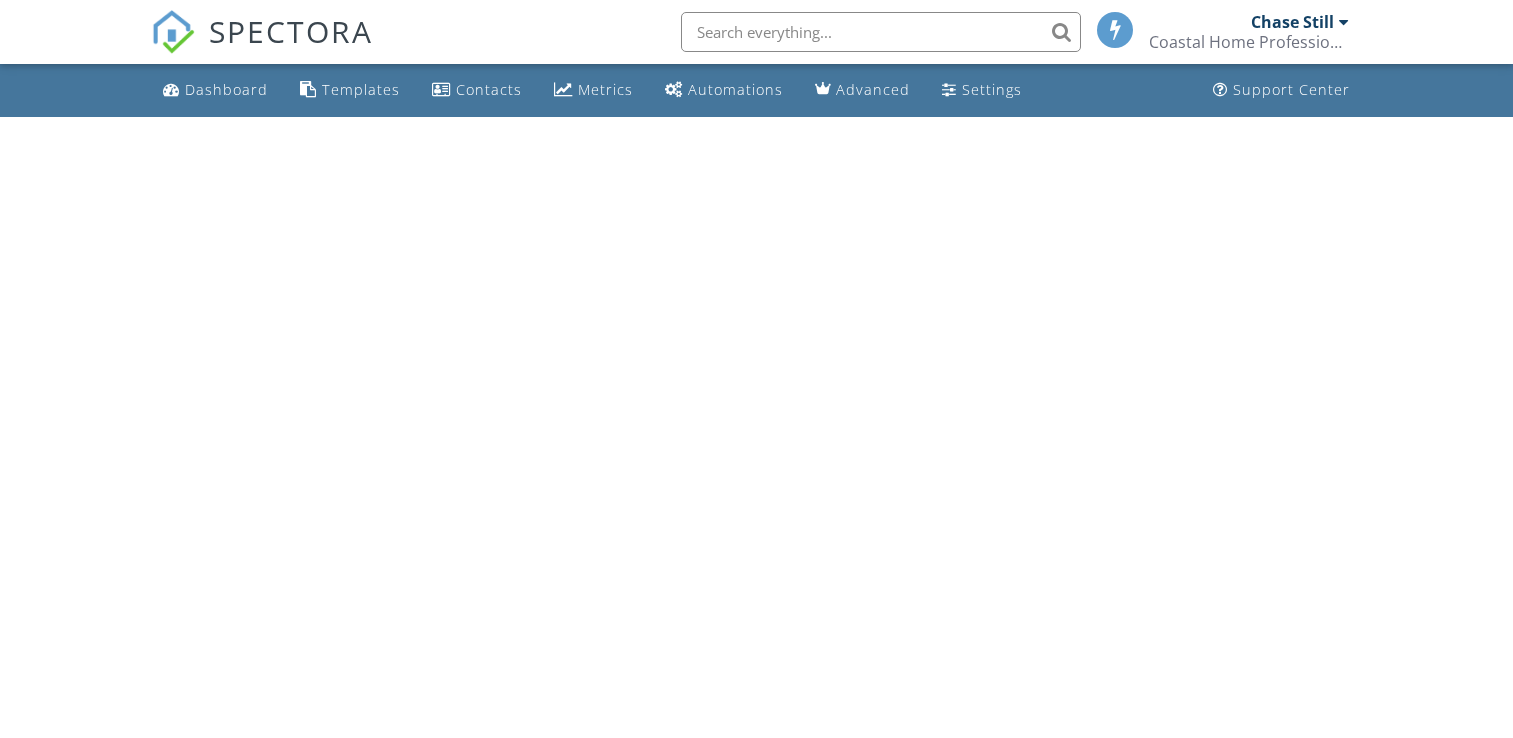 scroll, scrollTop: 0, scrollLeft: 0, axis: both 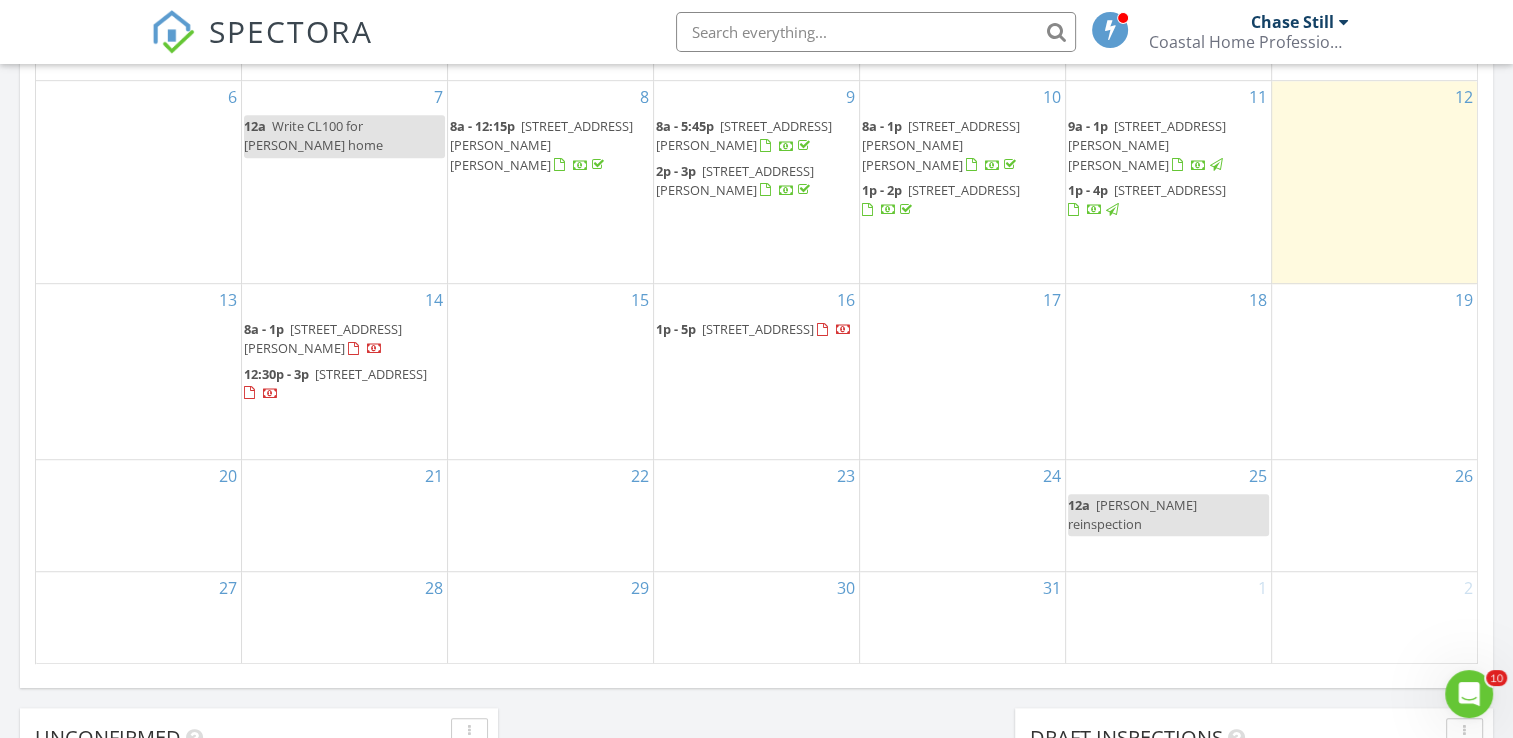 click on "[STREET_ADDRESS][PERSON_NAME]" at bounding box center (323, 338) 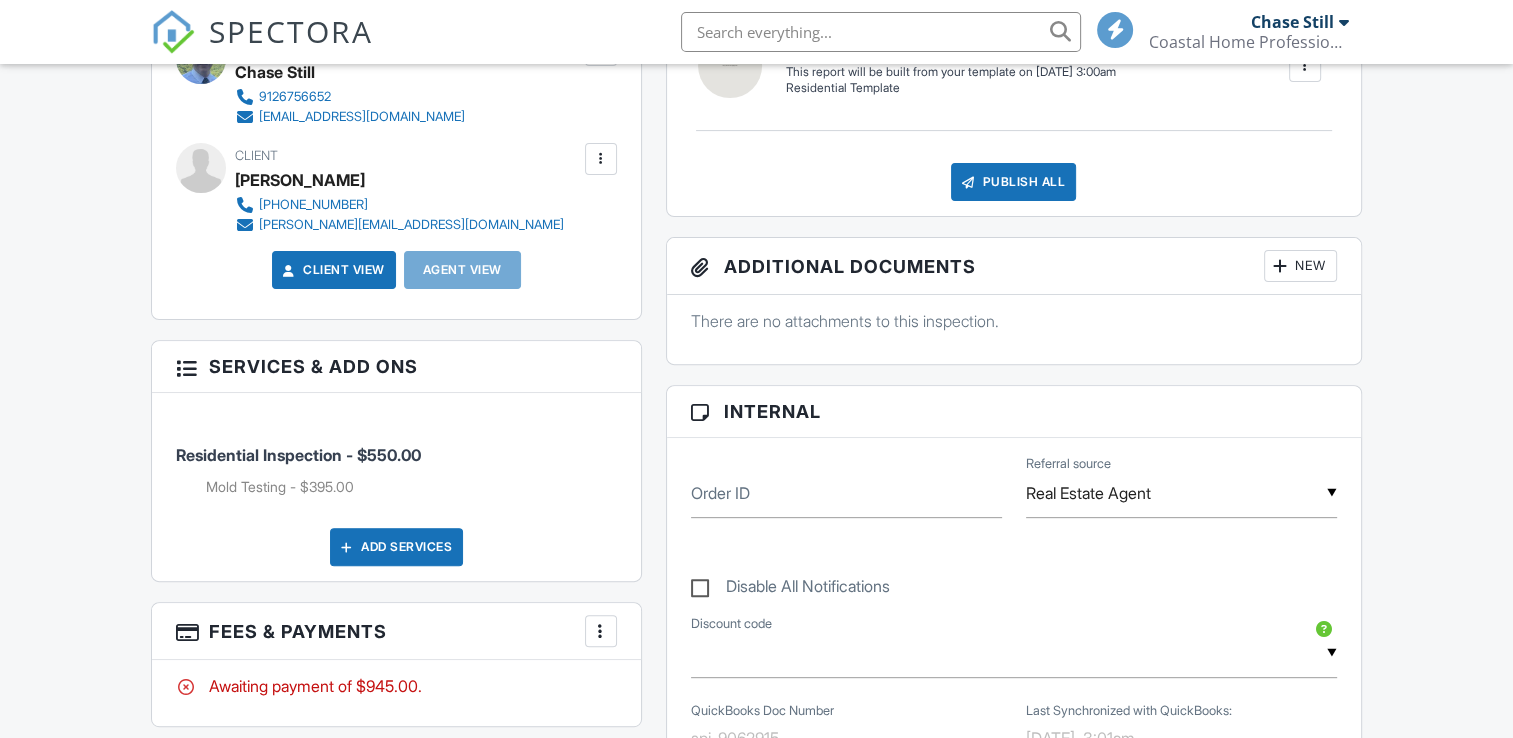 scroll, scrollTop: 476, scrollLeft: 0, axis: vertical 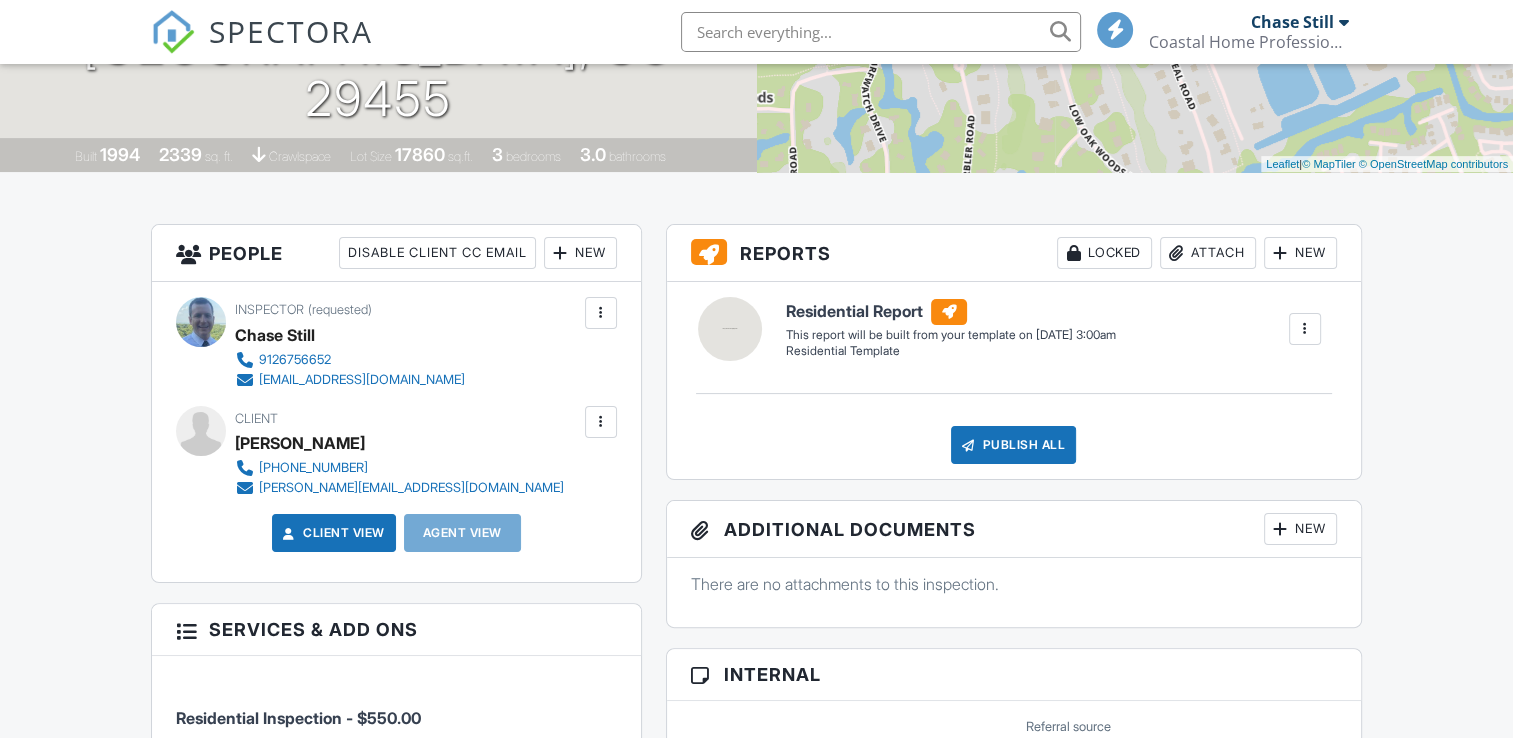 click at bounding box center [601, 422] 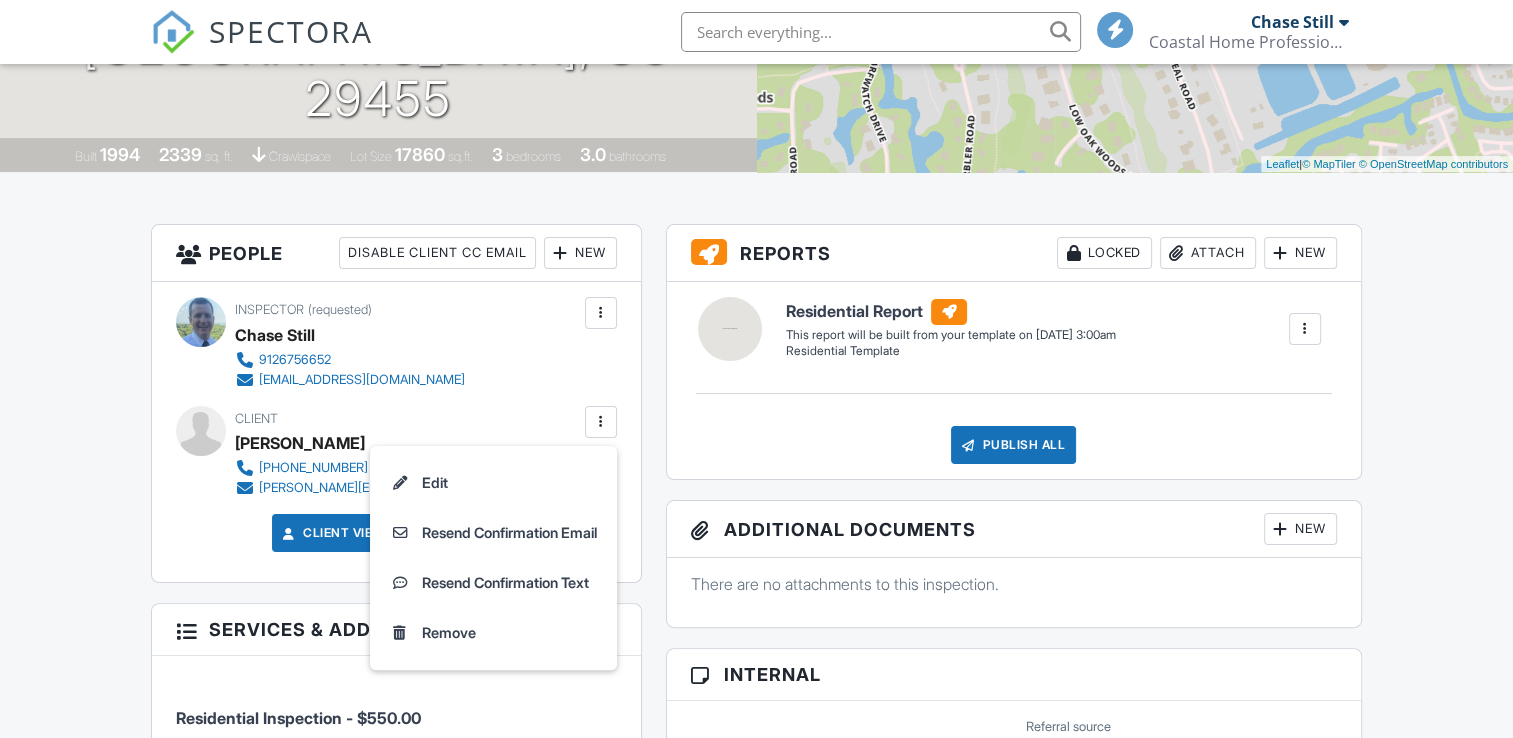 click on "Edit" at bounding box center (493, 483) 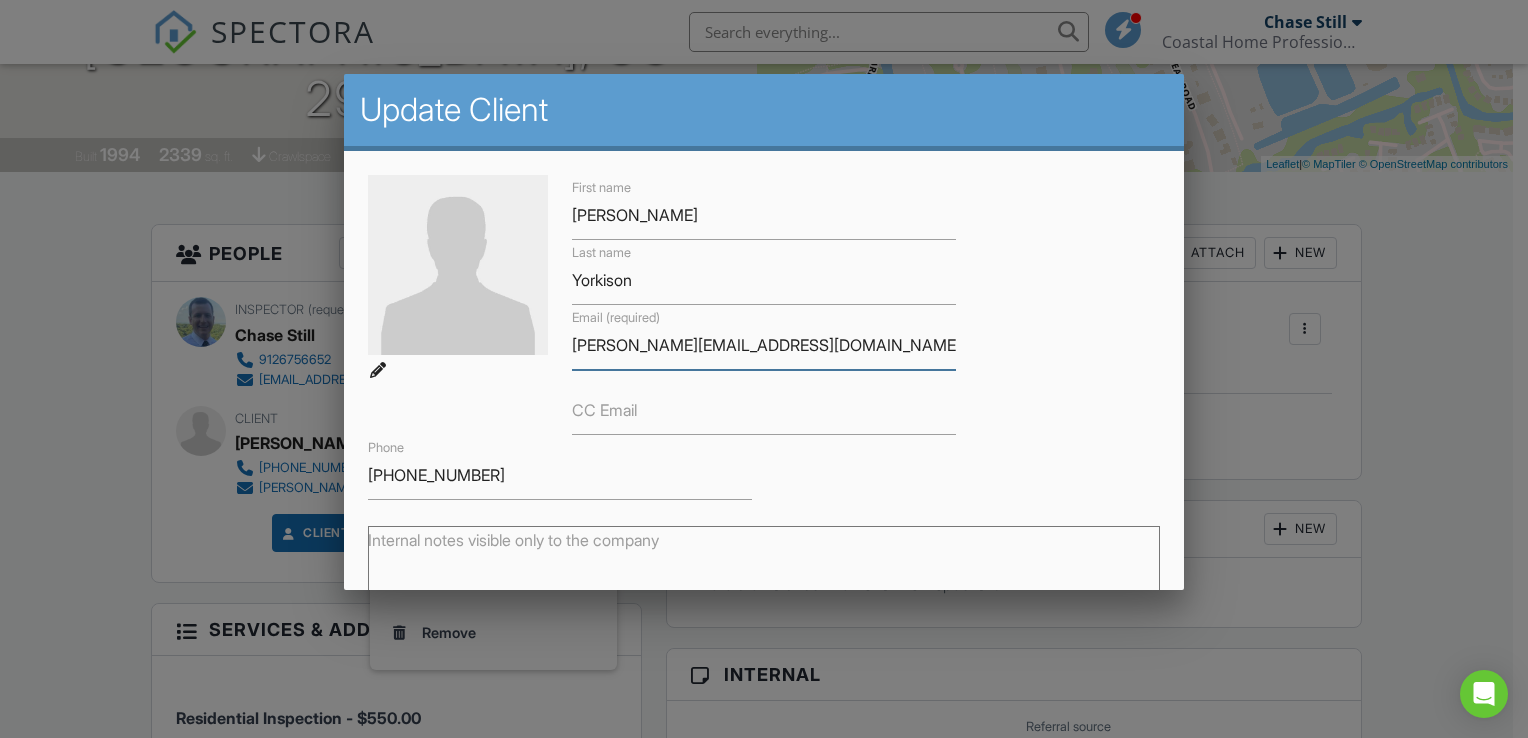 click on "[PERSON_NAME][EMAIL_ADDRESS][DOMAIN_NAME]" at bounding box center [764, 345] 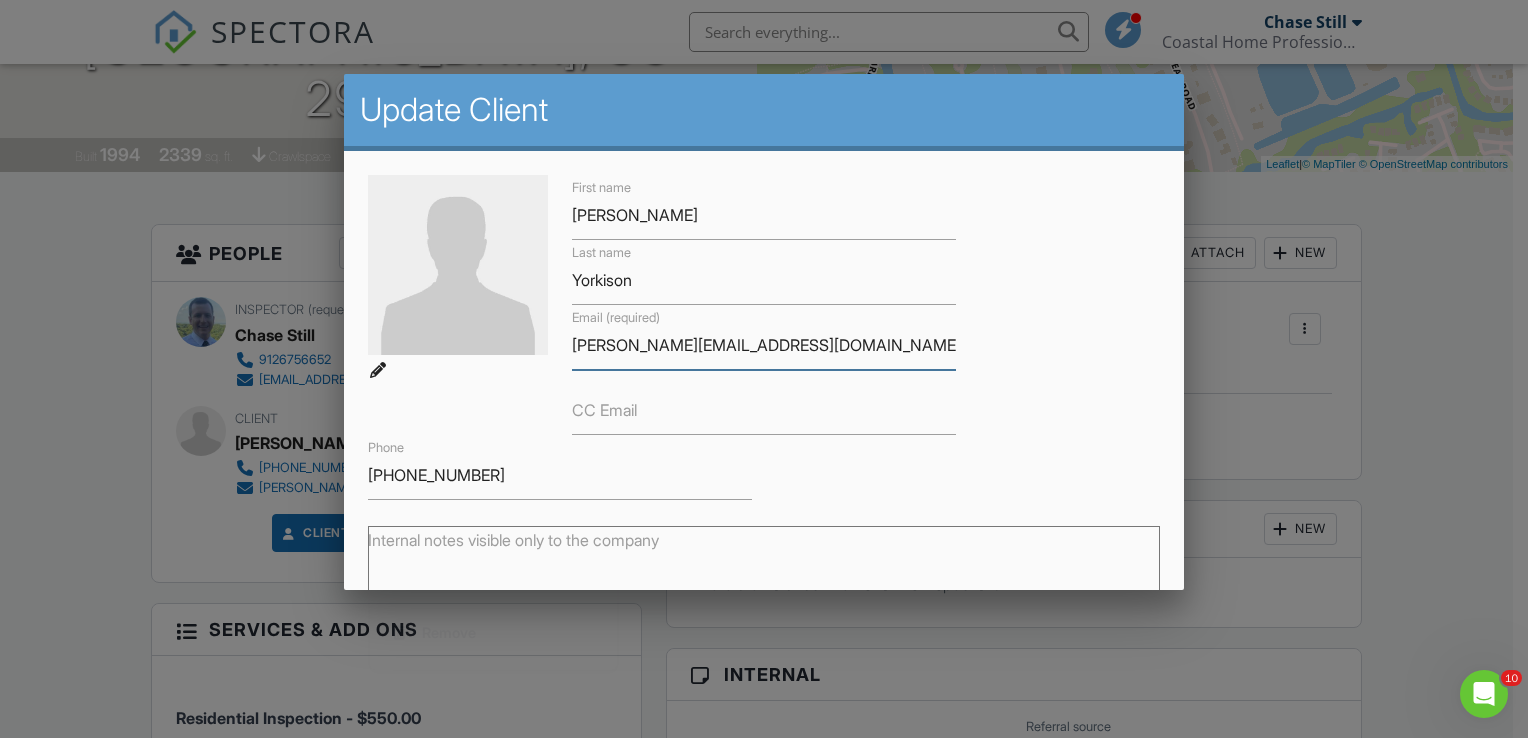 scroll, scrollTop: 0, scrollLeft: 0, axis: both 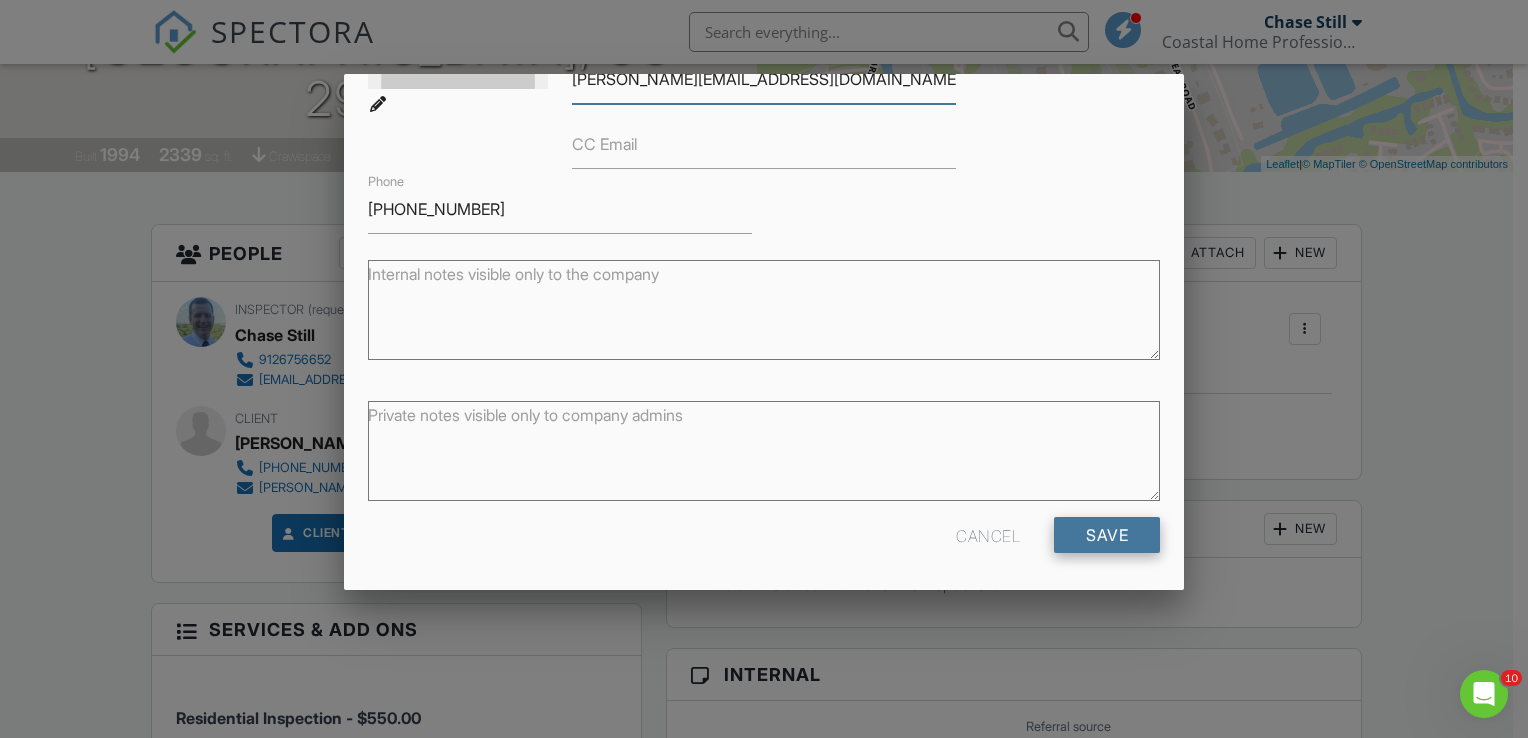 type on "[PERSON_NAME][EMAIL_ADDRESS][DOMAIN_NAME]" 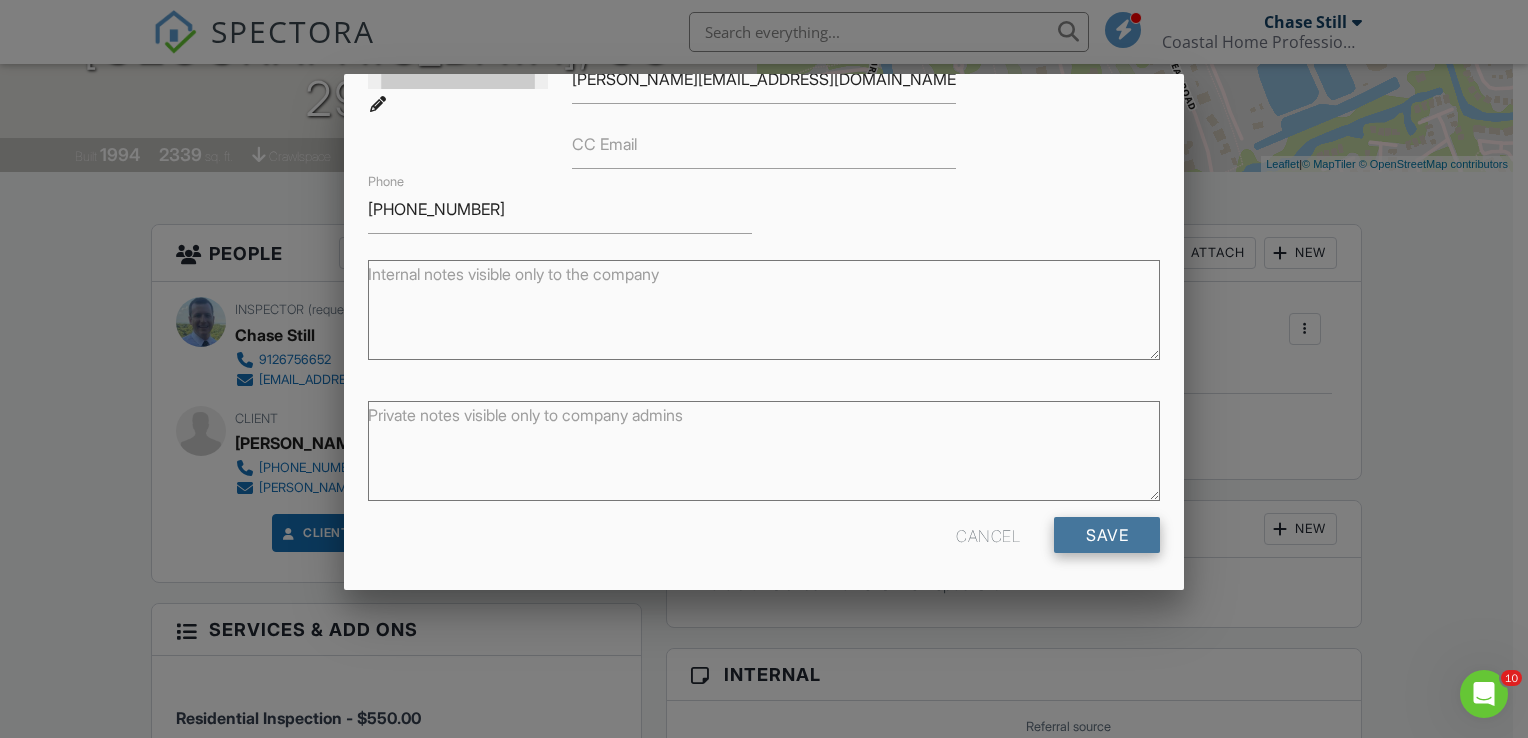 click on "Save" at bounding box center (1107, 535) 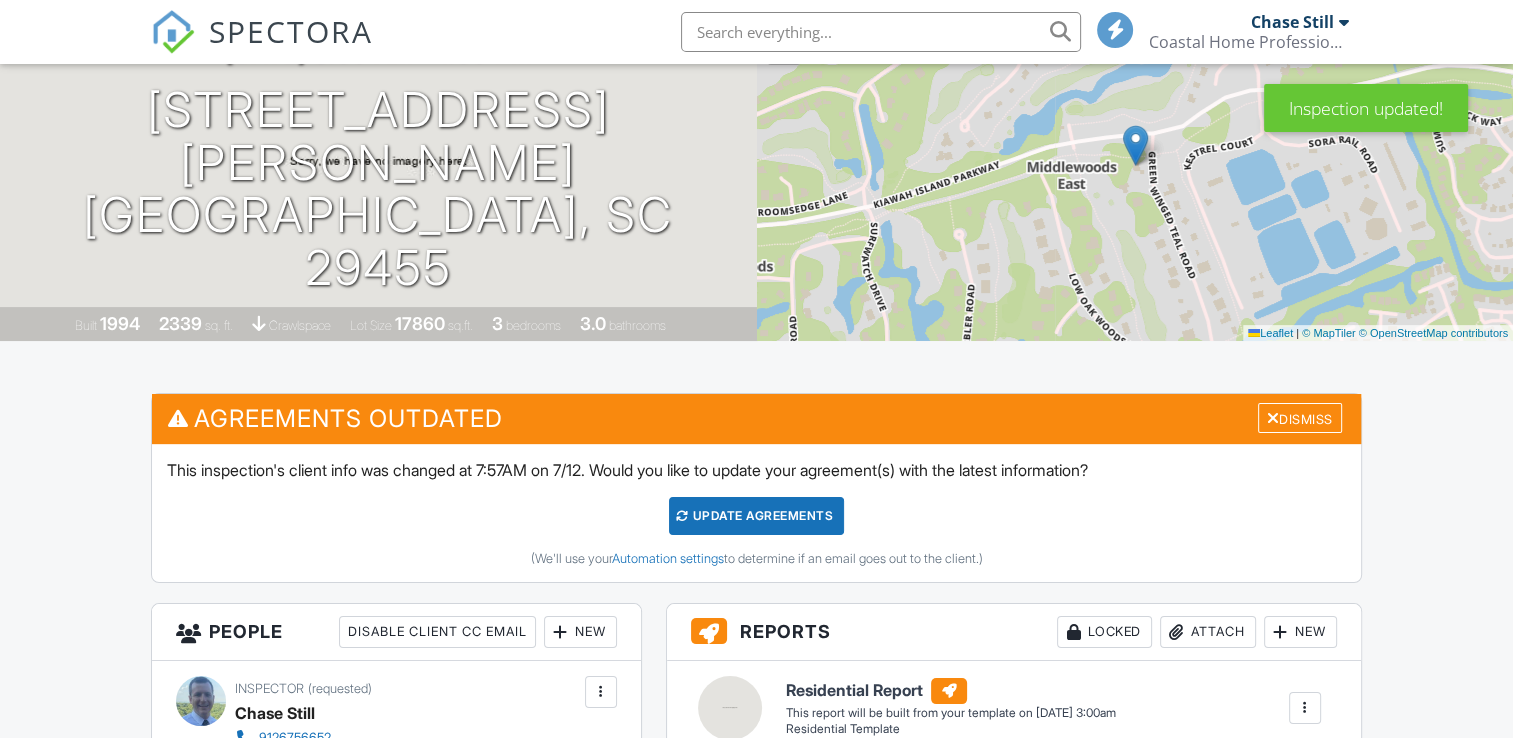scroll, scrollTop: 265, scrollLeft: 0, axis: vertical 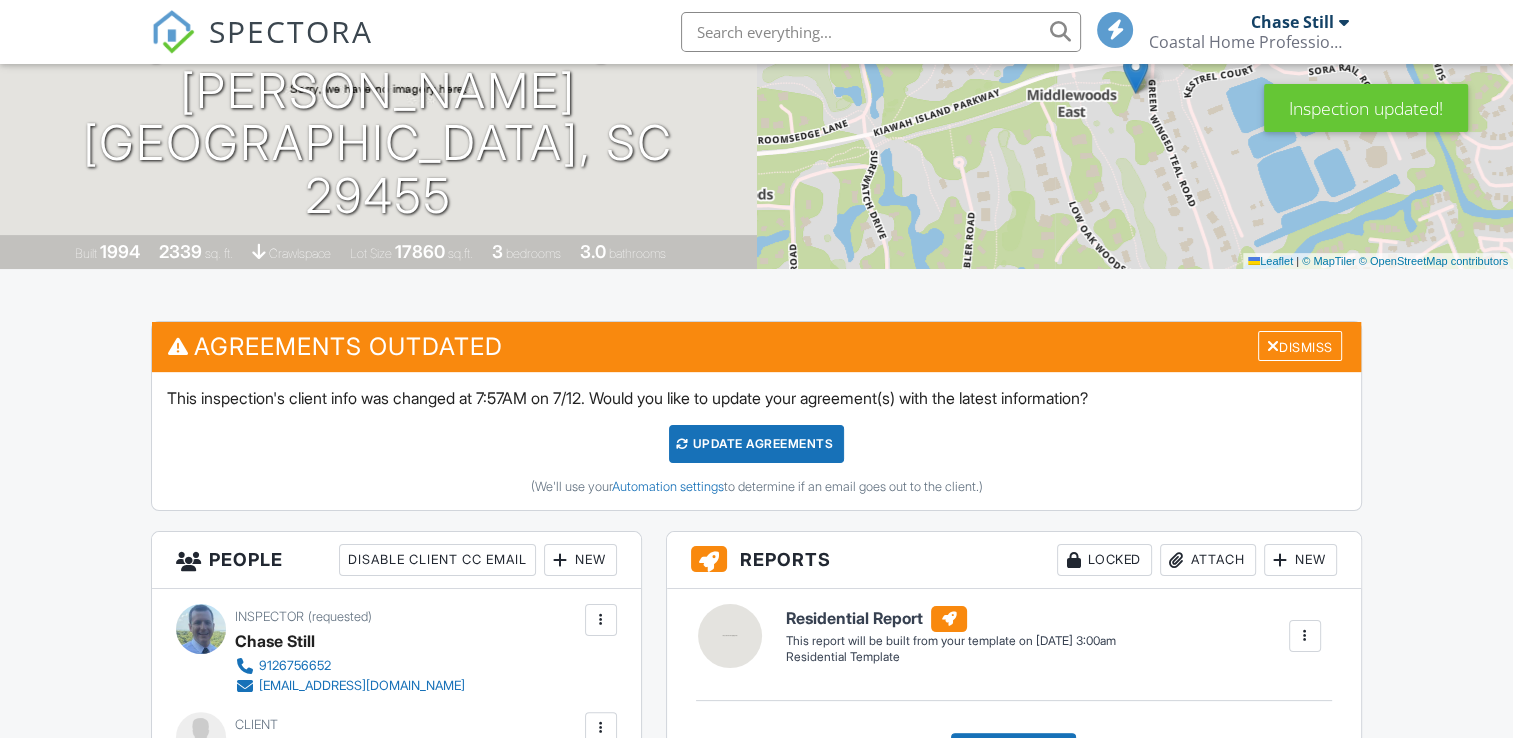 click on "Update Agreements" at bounding box center (756, 444) 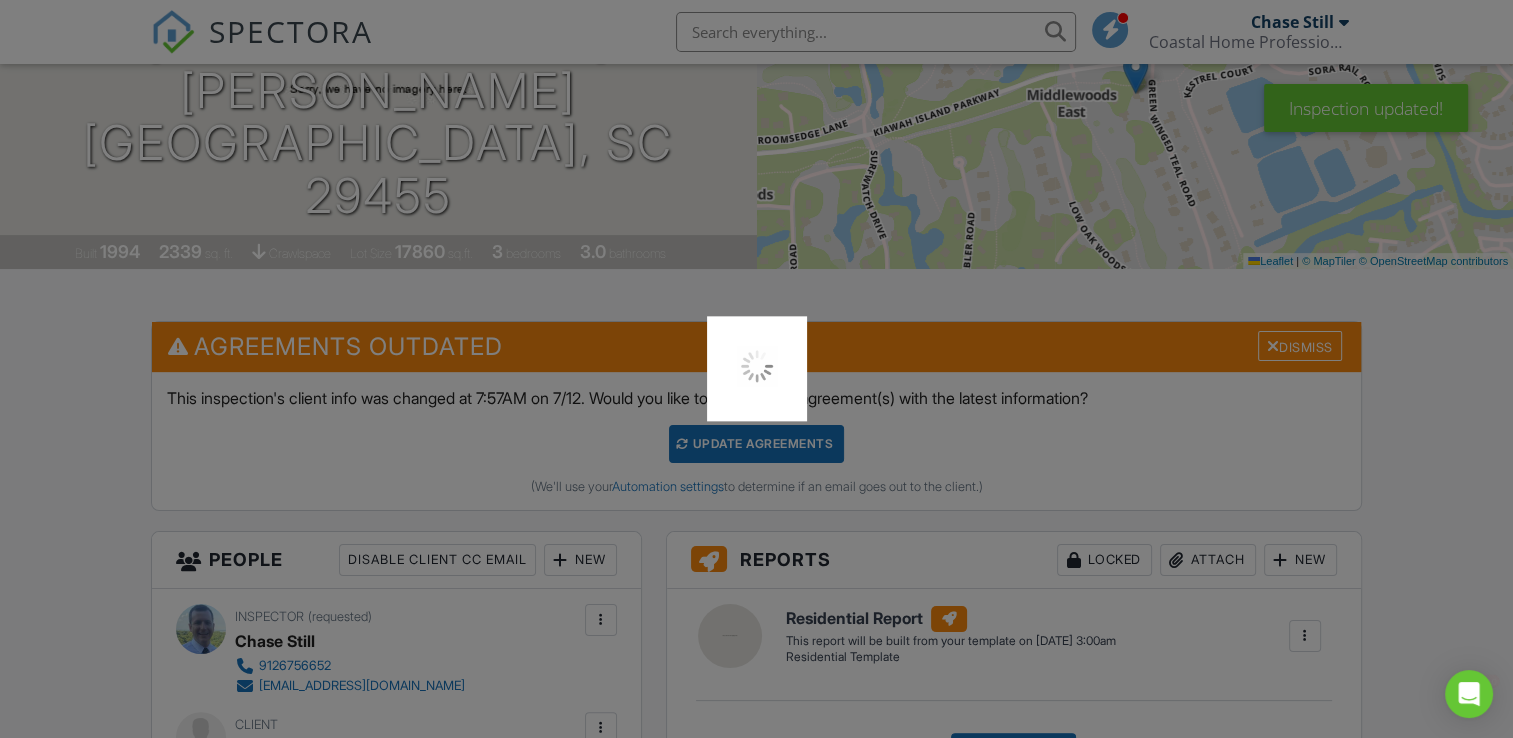 scroll, scrollTop: 0, scrollLeft: 0, axis: both 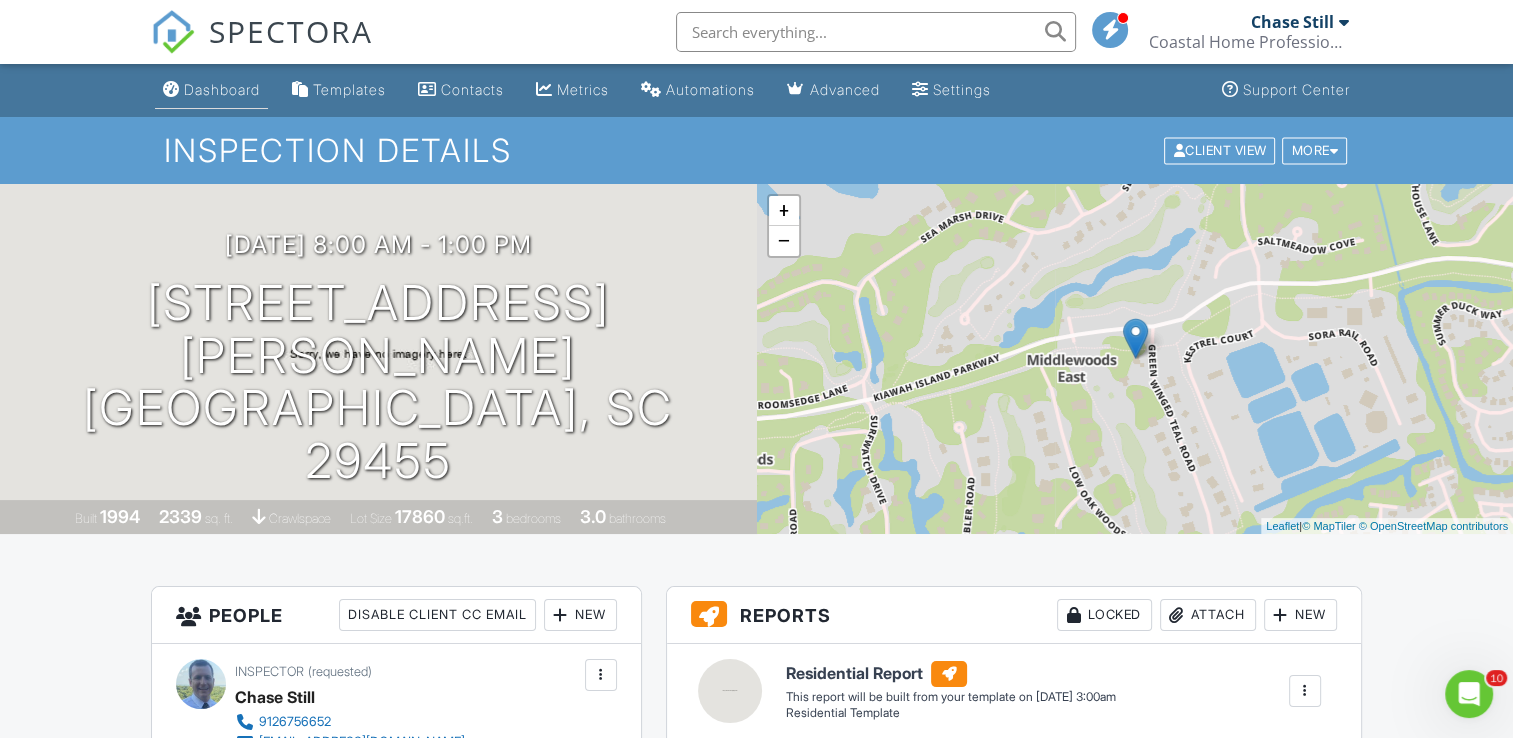 click on "Dashboard" at bounding box center [222, 89] 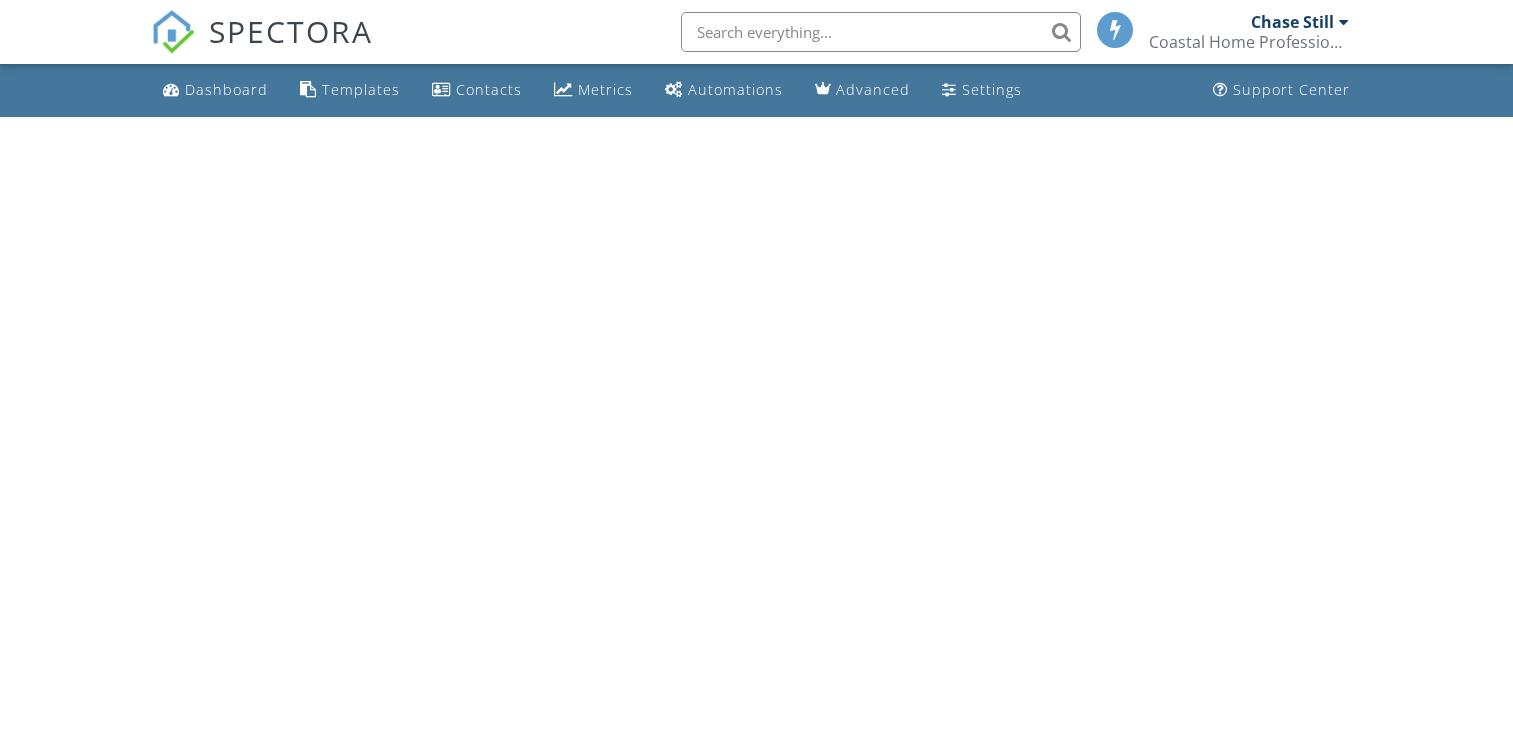 scroll, scrollTop: 0, scrollLeft: 0, axis: both 